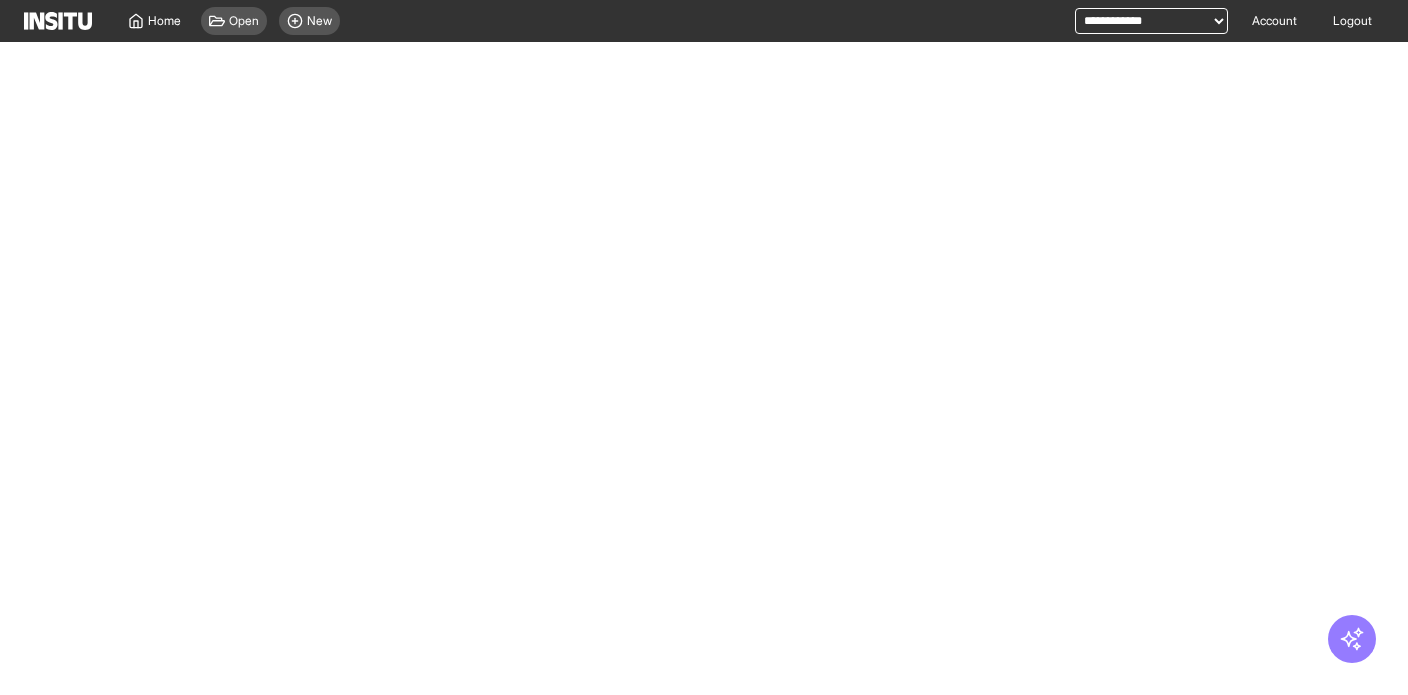 scroll, scrollTop: 0, scrollLeft: 0, axis: both 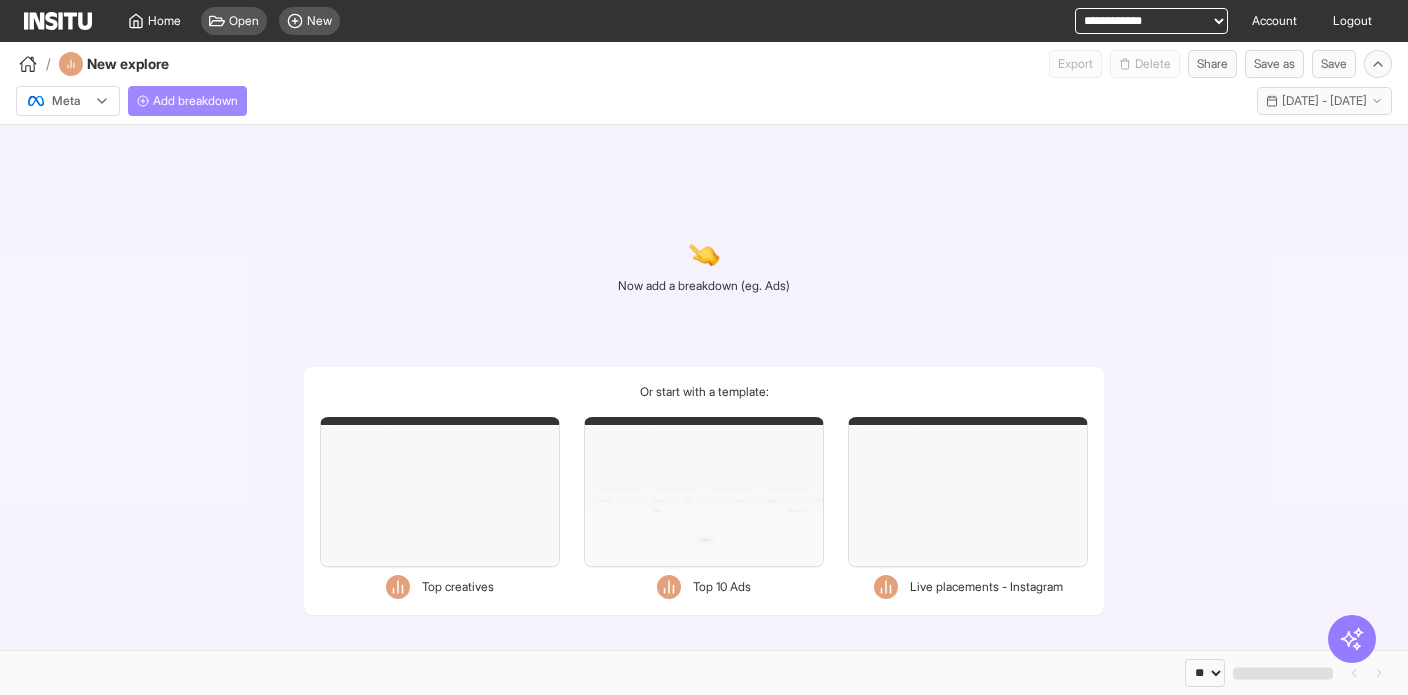 click on "Add breakdown" at bounding box center [195, 101] 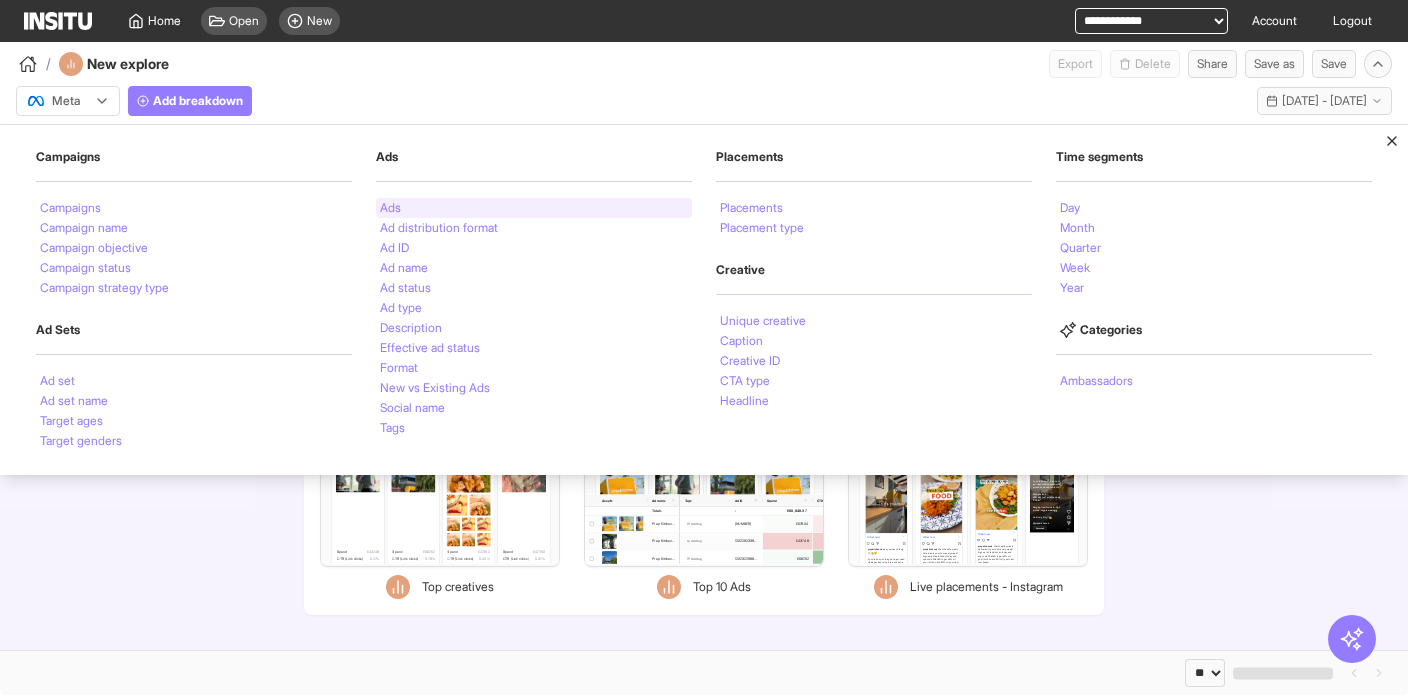 click on "Ads" at bounding box center [534, 208] 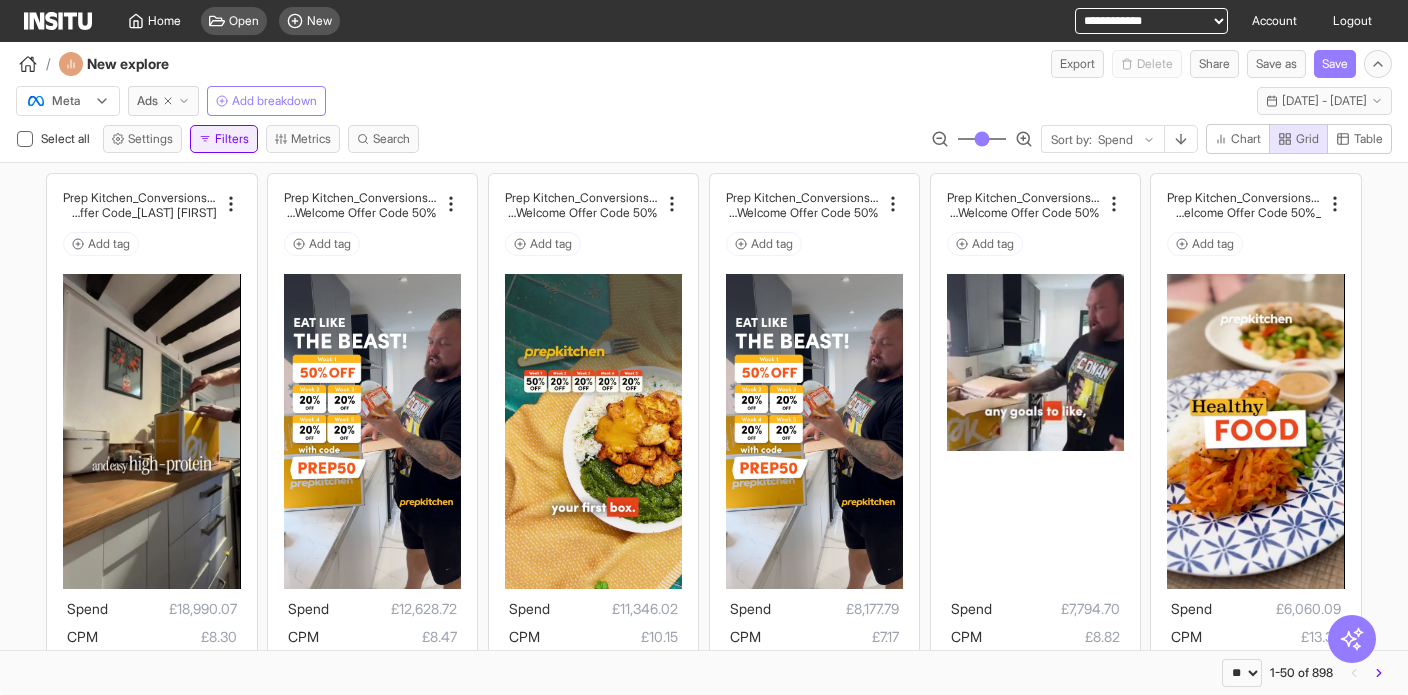 click on "Filters" at bounding box center (224, 139) 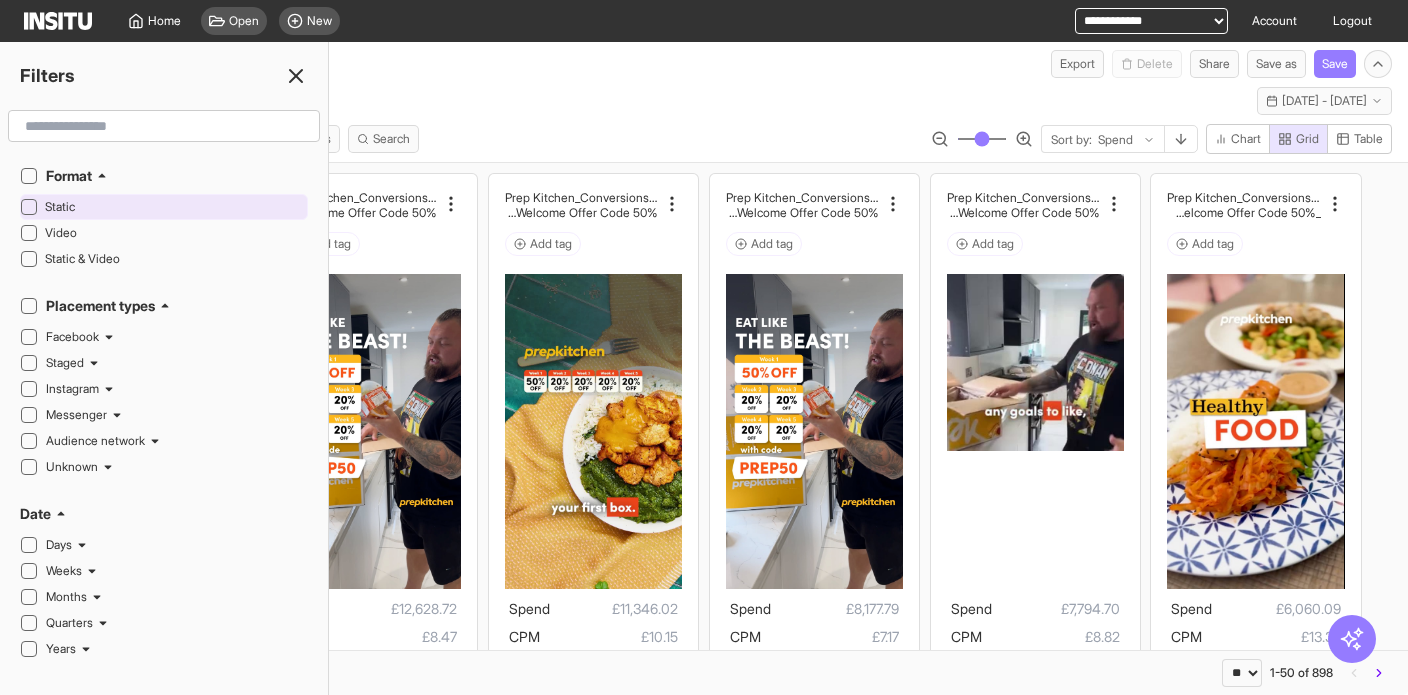 click on "Static" at bounding box center (174, 207) 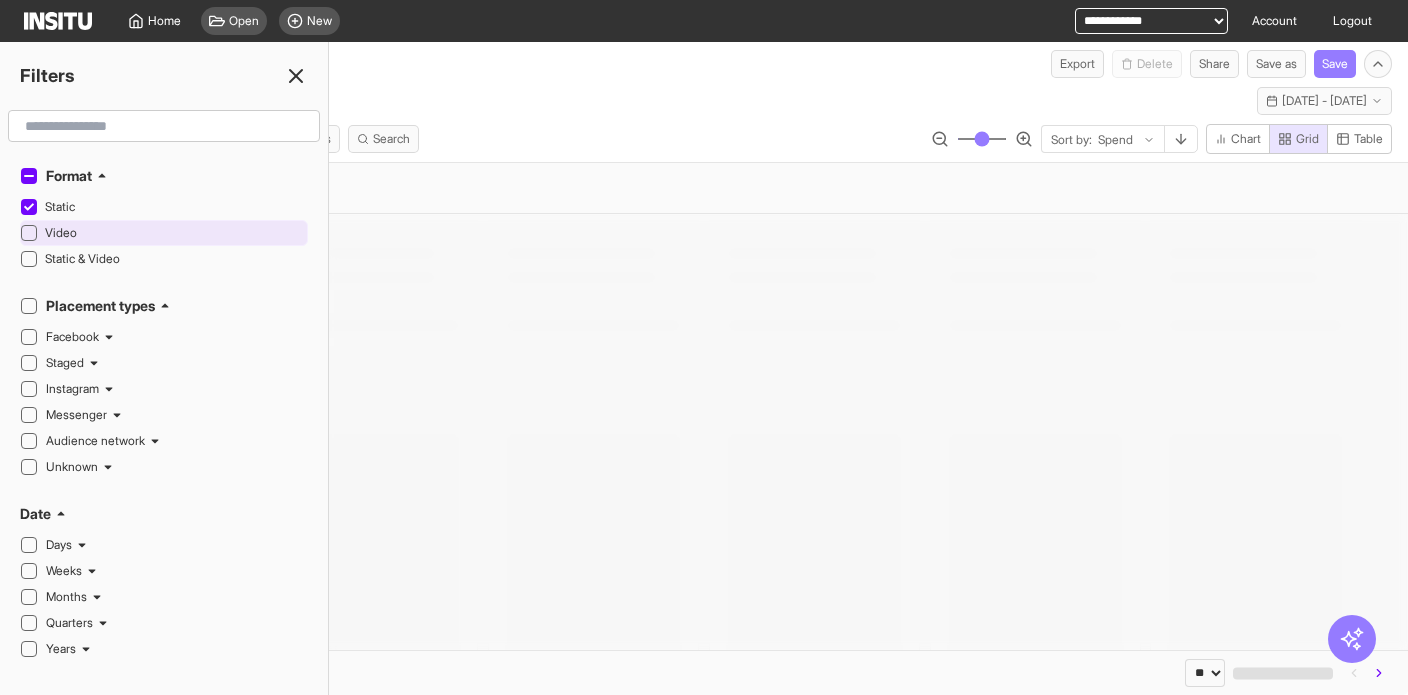 click on "Video" at bounding box center [174, 233] 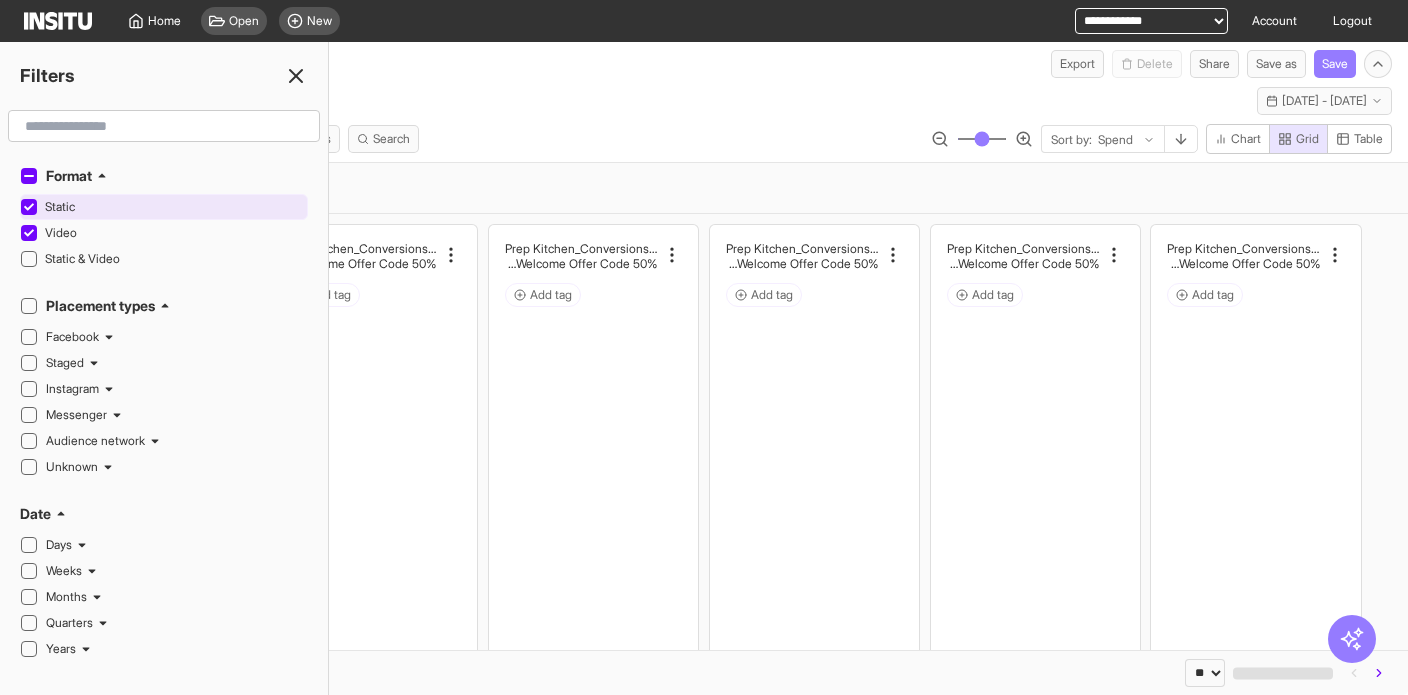 click on "Static" at bounding box center [174, 207] 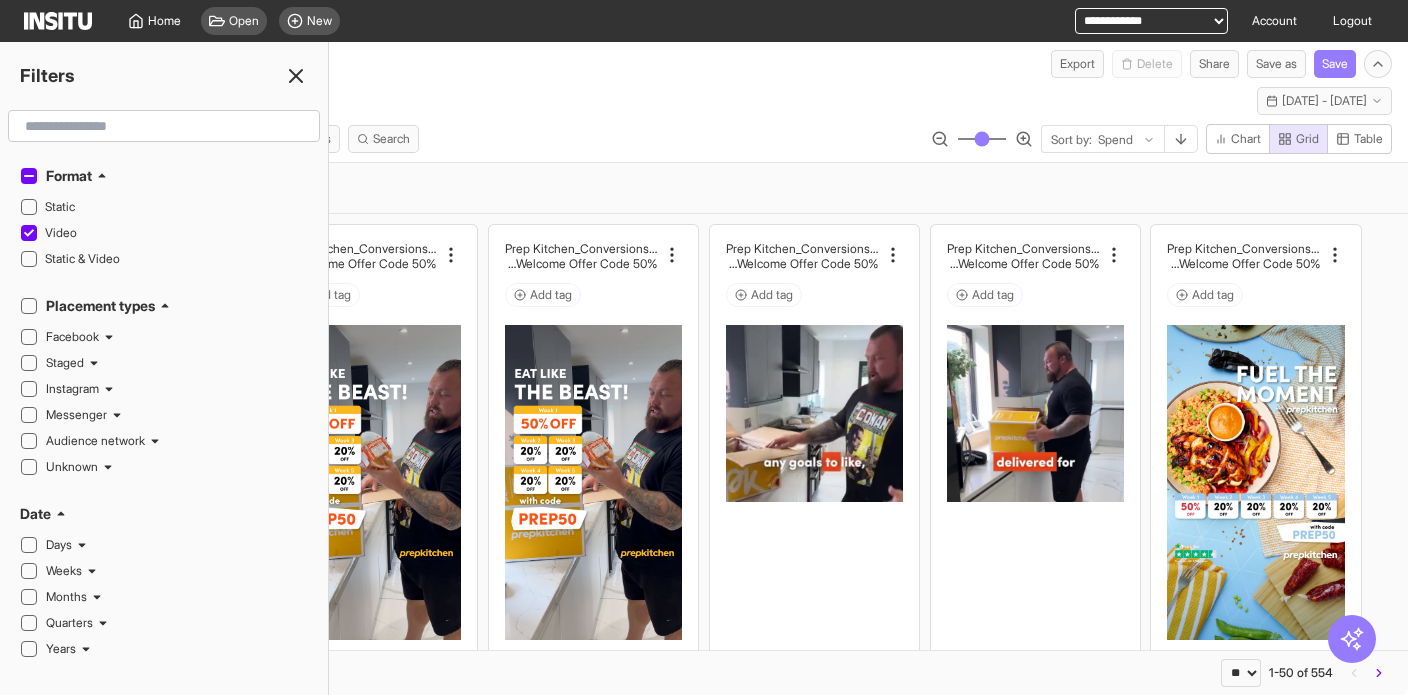 click 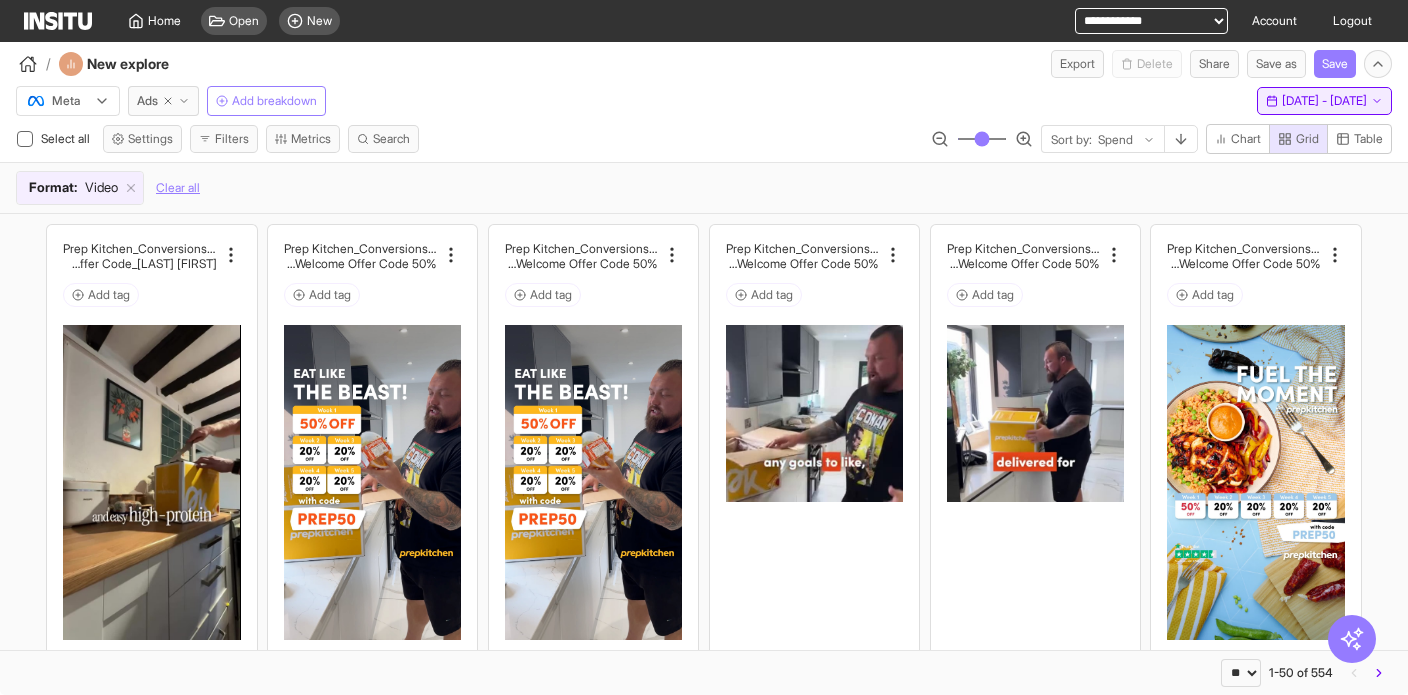 click on "[DATE] - [DATE]" at bounding box center (1324, 101) 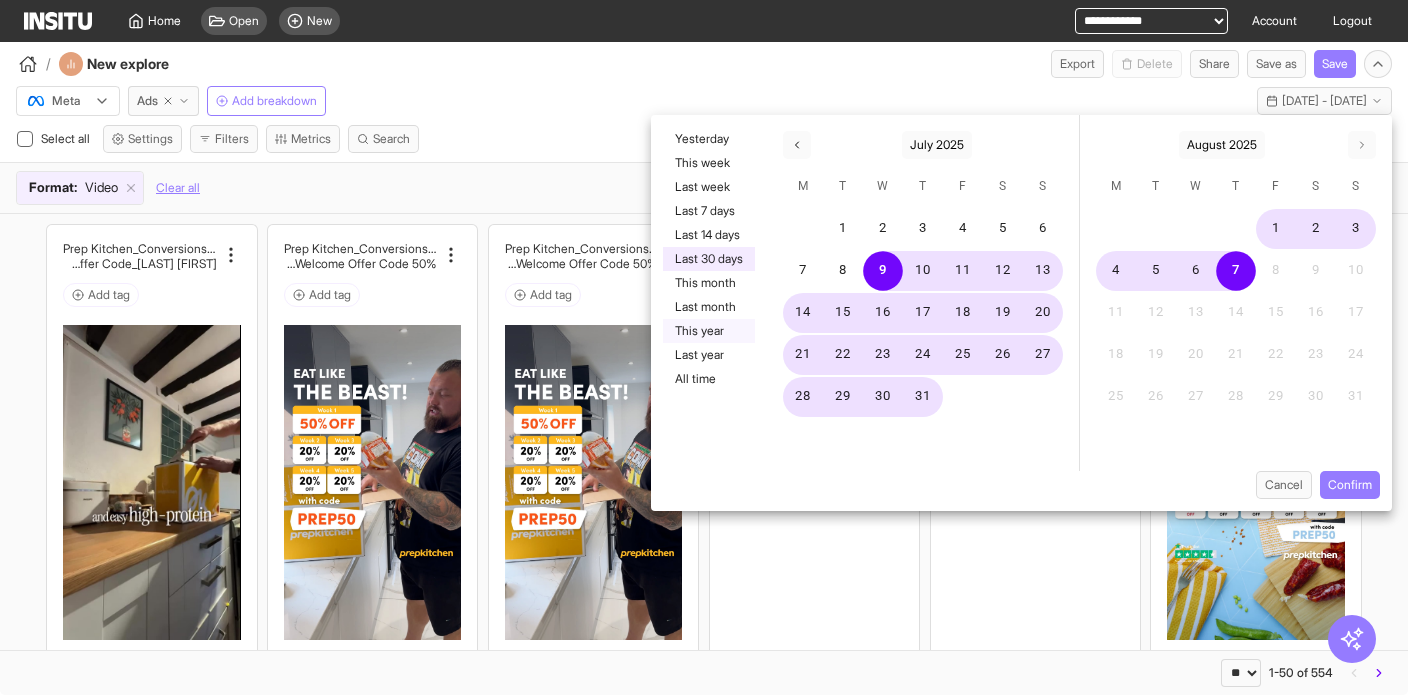 click on "This year" at bounding box center [709, 331] 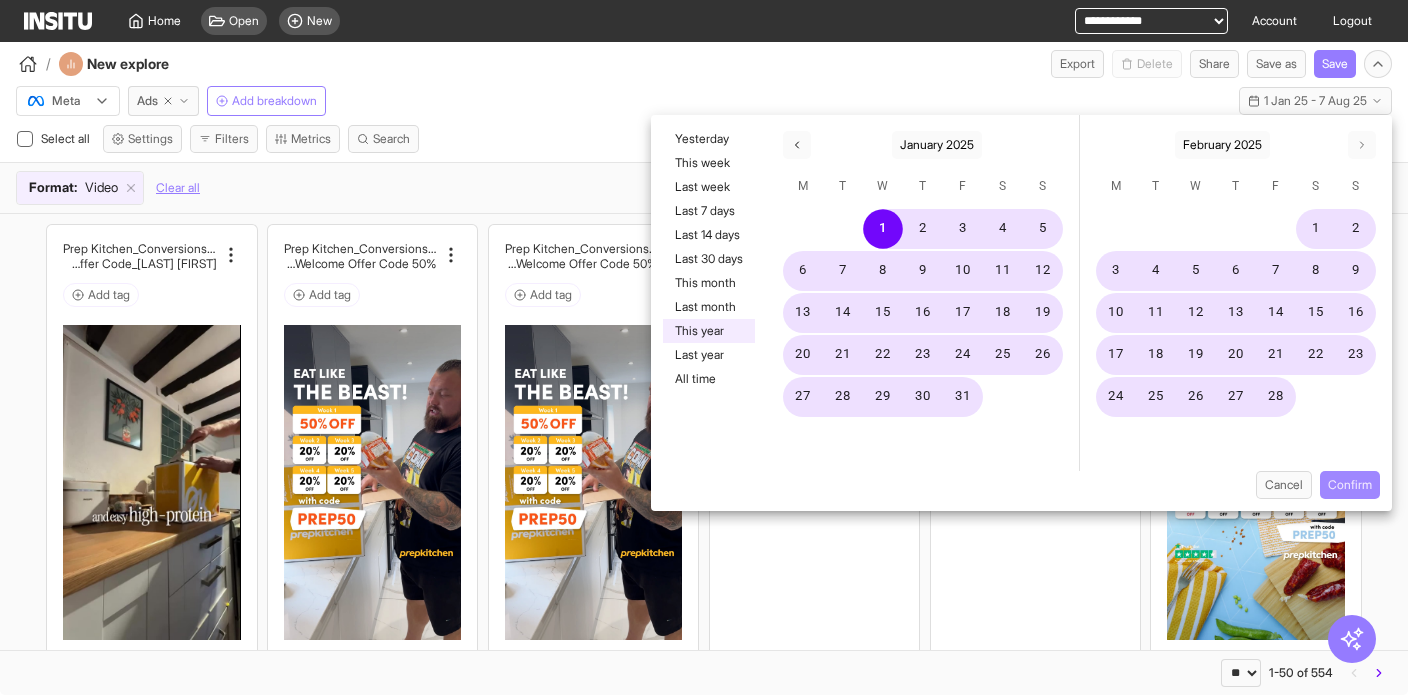 click on "Confirm" at bounding box center (1350, 485) 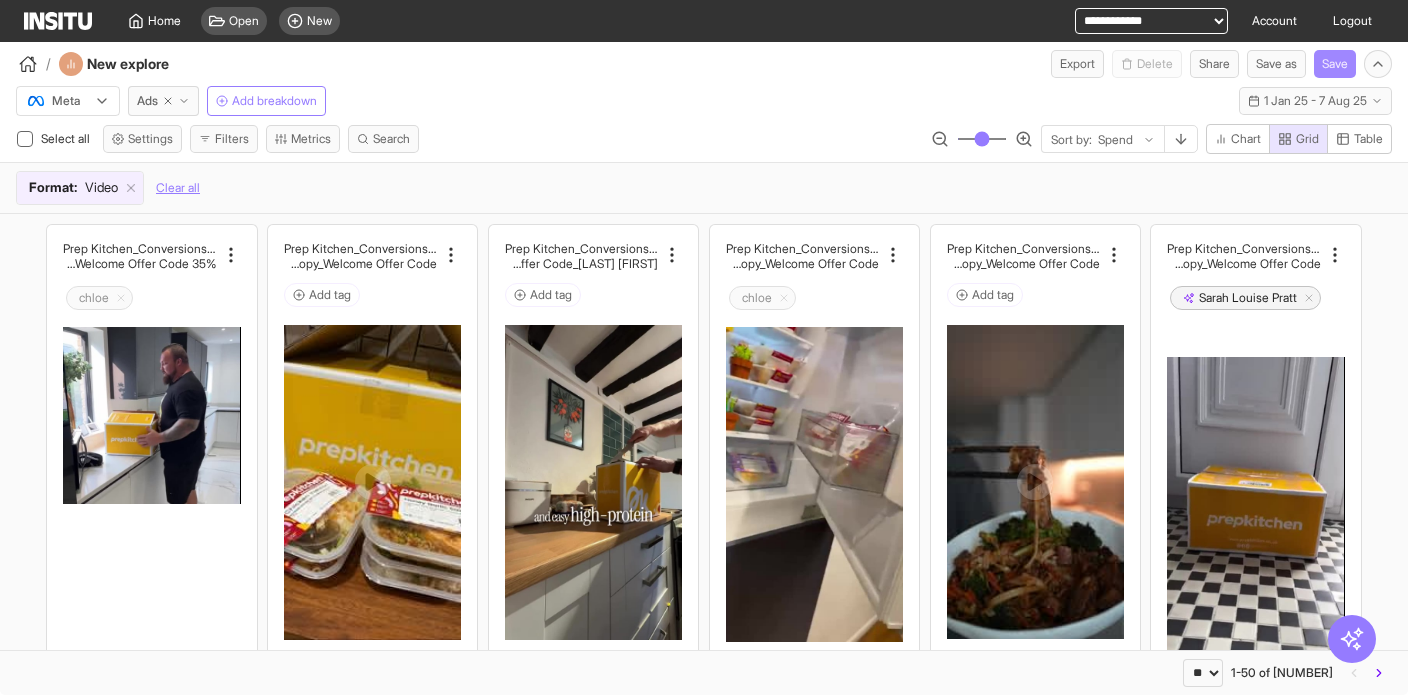 click on "Save" at bounding box center (1335, 64) 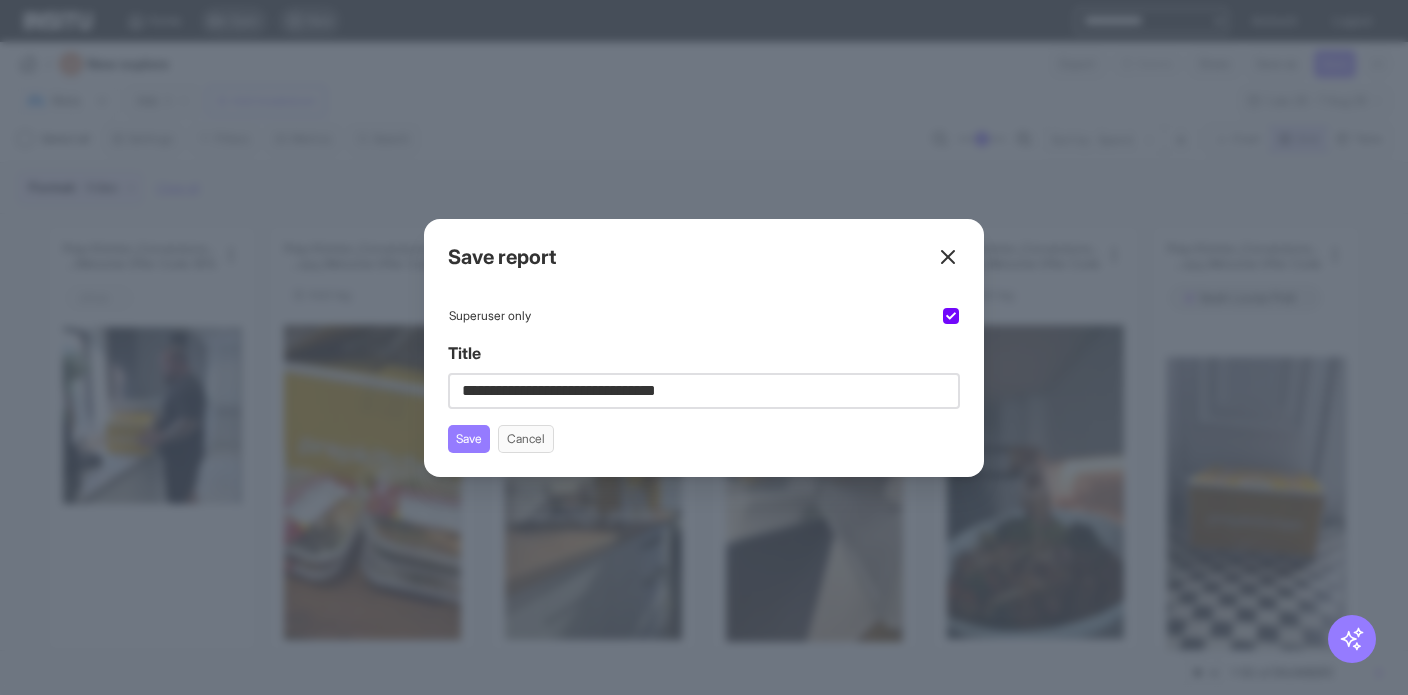 type on "**********" 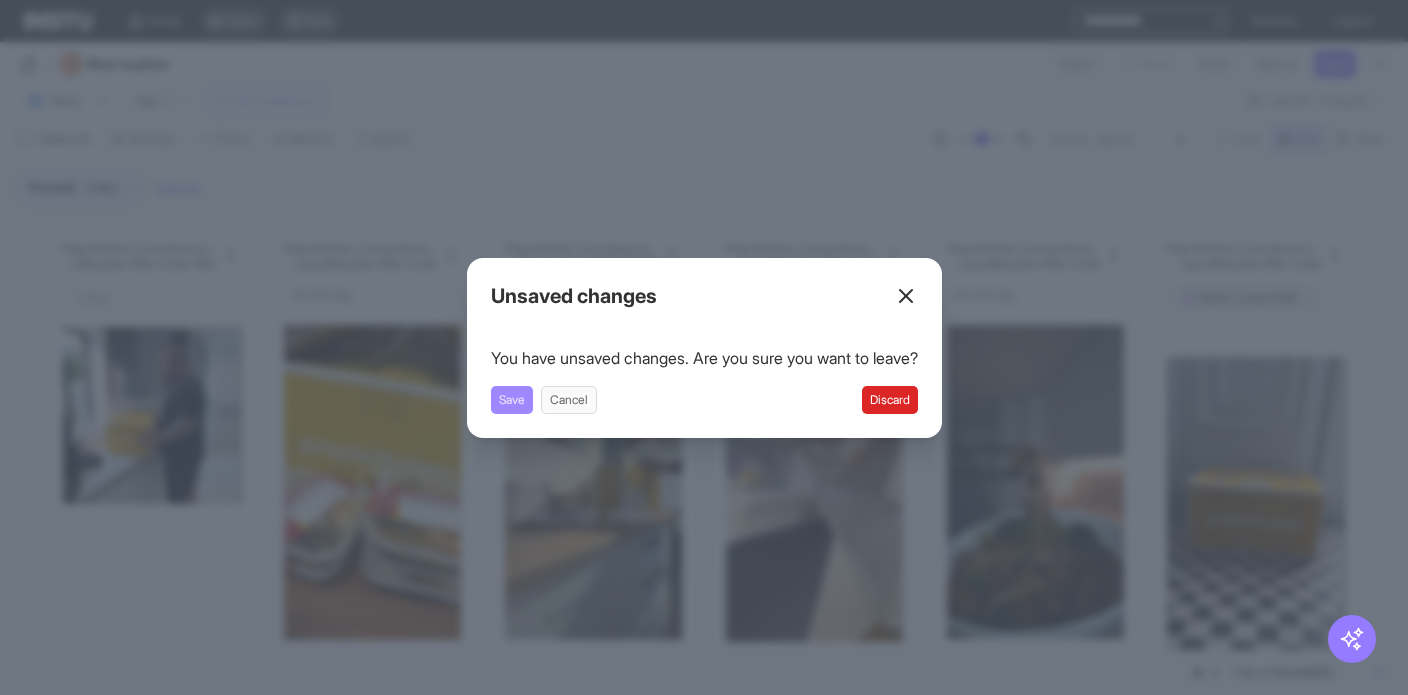 click on "Save" at bounding box center [512, 400] 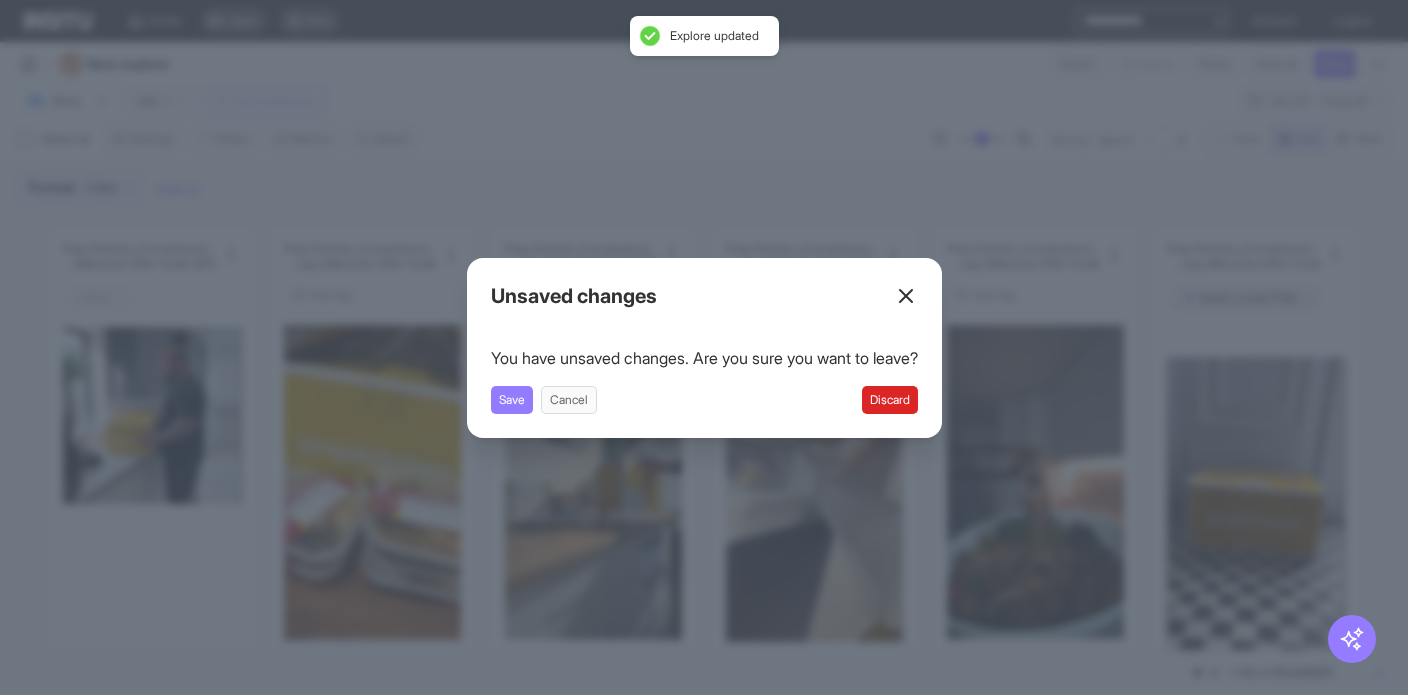 select on "**" 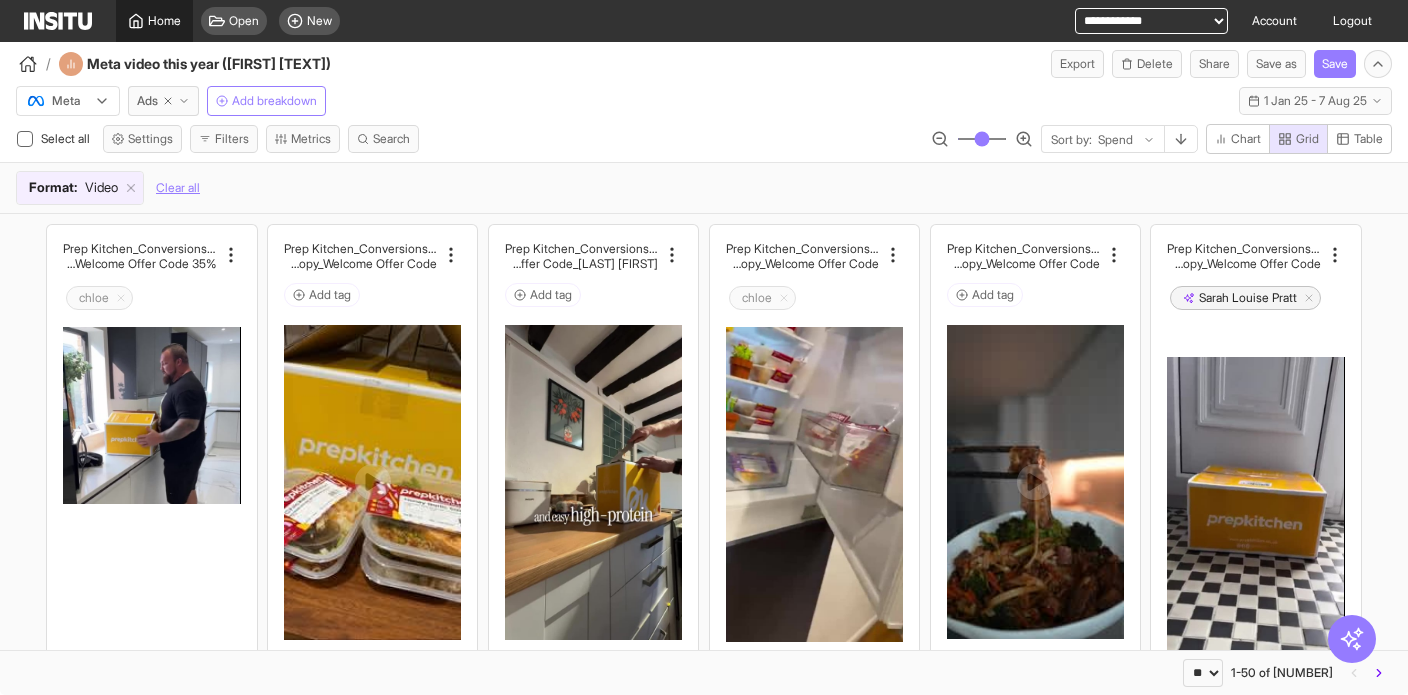 click on "Home" at bounding box center [164, 21] 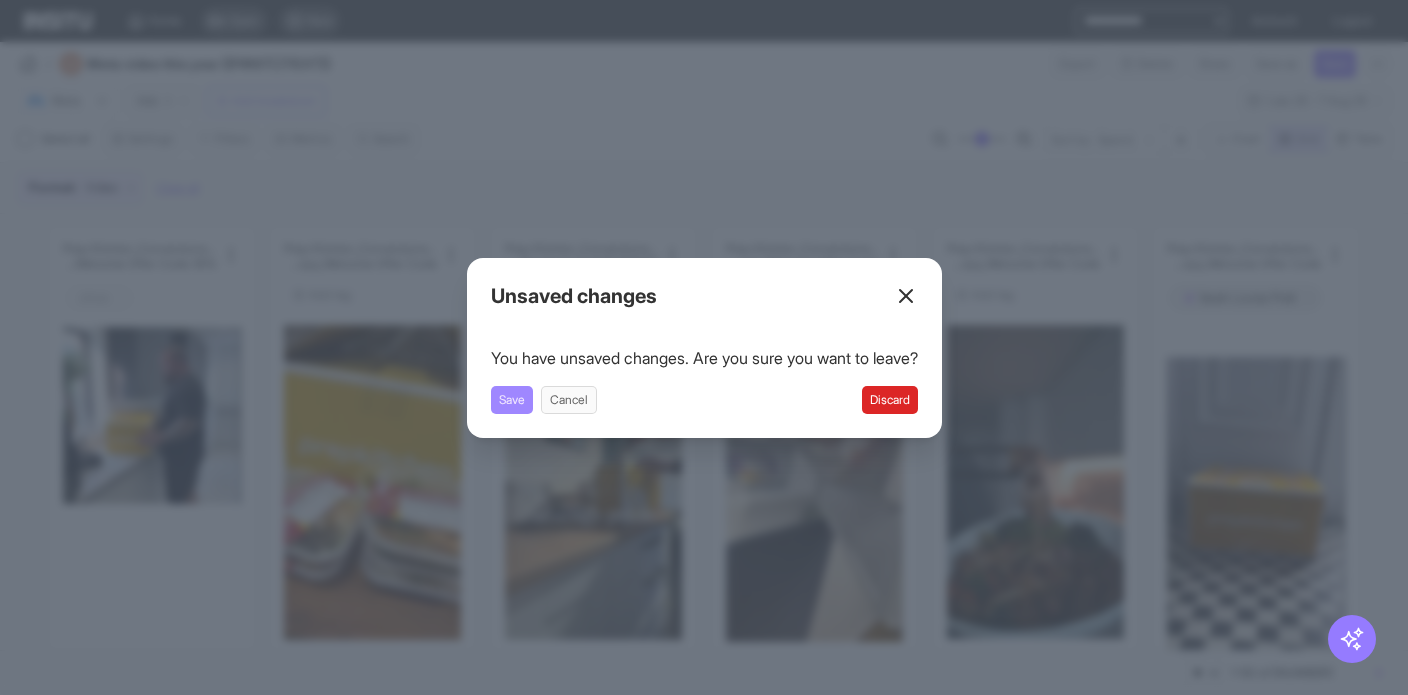 click on "Save" at bounding box center (512, 400) 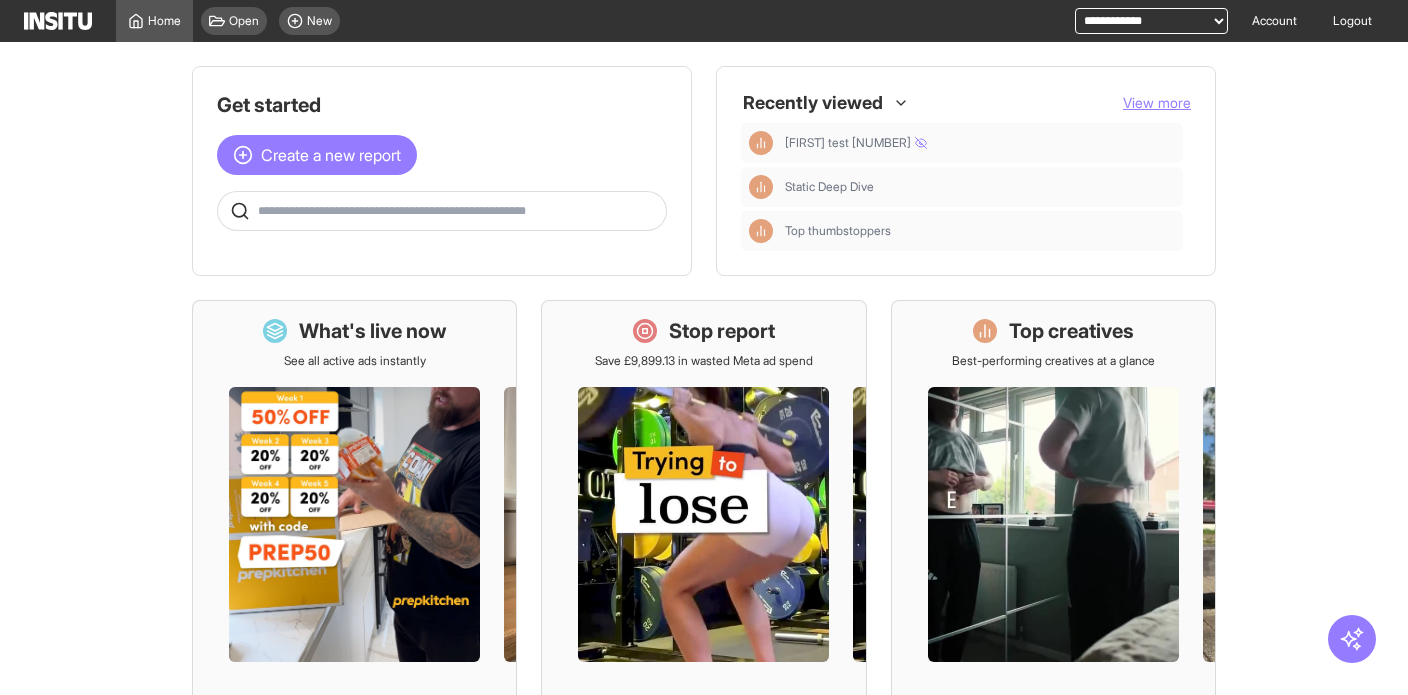 click at bounding box center [813, 103] 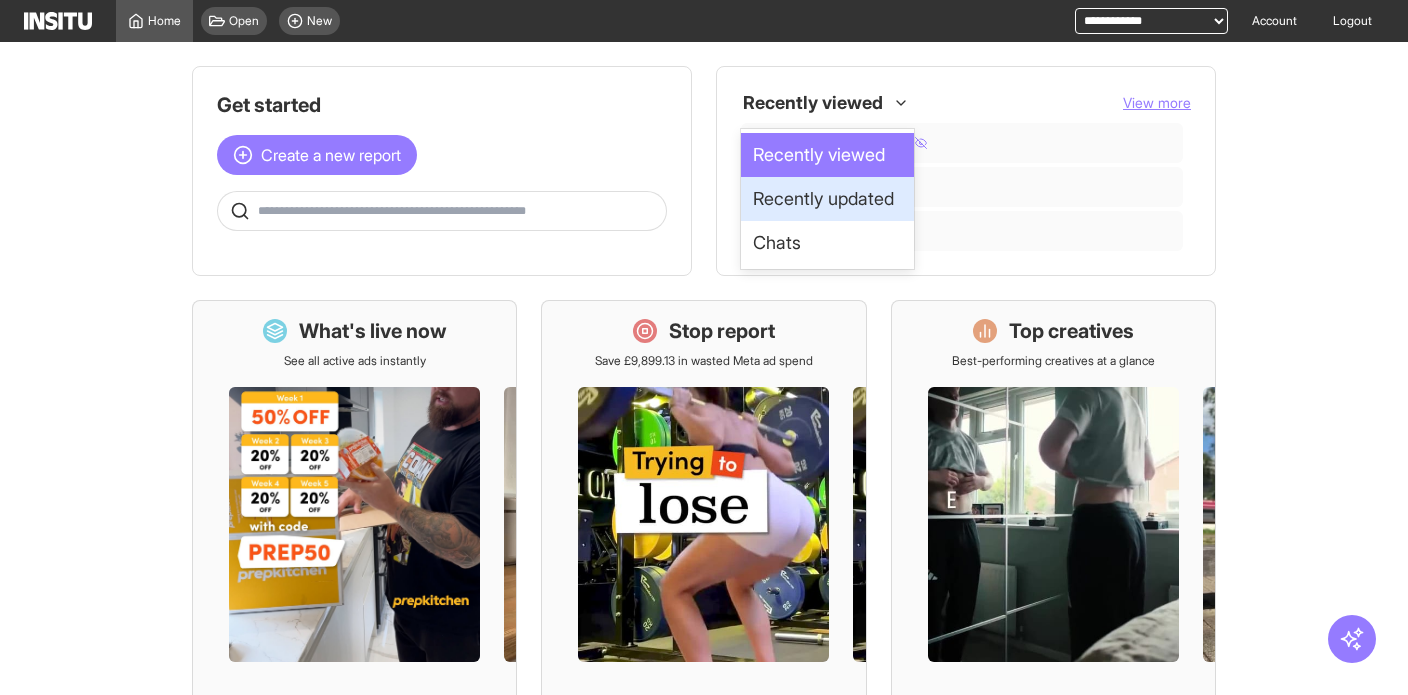 click on "Recently updated" at bounding box center [823, 199] 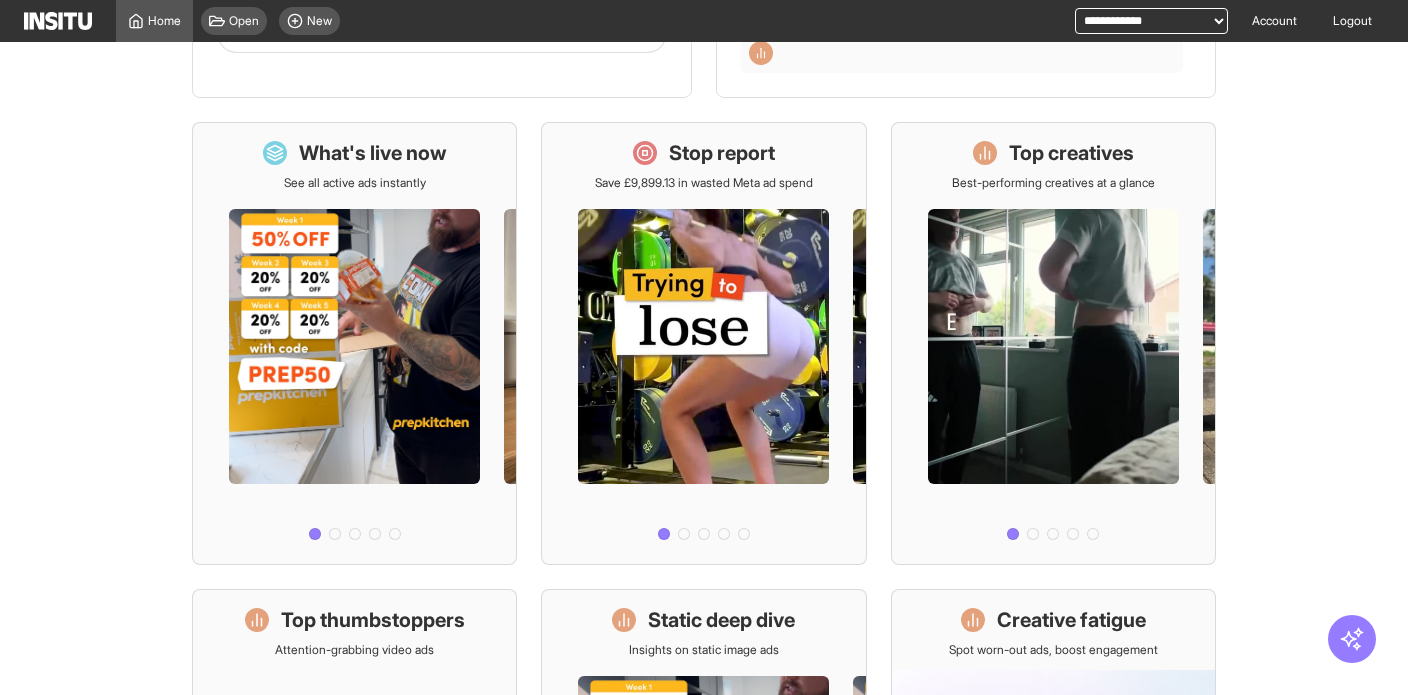 scroll, scrollTop: 0, scrollLeft: 0, axis: both 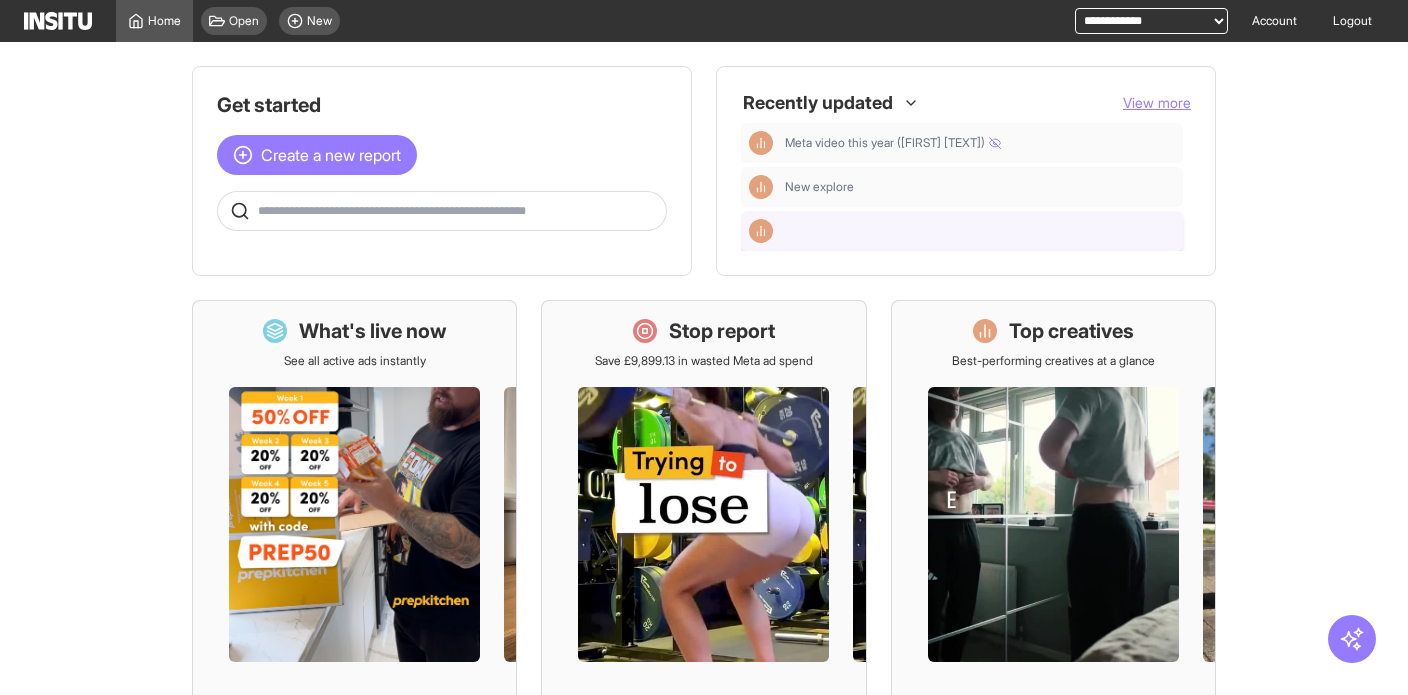 click at bounding box center [962, 231] 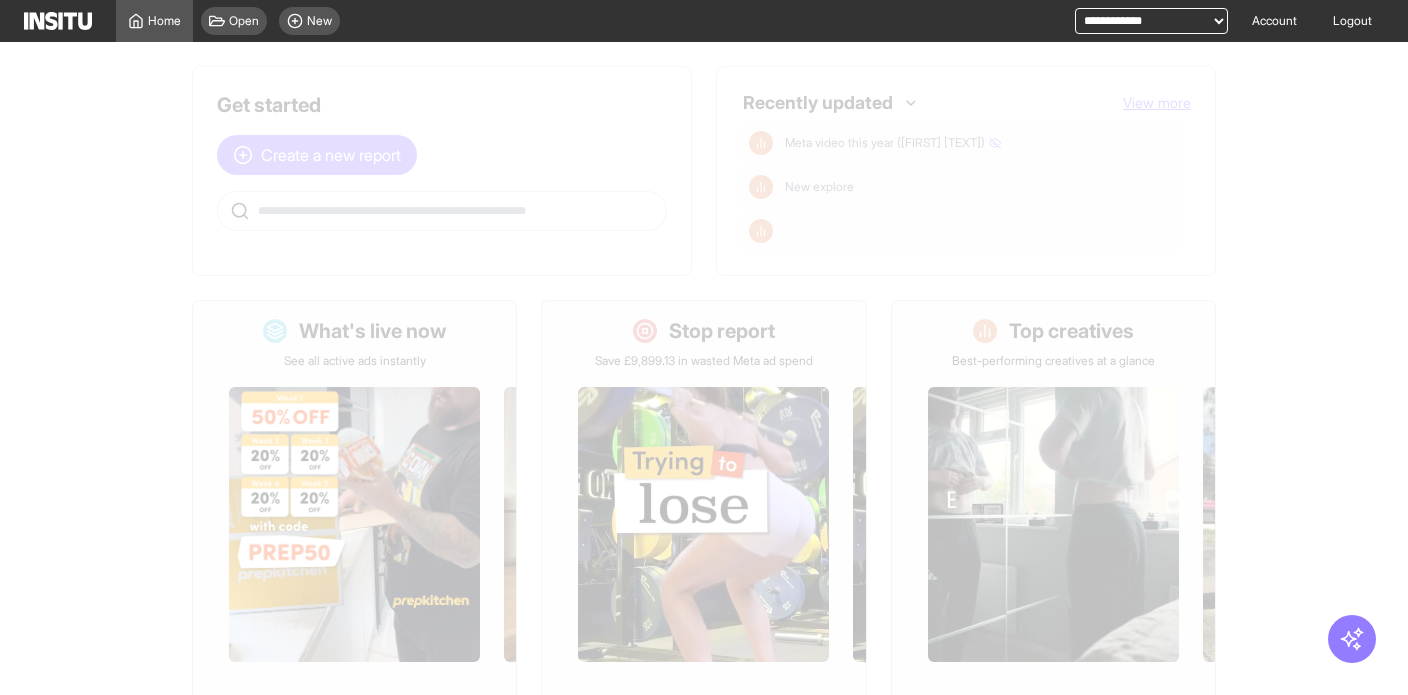 select on "**" 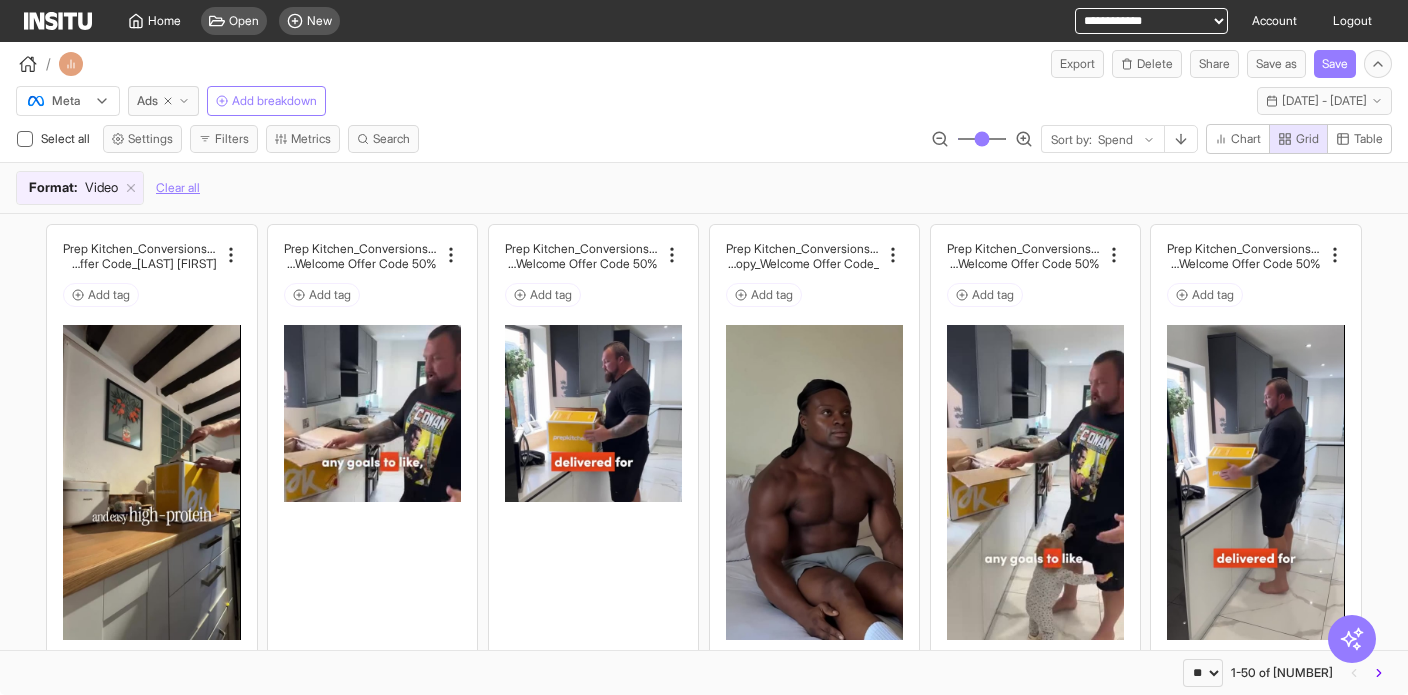 click 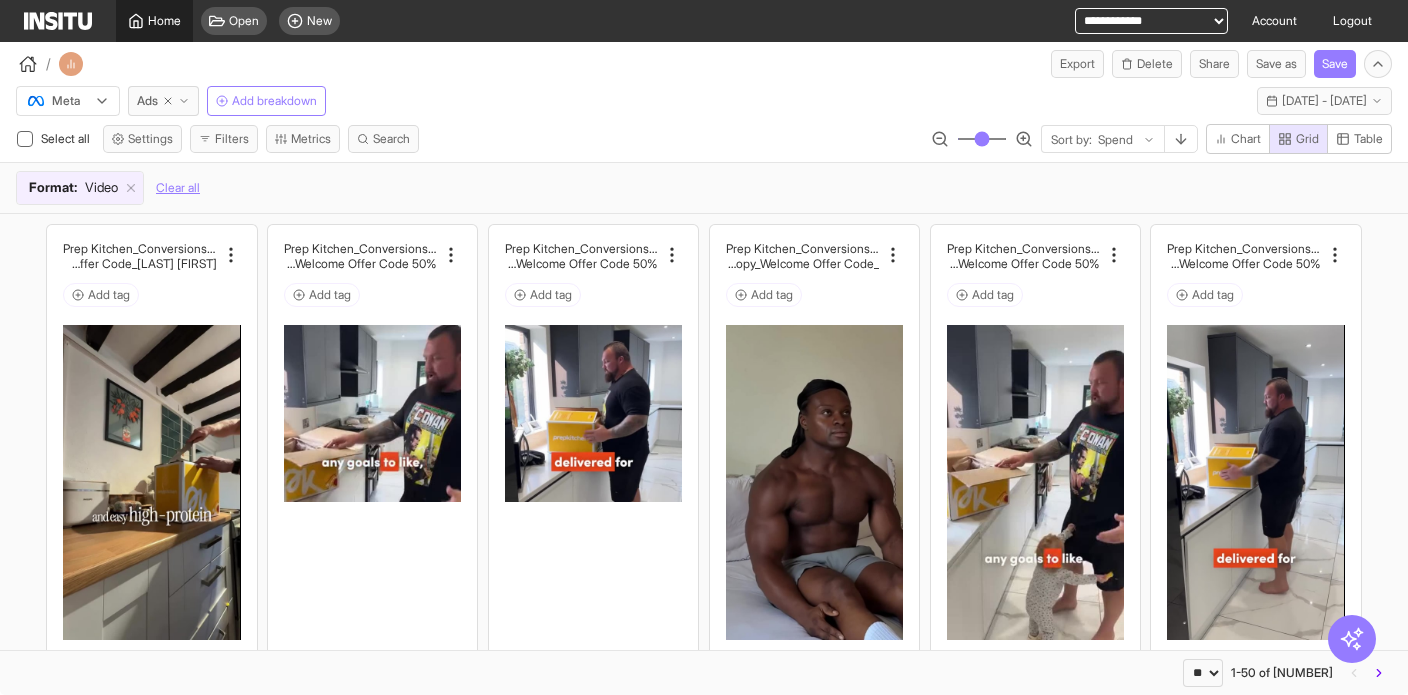click on "Home" at bounding box center [164, 21] 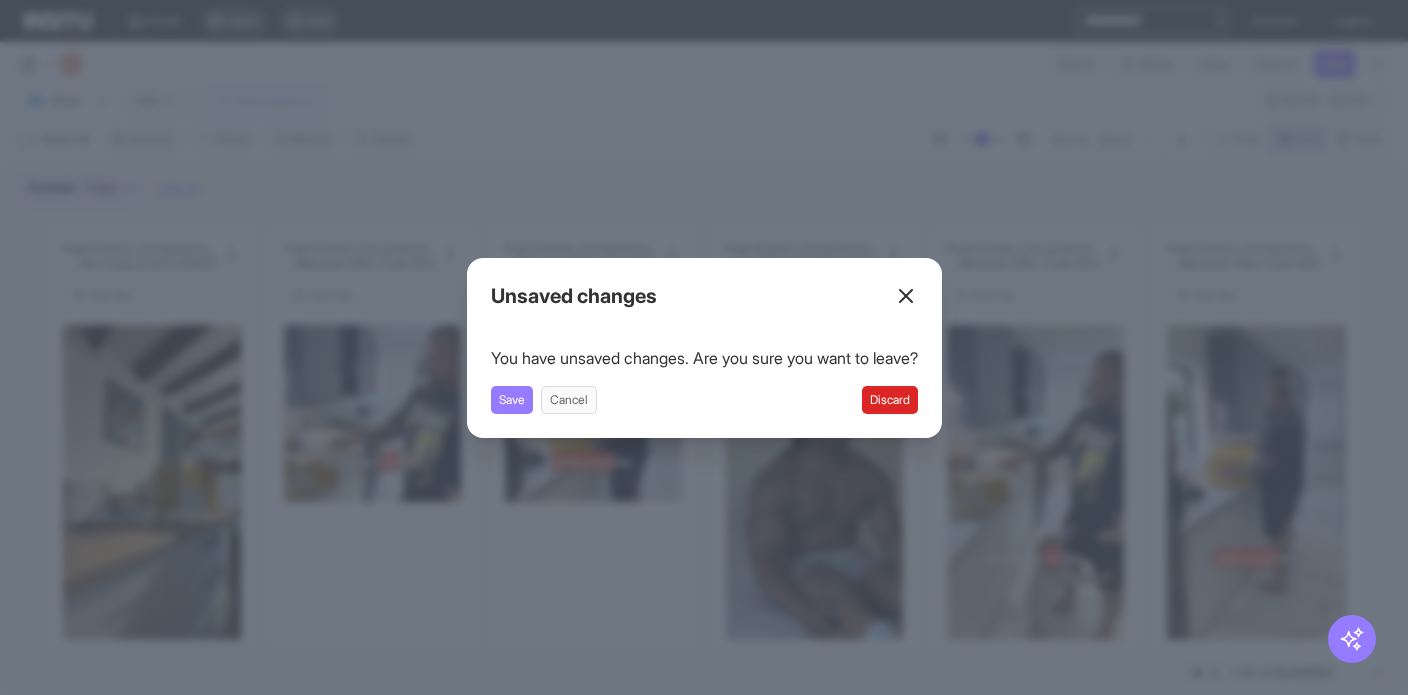 click on "Discard" at bounding box center [890, 400] 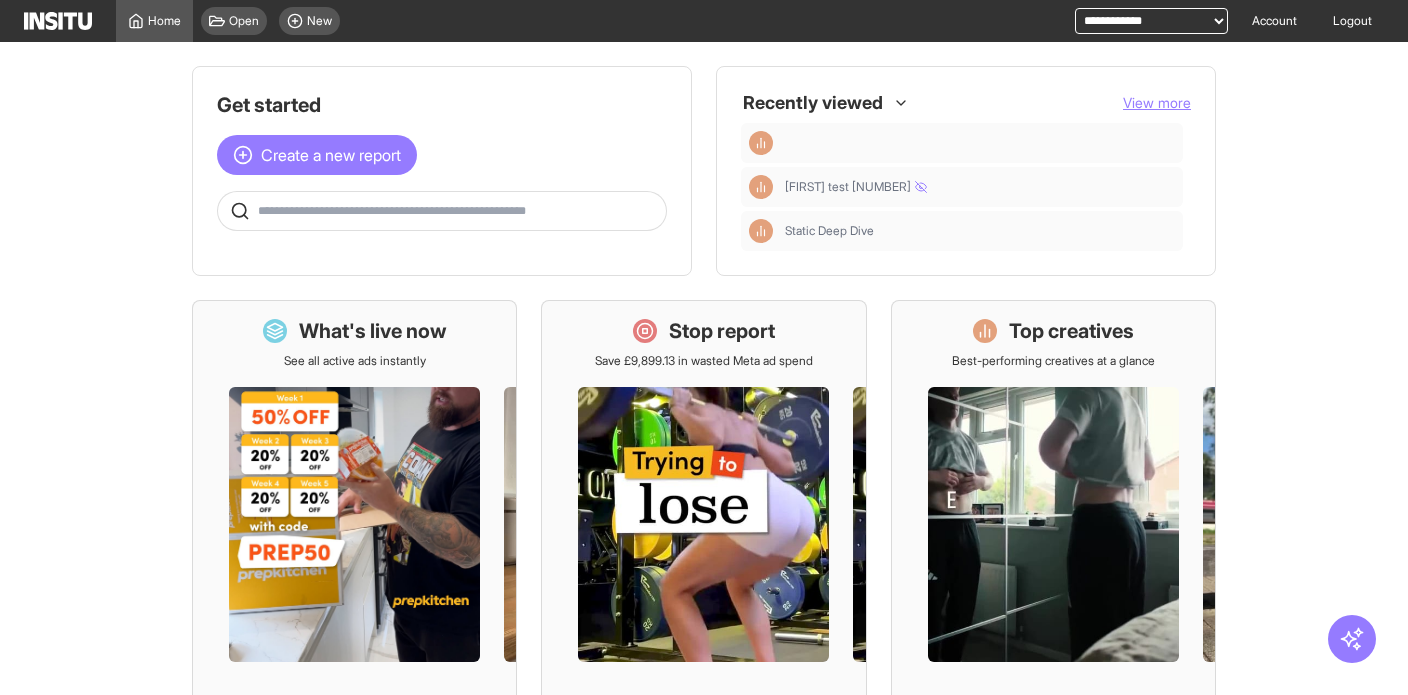 click at bounding box center [813, 103] 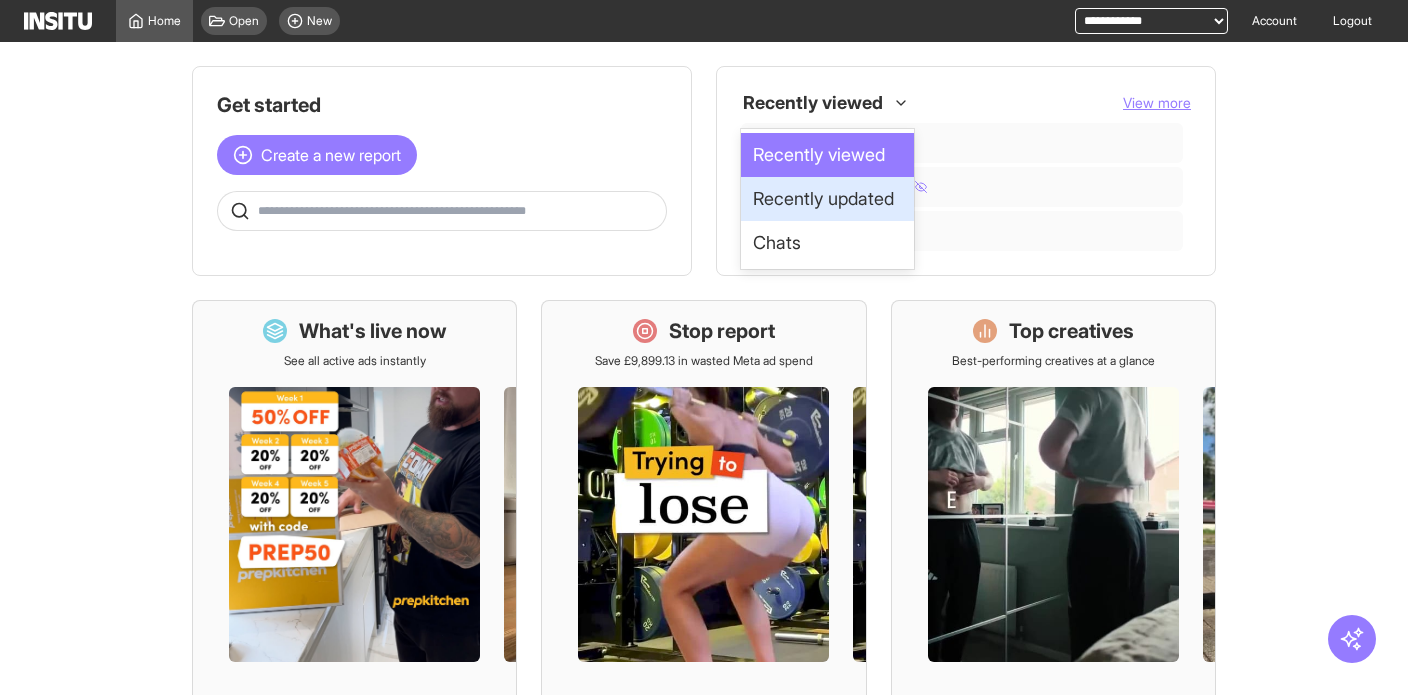 click on "Recently updated" at bounding box center (823, 199) 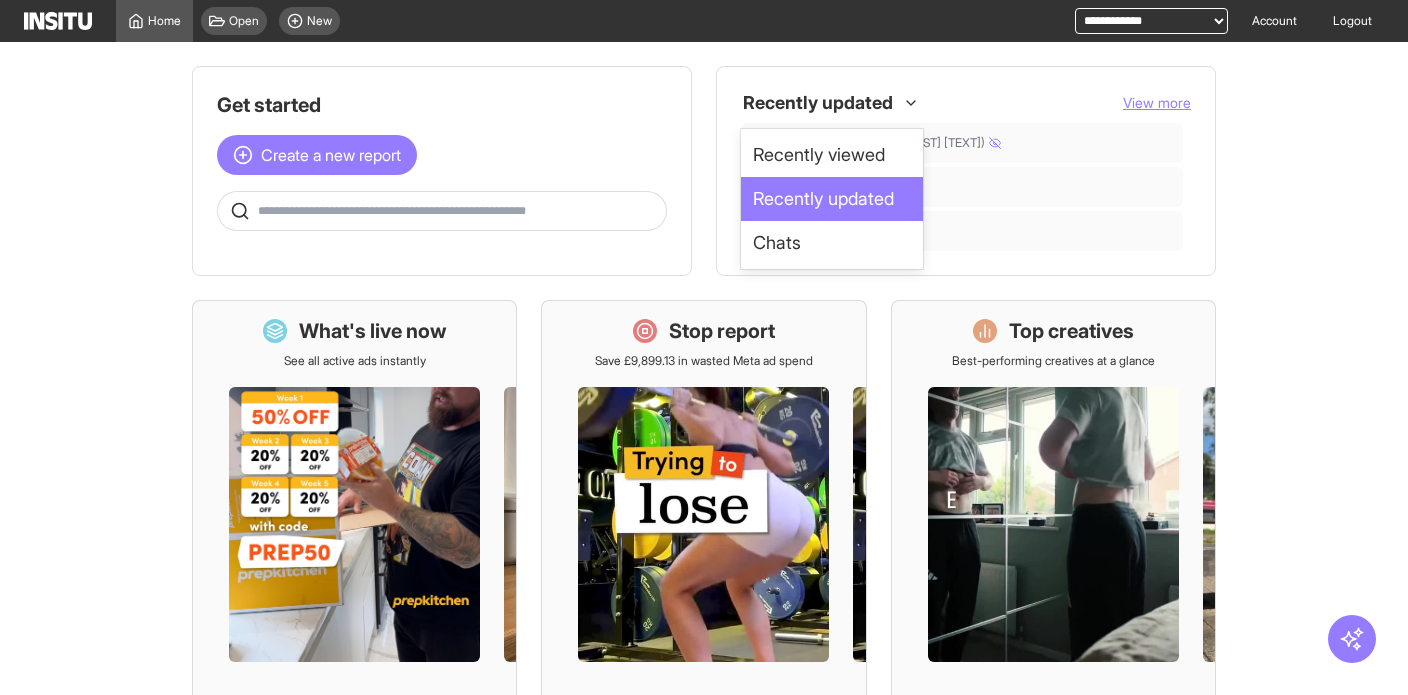 click at bounding box center (818, 103) 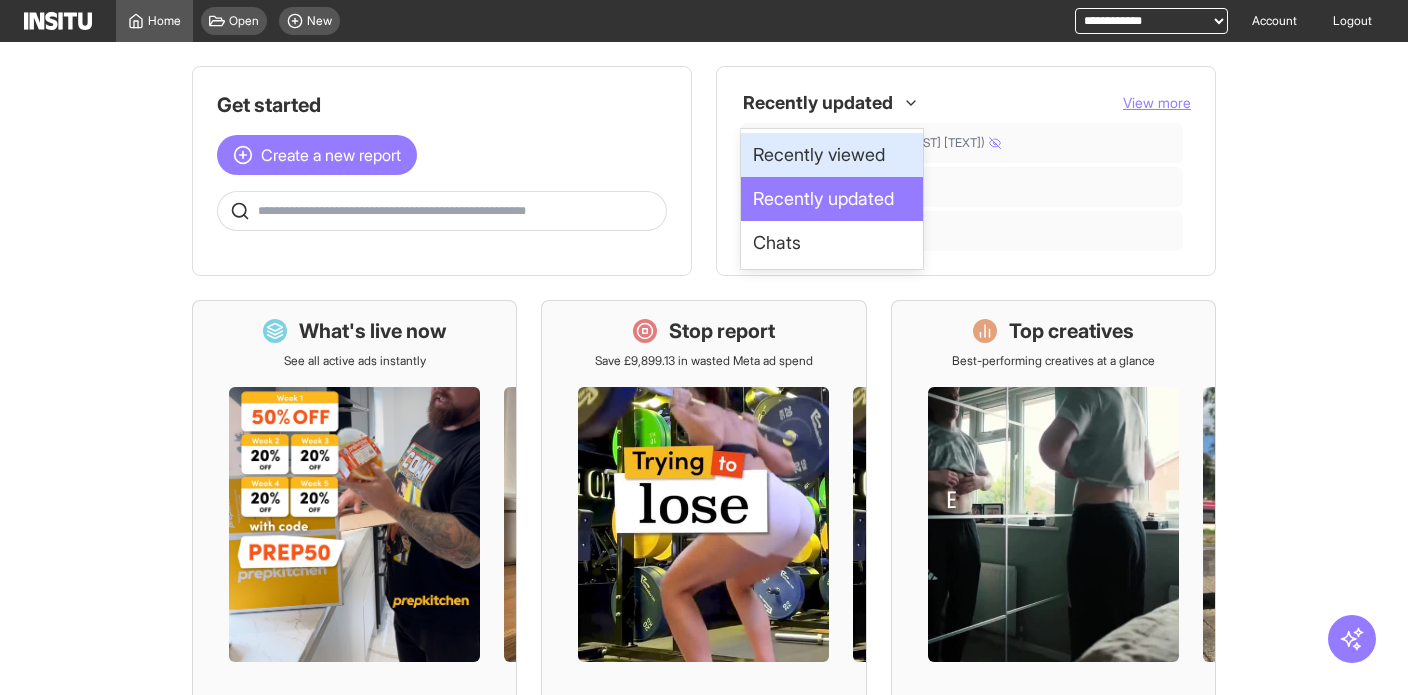 click on "Recently viewed" at bounding box center (819, 155) 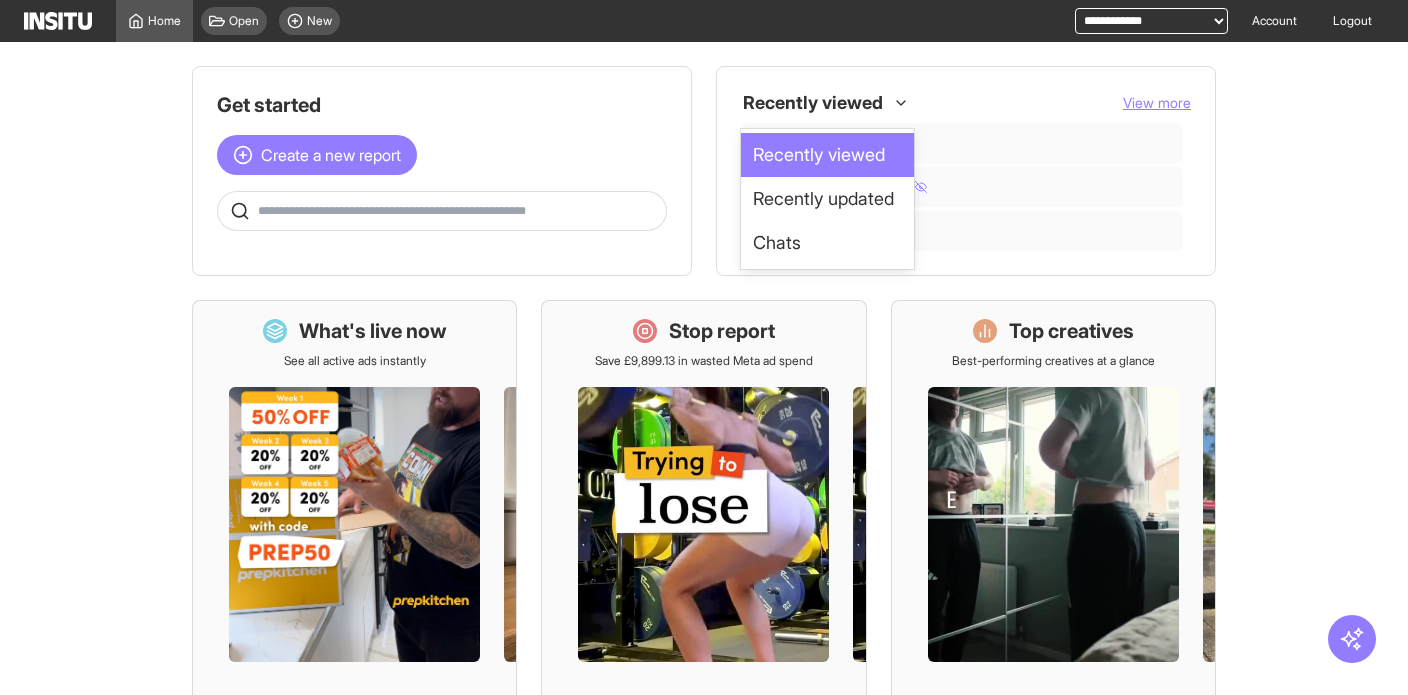 click at bounding box center (813, 103) 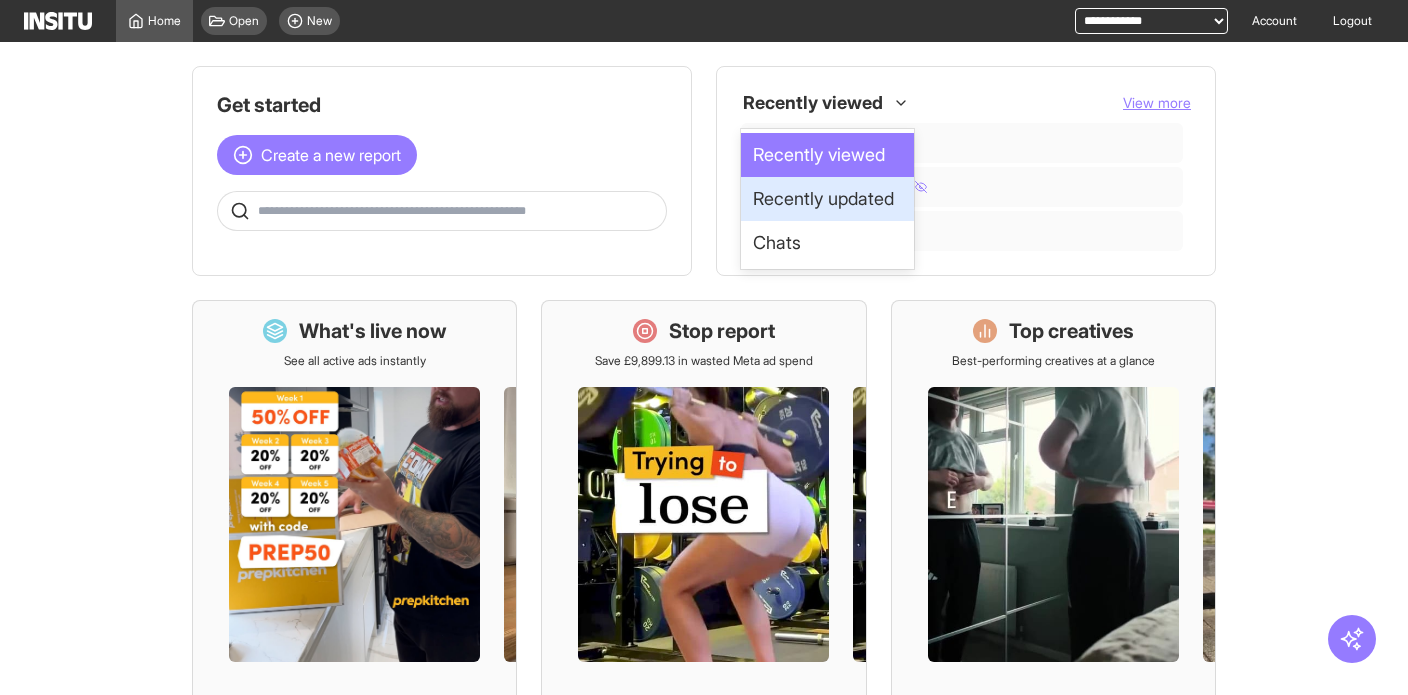click on "Recently updated" at bounding box center [823, 199] 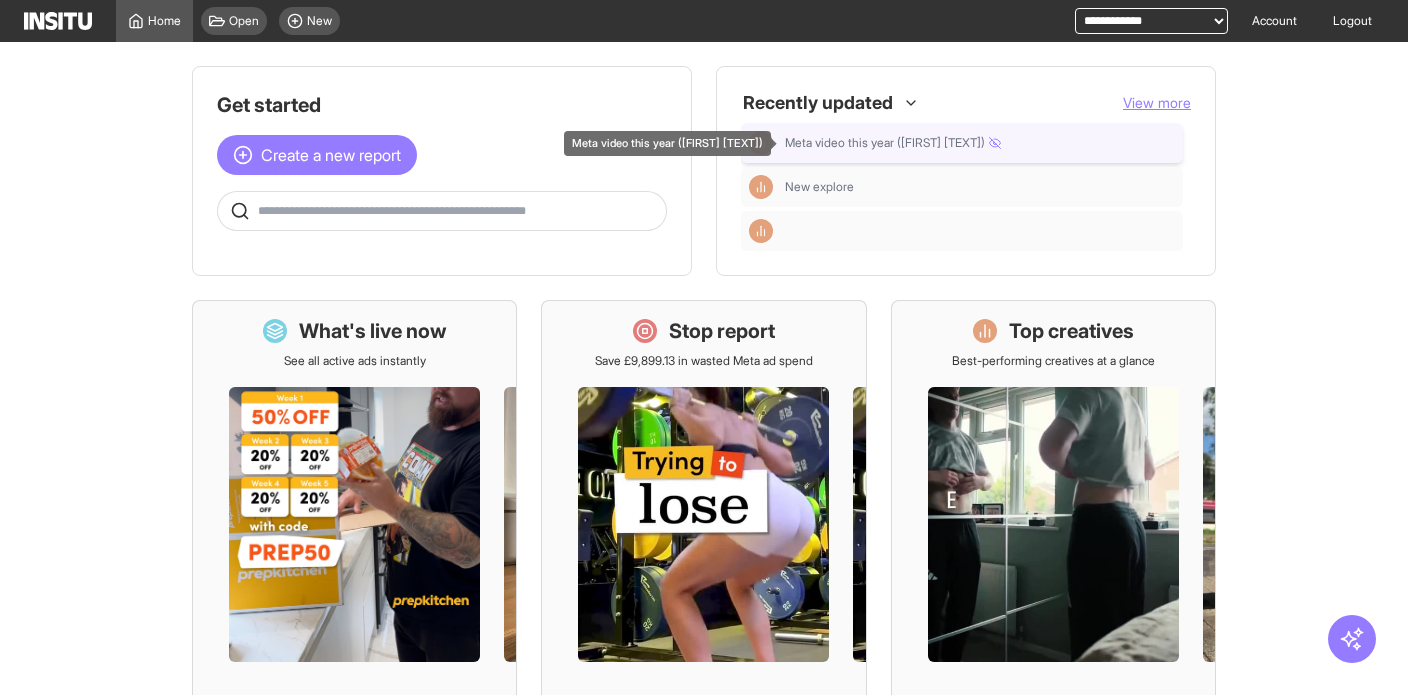 click on "Meta video this year ([FIRST] [TEXT])" at bounding box center (980, 143) 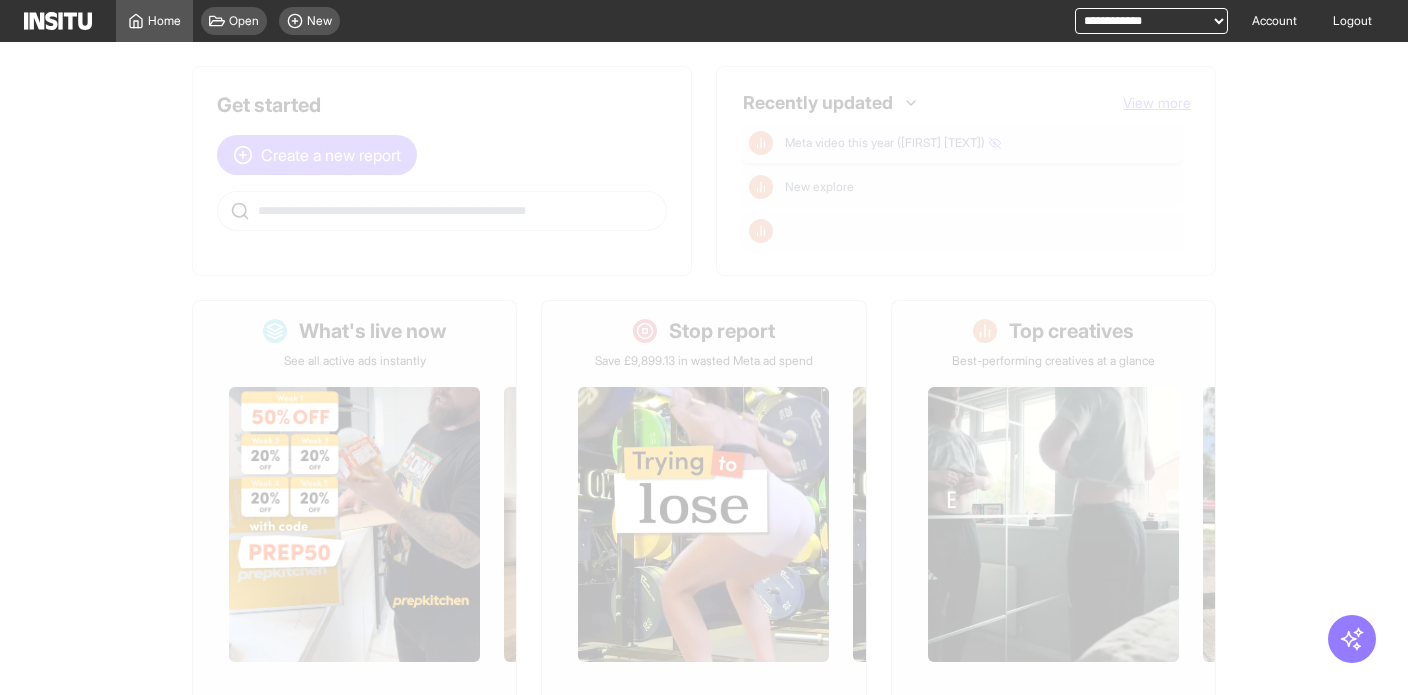 select on "**" 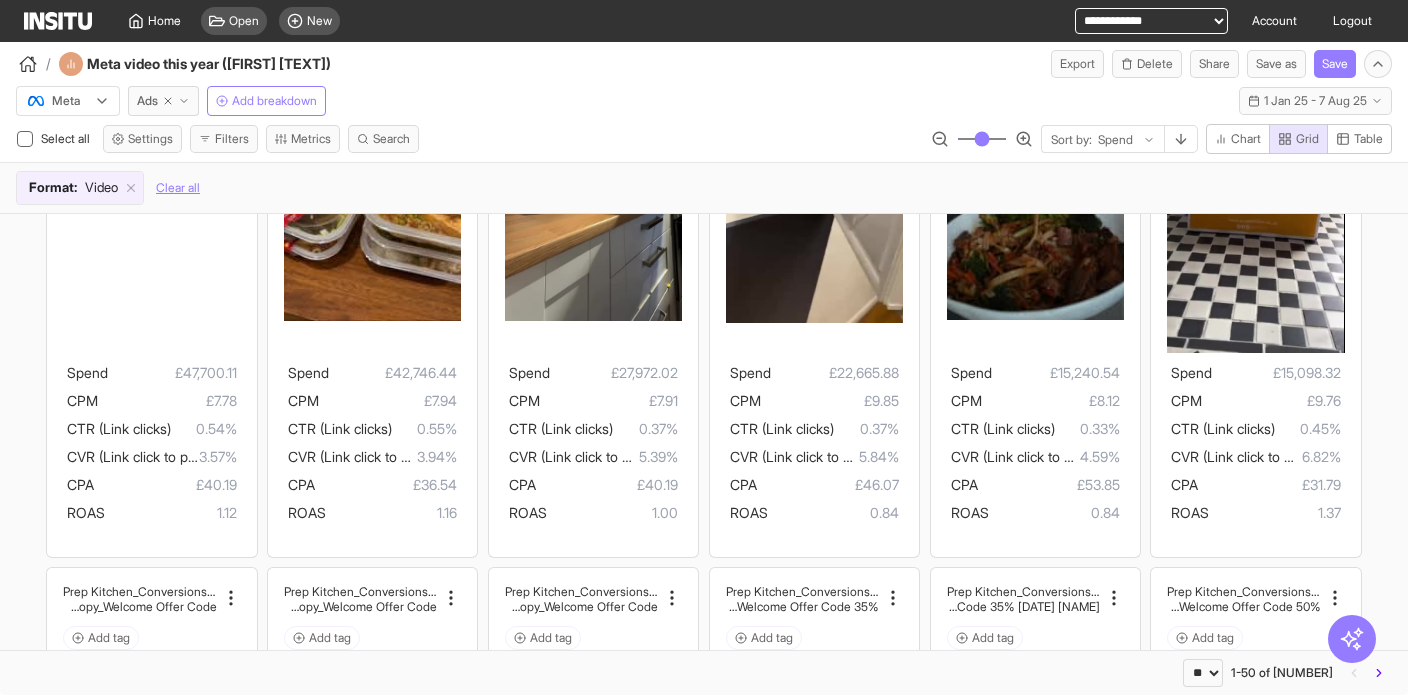 scroll, scrollTop: 0, scrollLeft: 0, axis: both 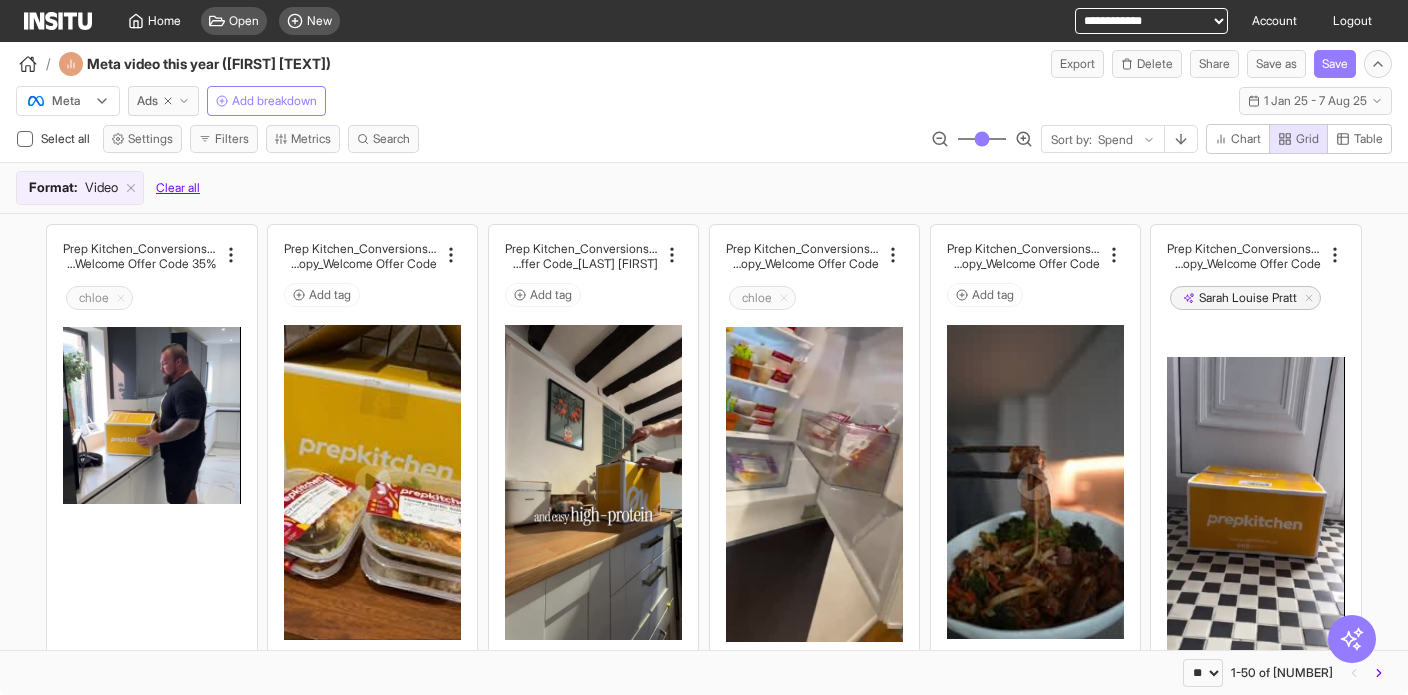 click on "Clear all" at bounding box center [178, 188] 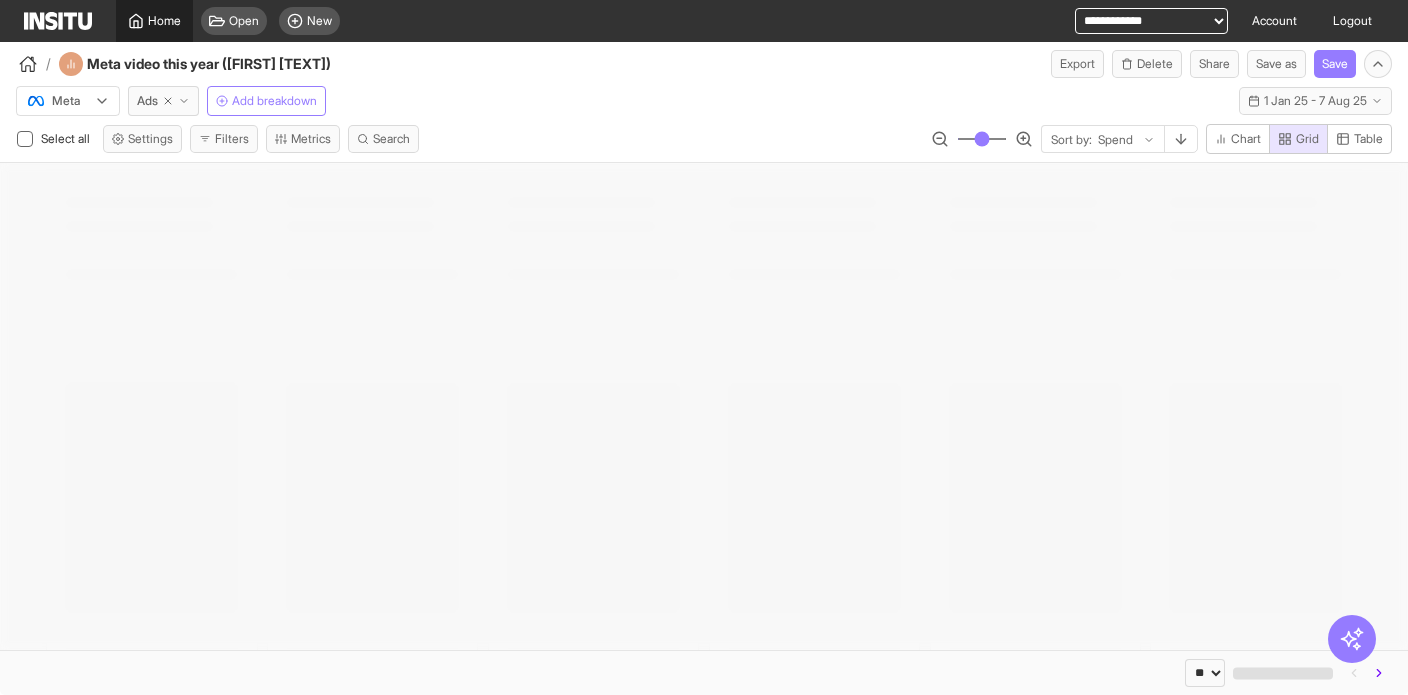 click on "Home" at bounding box center [164, 21] 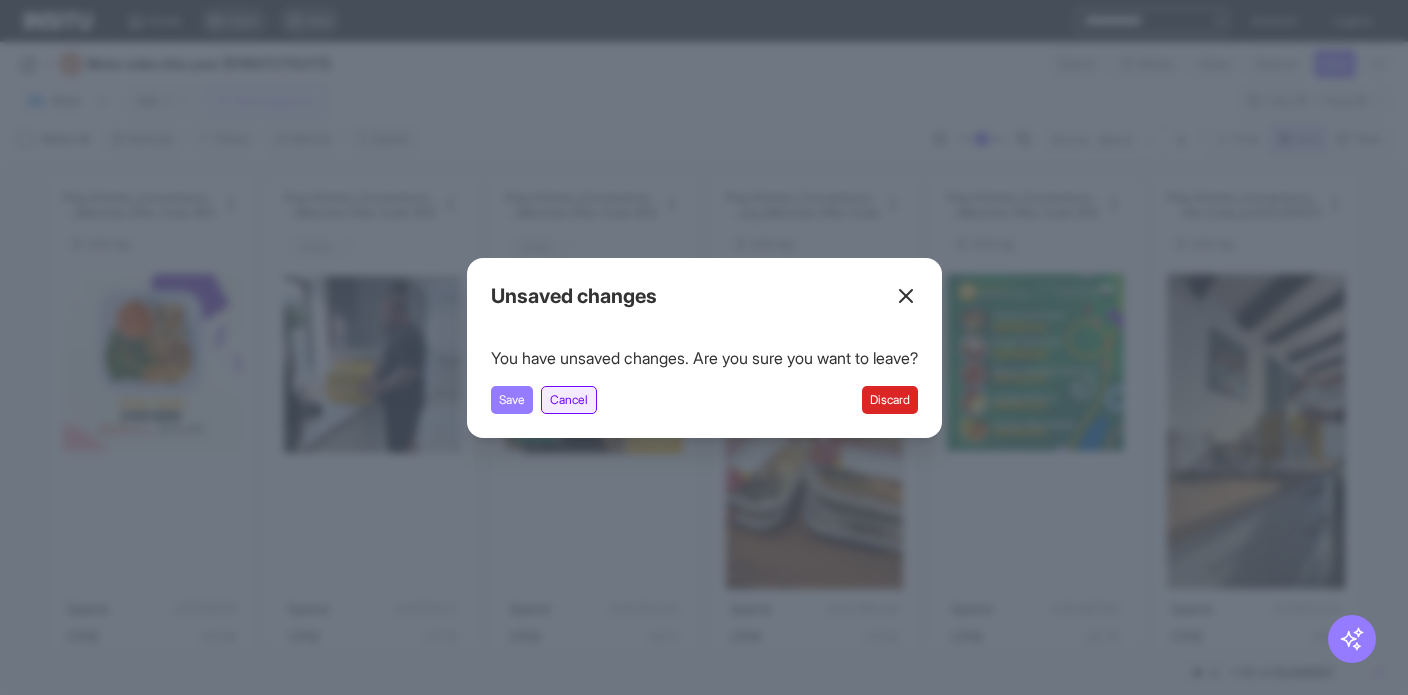 click on "Cancel" at bounding box center (569, 400) 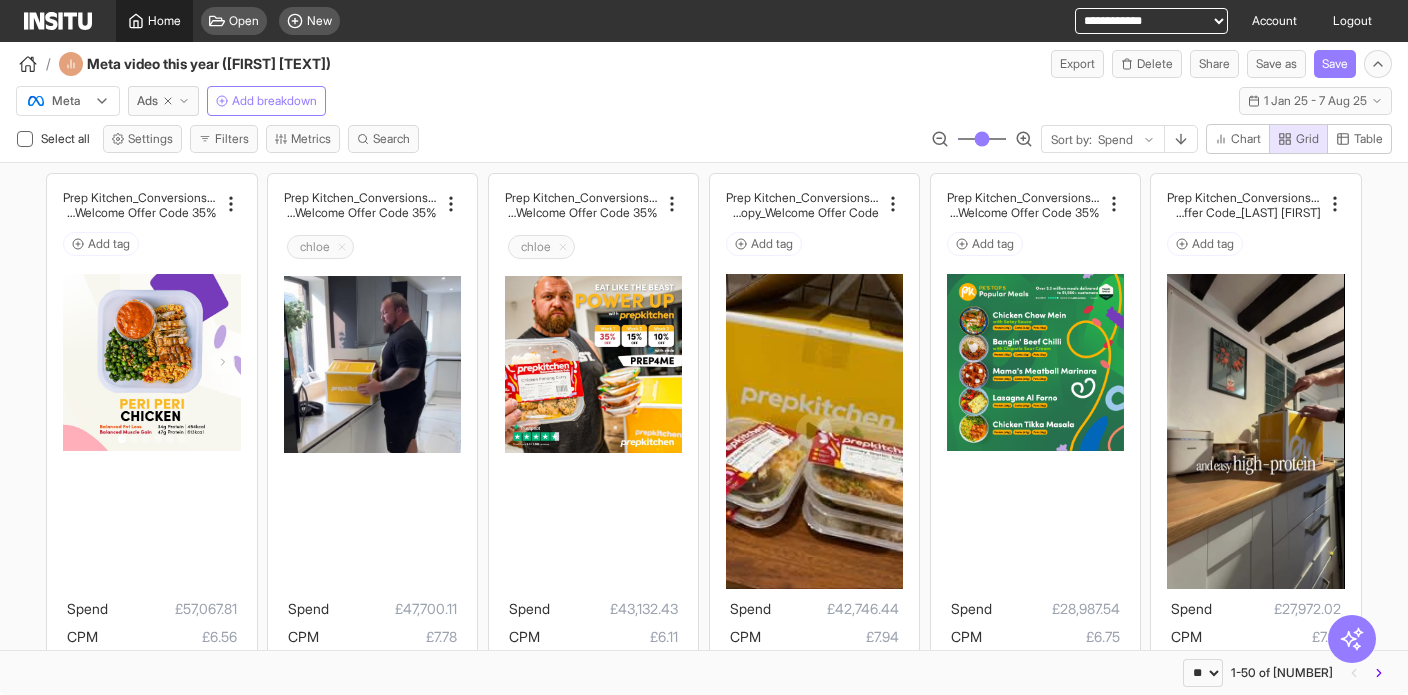 click on "Home" at bounding box center [164, 21] 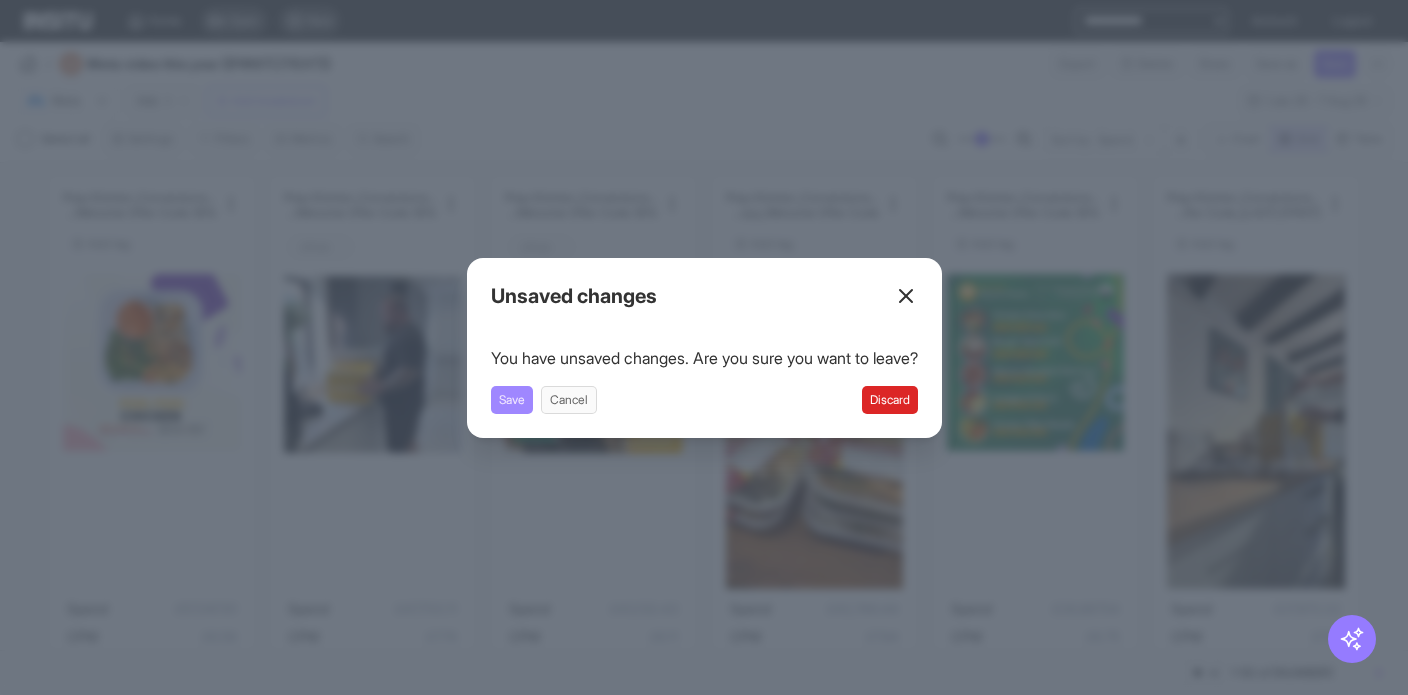 click on "Save" at bounding box center (512, 400) 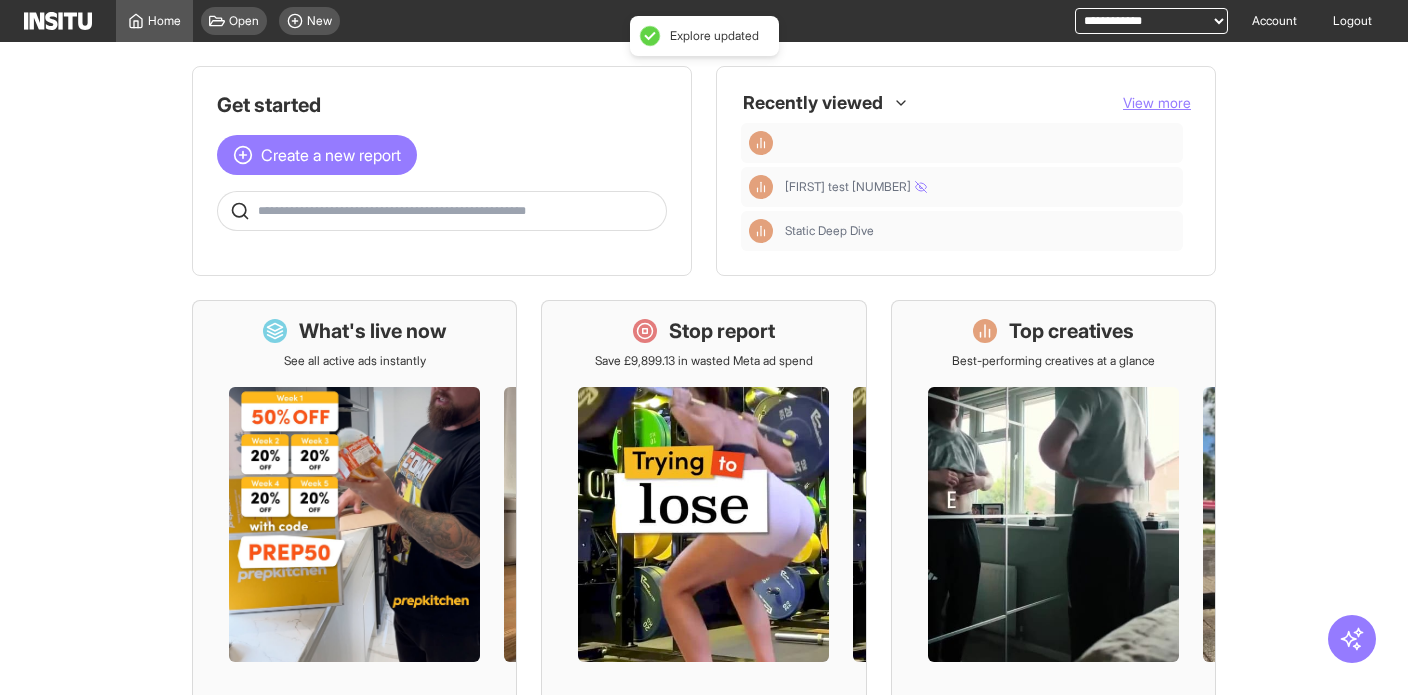 click at bounding box center (813, 103) 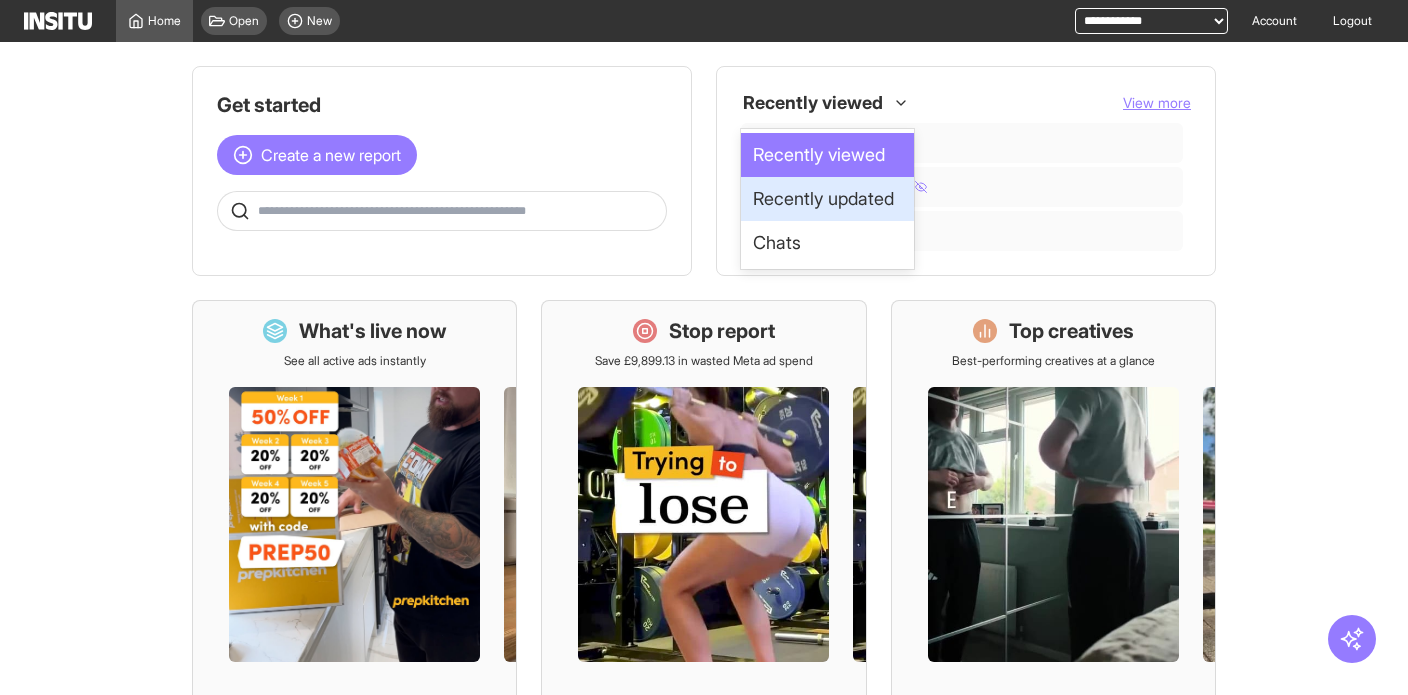 click on "Recently updated" at bounding box center [823, 199] 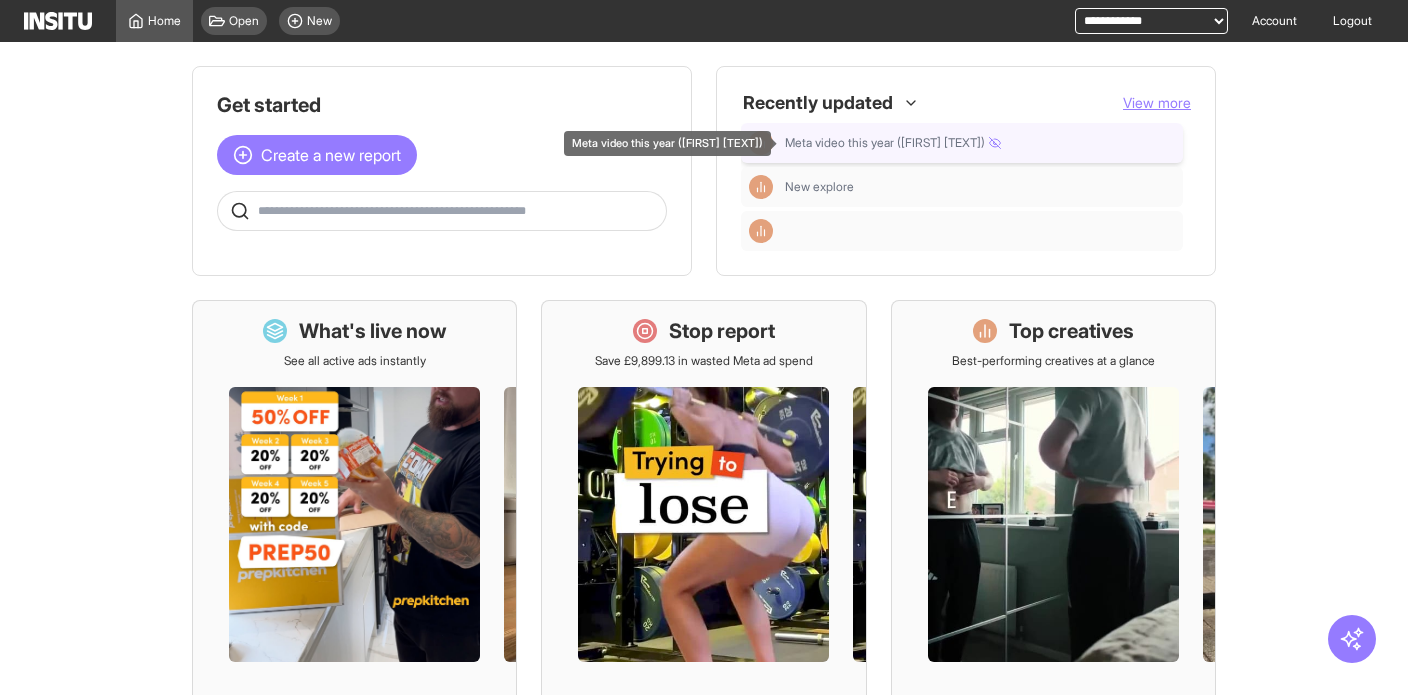 click on "Meta video this year ([FIRST] [TEXT])" at bounding box center [980, 143] 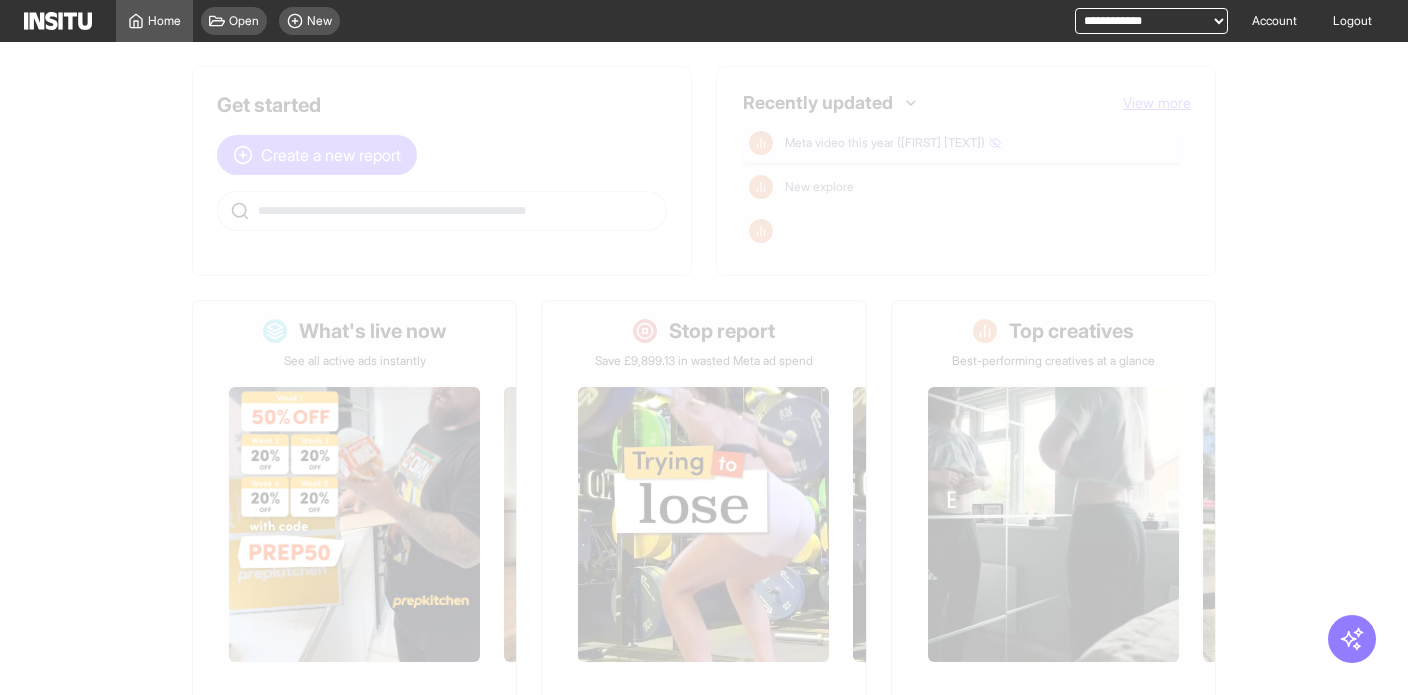 select on "**" 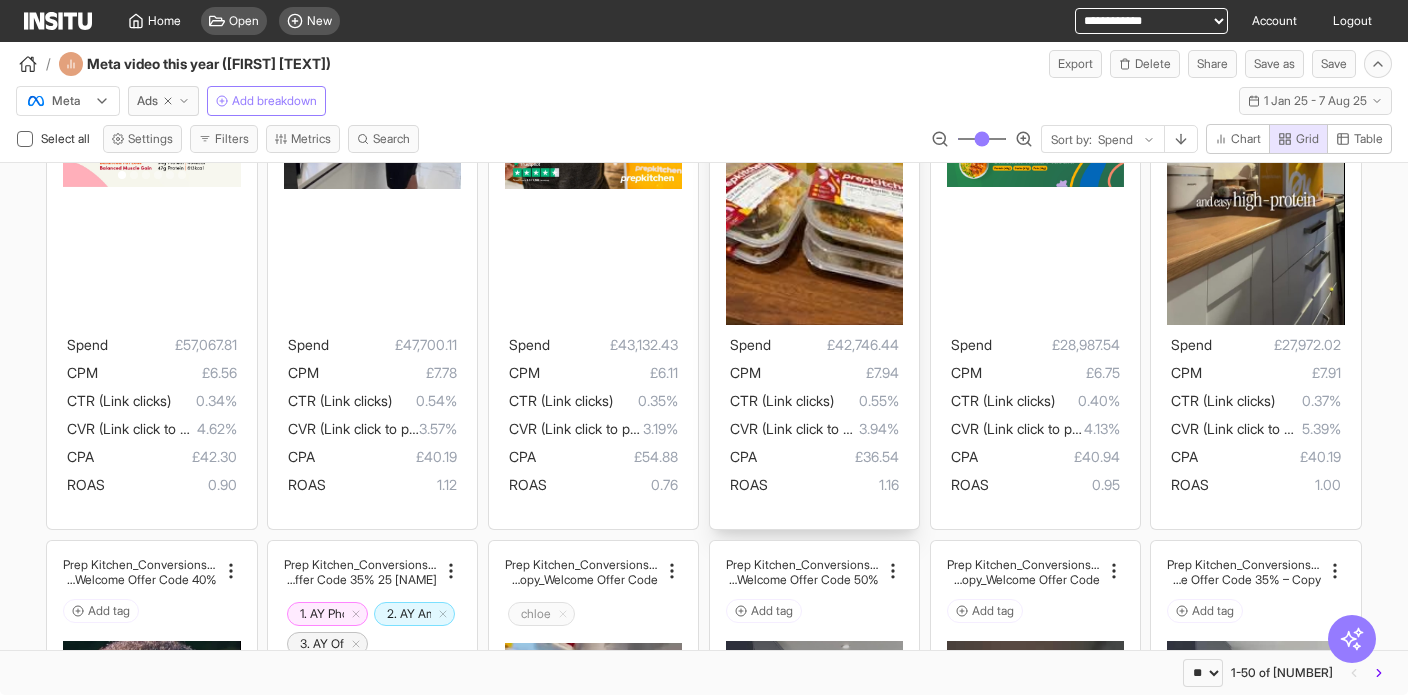 scroll, scrollTop: 0, scrollLeft: 0, axis: both 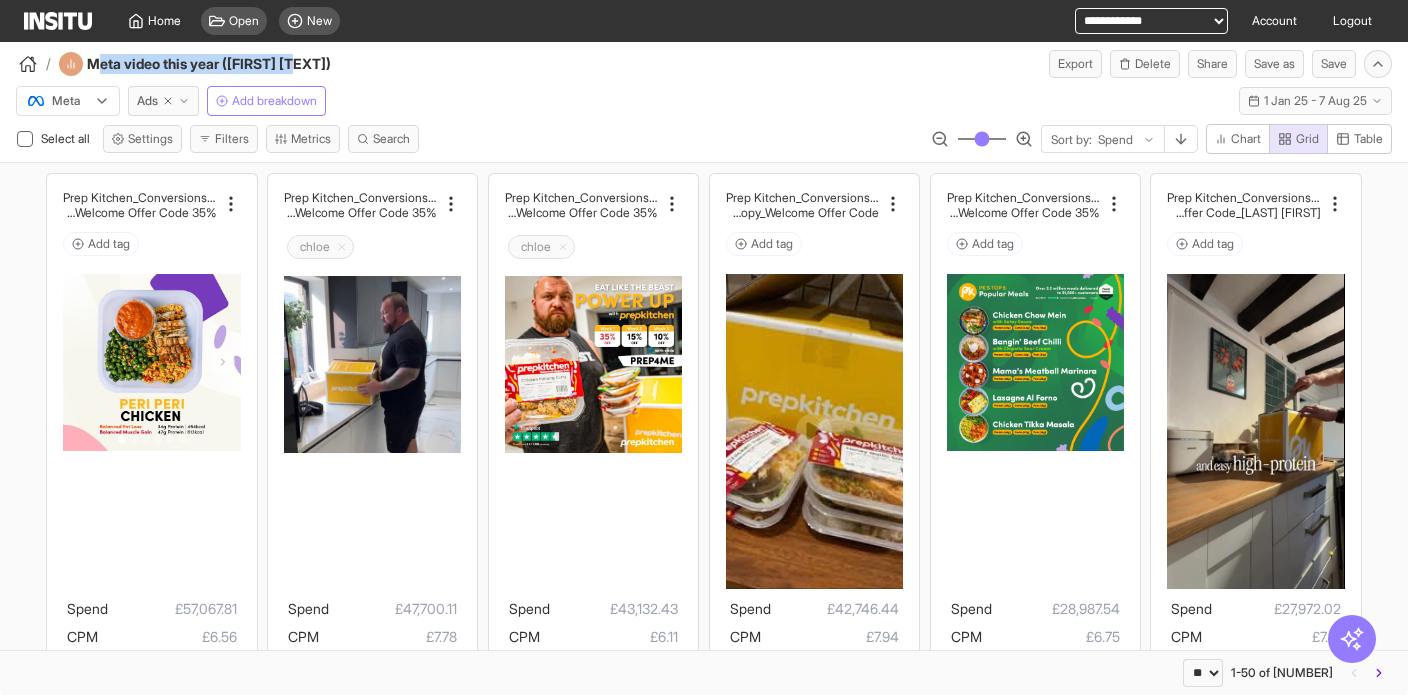 drag, startPoint x: 101, startPoint y: 68, endPoint x: 349, endPoint y: 73, distance: 248.0504 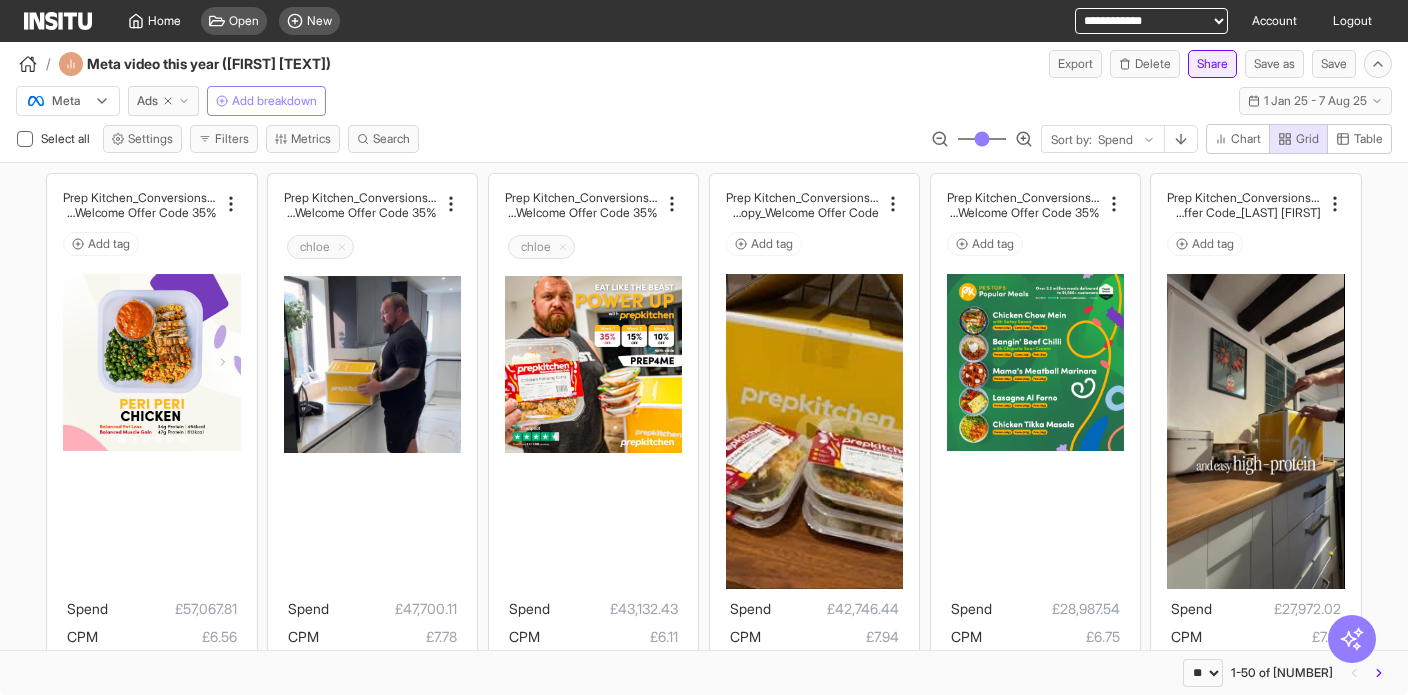 click on "Share" at bounding box center [1212, 64] 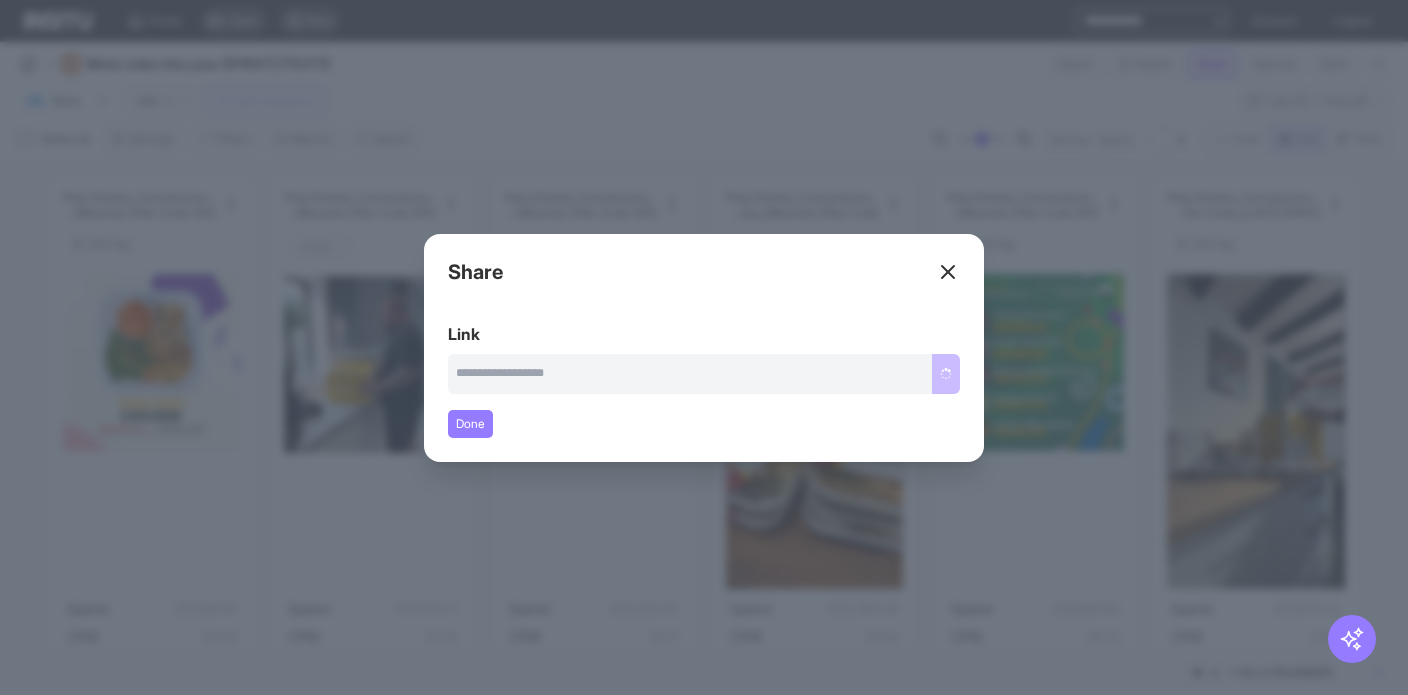 type on "**********" 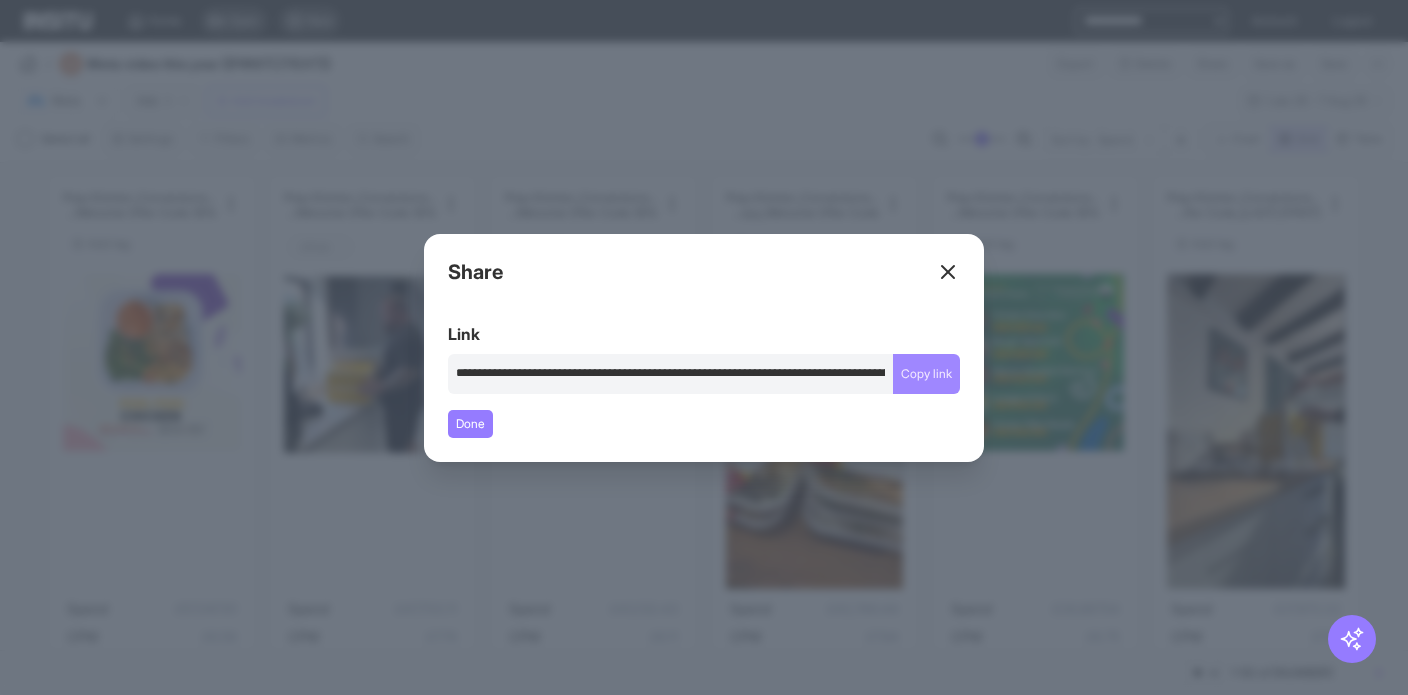 drag, startPoint x: 929, startPoint y: 383, endPoint x: 970, endPoint y: 315, distance: 79.40403 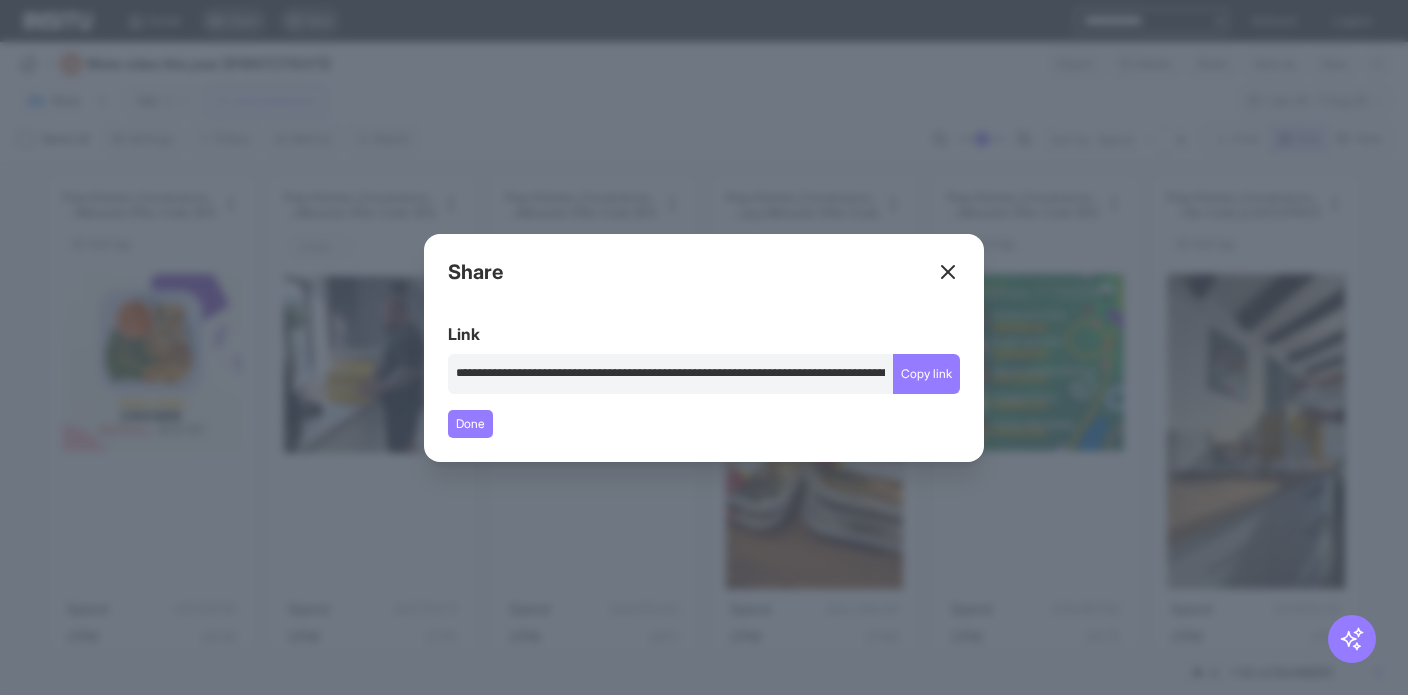 click 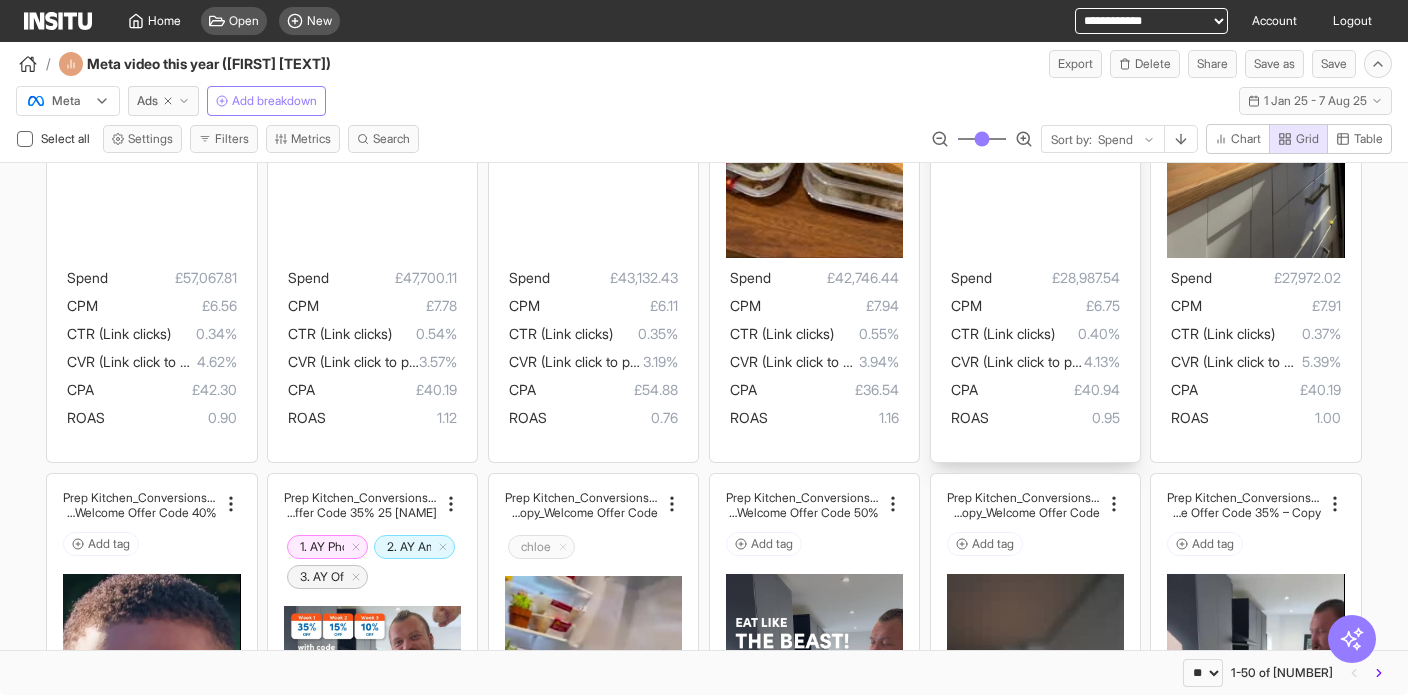 scroll, scrollTop: 0, scrollLeft: 0, axis: both 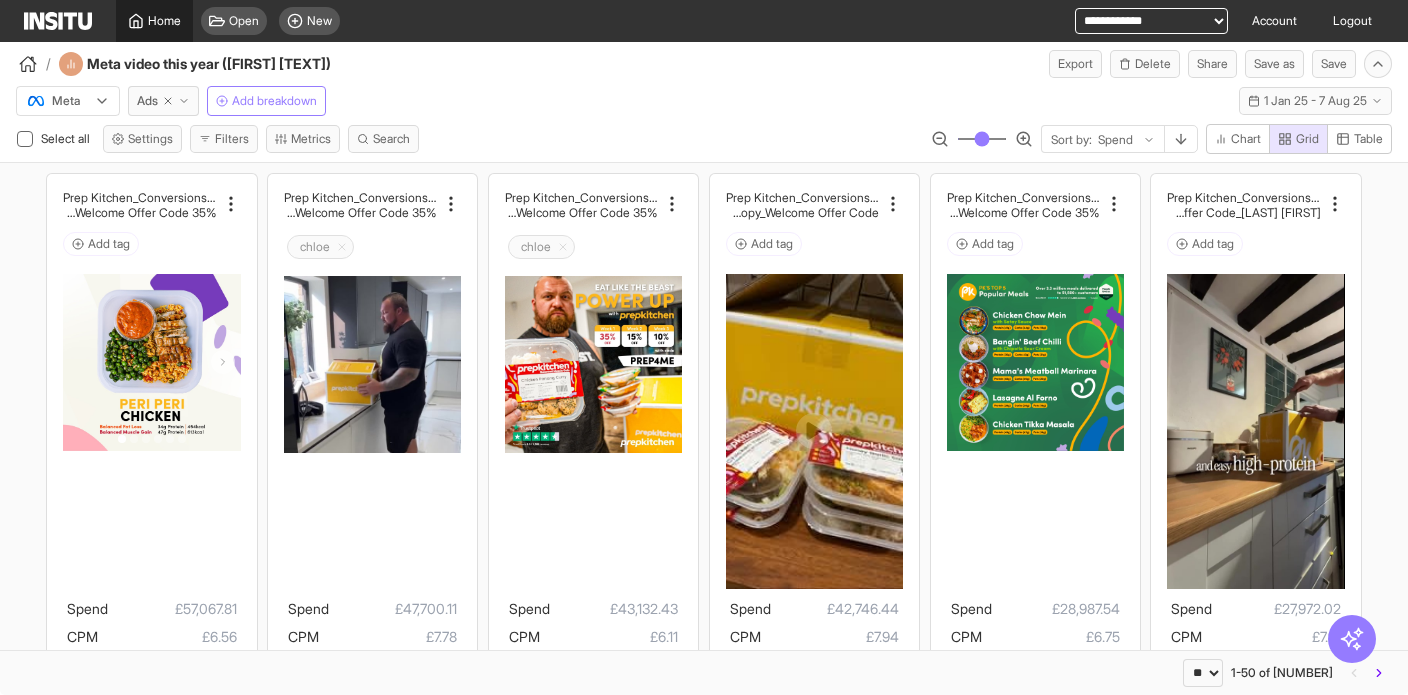click on "Home" at bounding box center [164, 21] 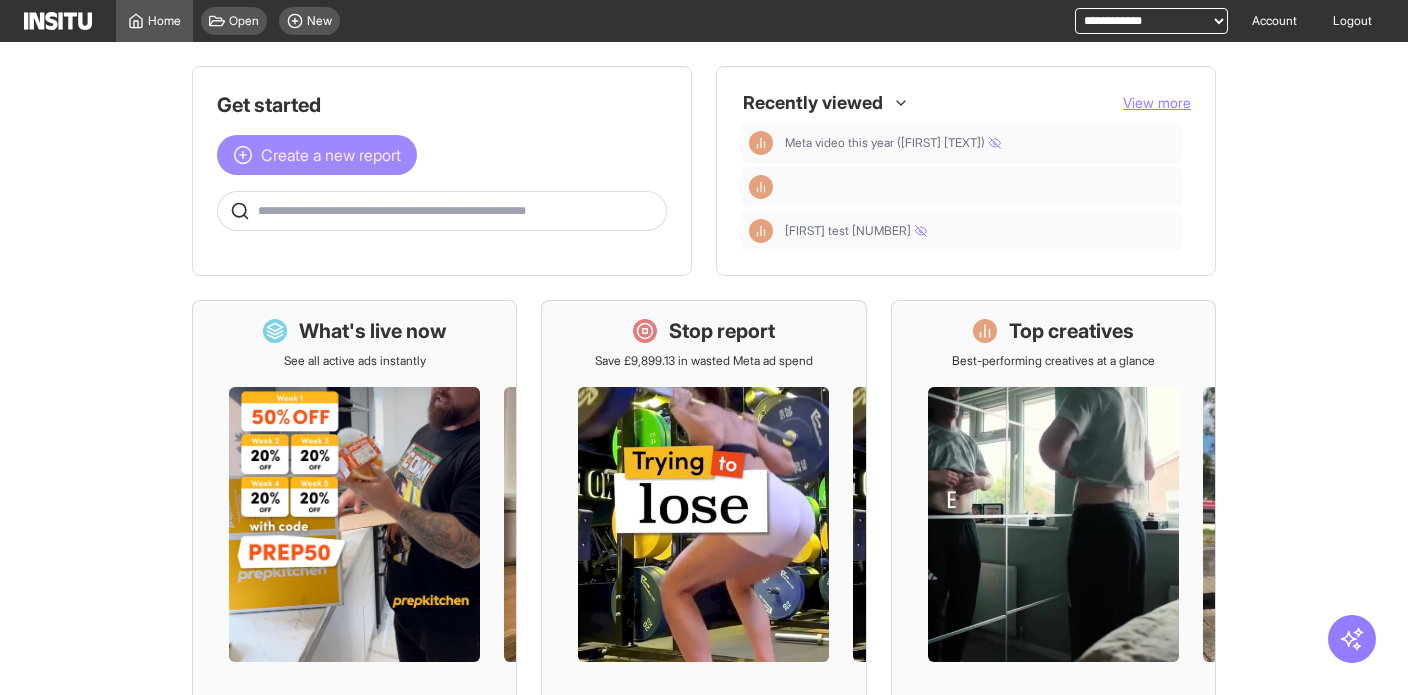 click on "Create a new report" at bounding box center (331, 155) 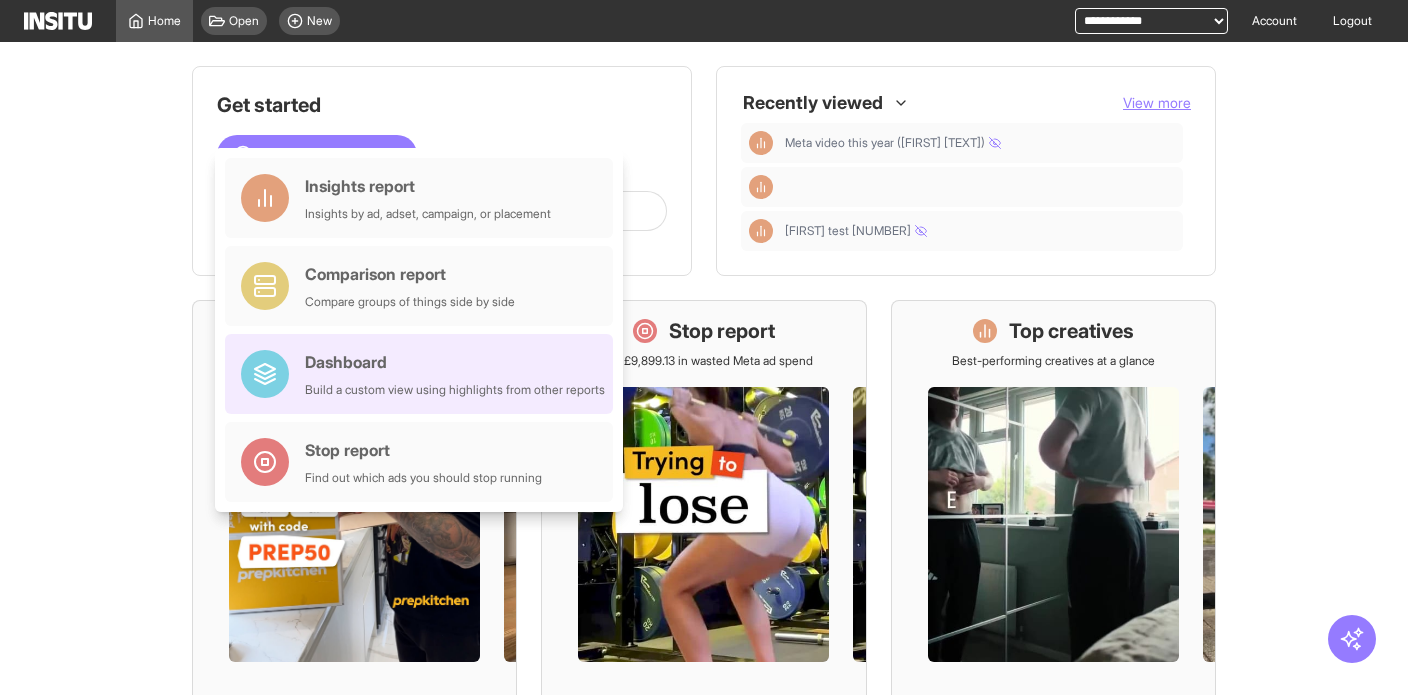 drag, startPoint x: 399, startPoint y: 380, endPoint x: 475, endPoint y: 375, distance: 76.1643 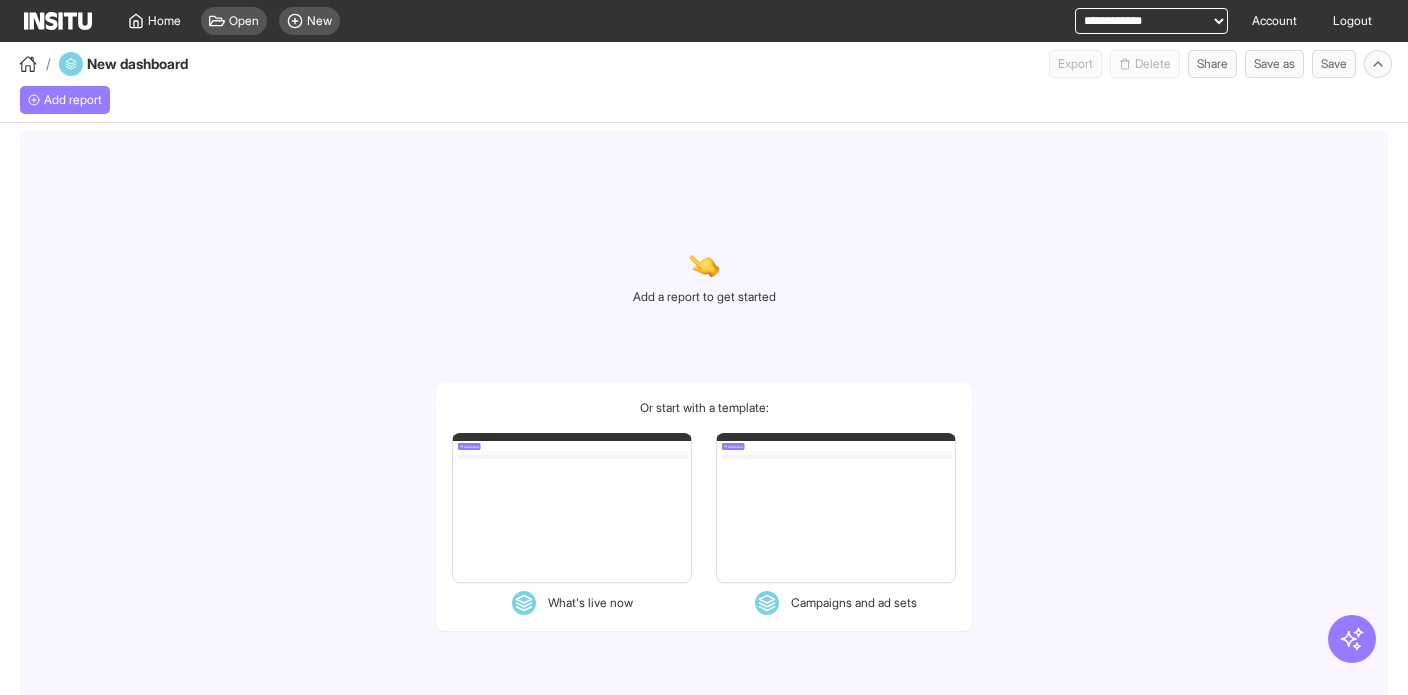 select on "**" 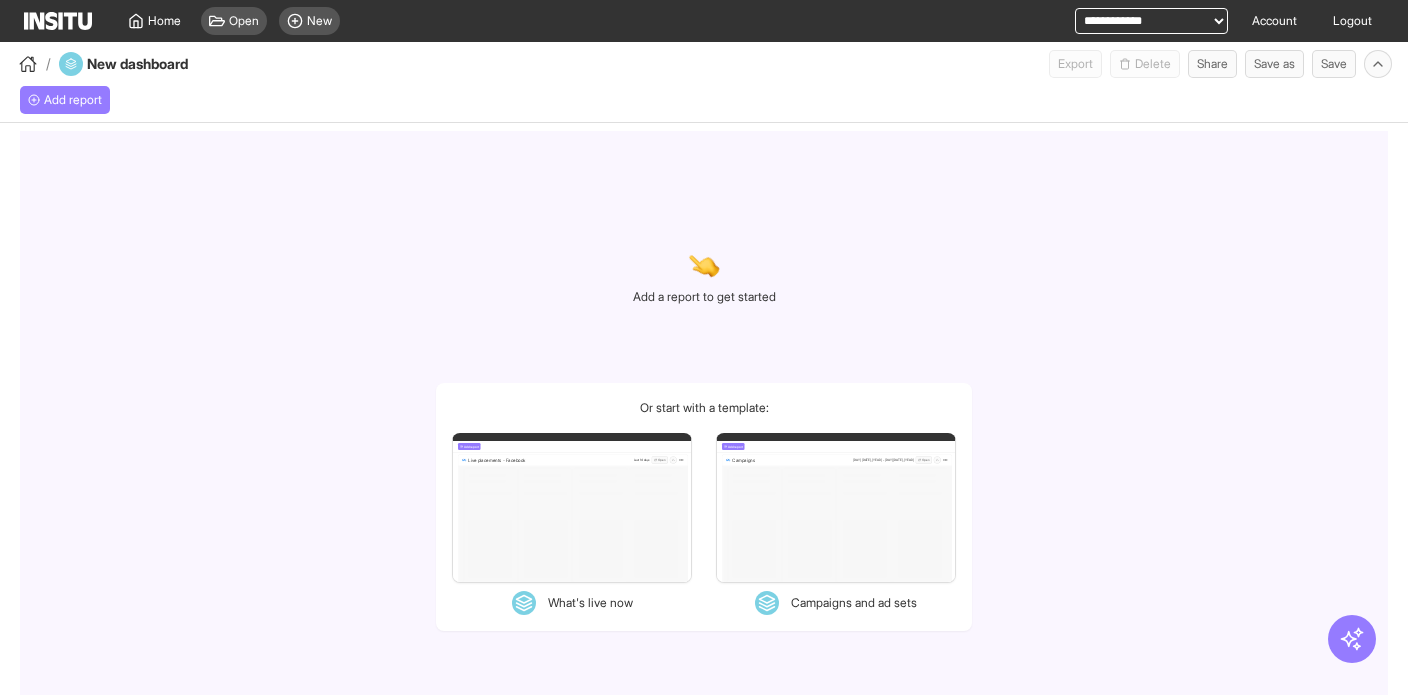 select on "**" 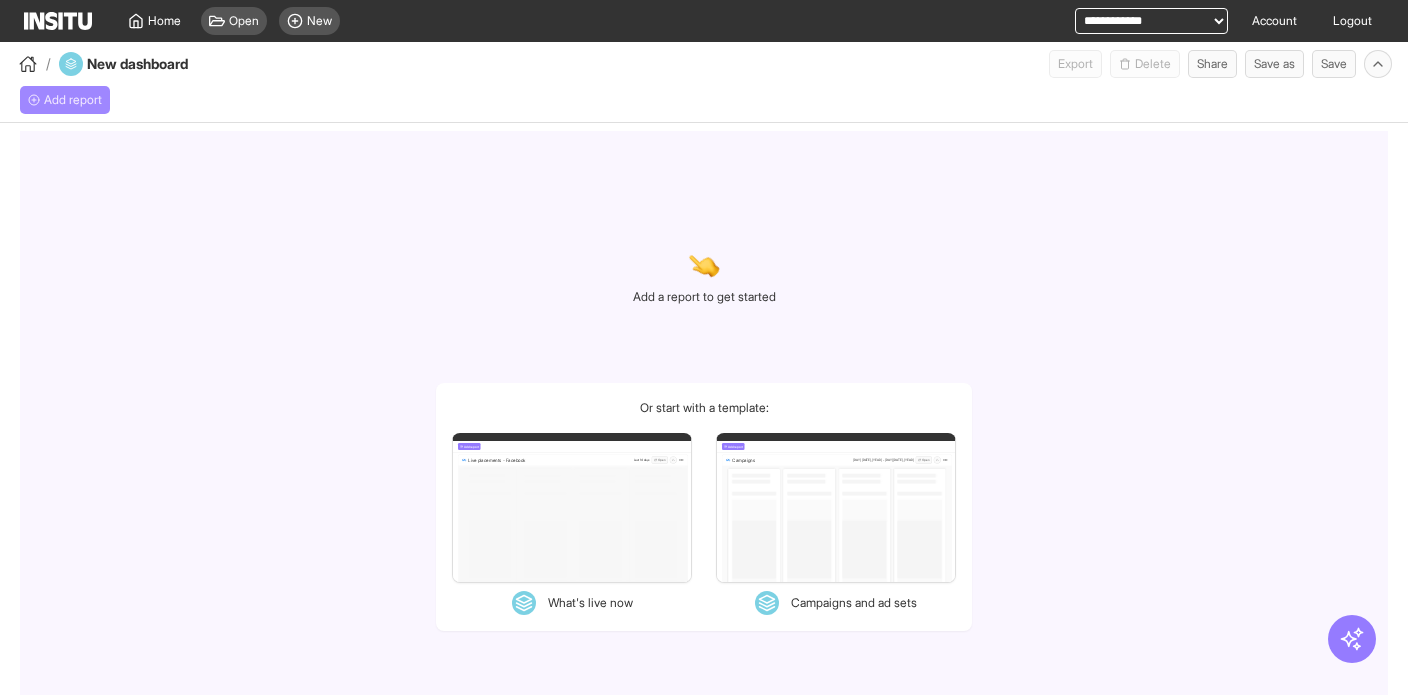 click on "Add report" at bounding box center (73, 100) 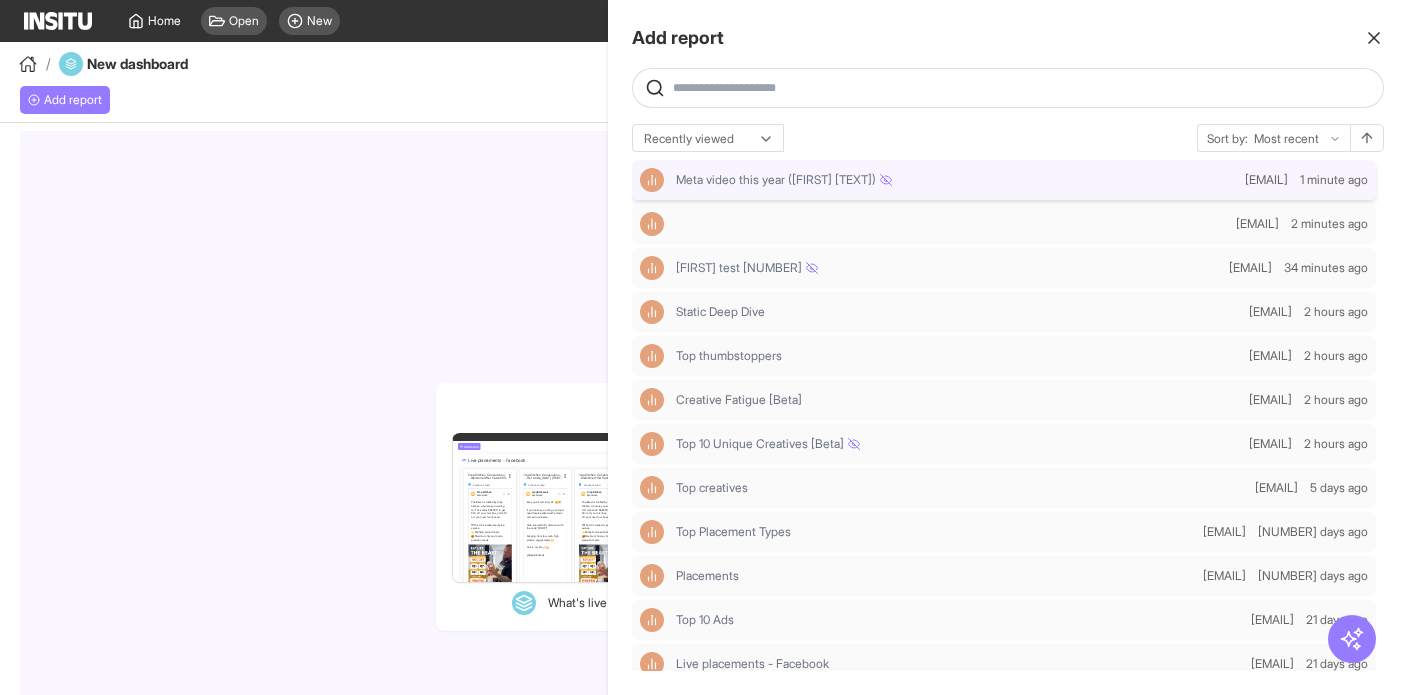 click on "Meta video this year ([FIRST] [TEXT])" at bounding box center (784, 180) 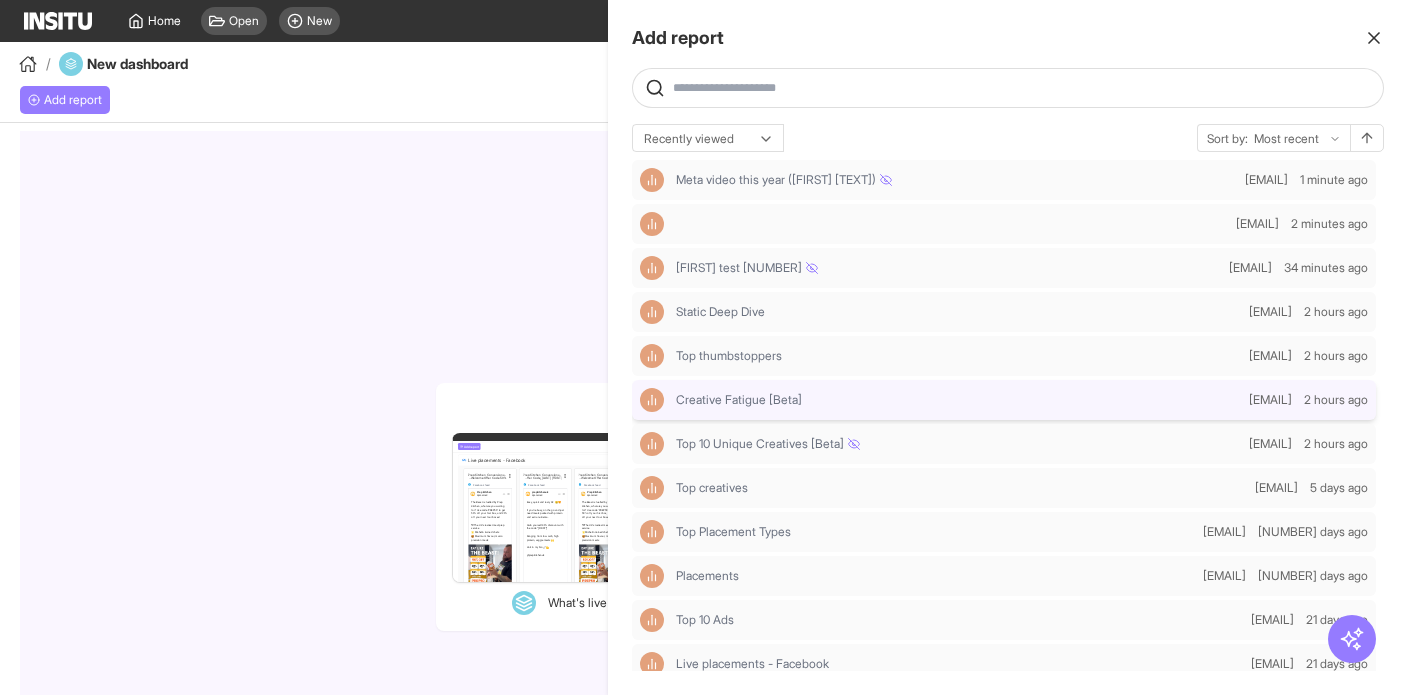 select on "**" 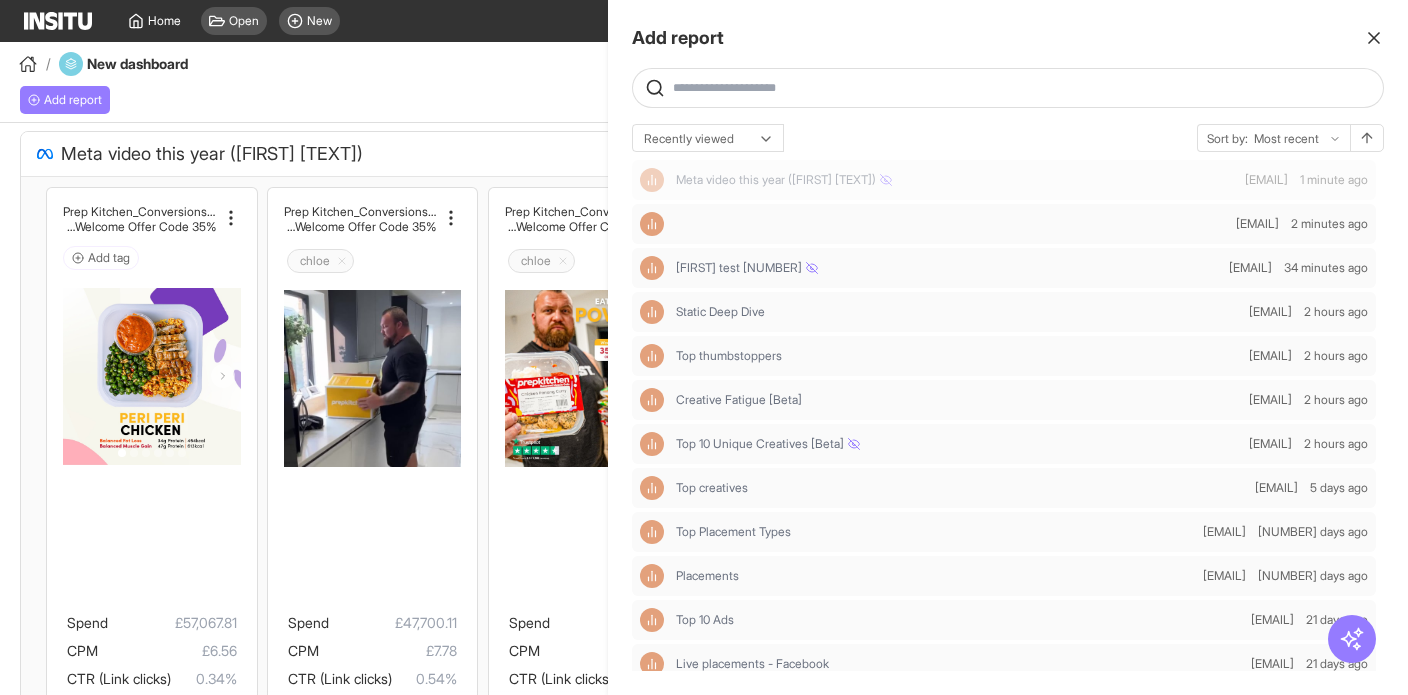 click 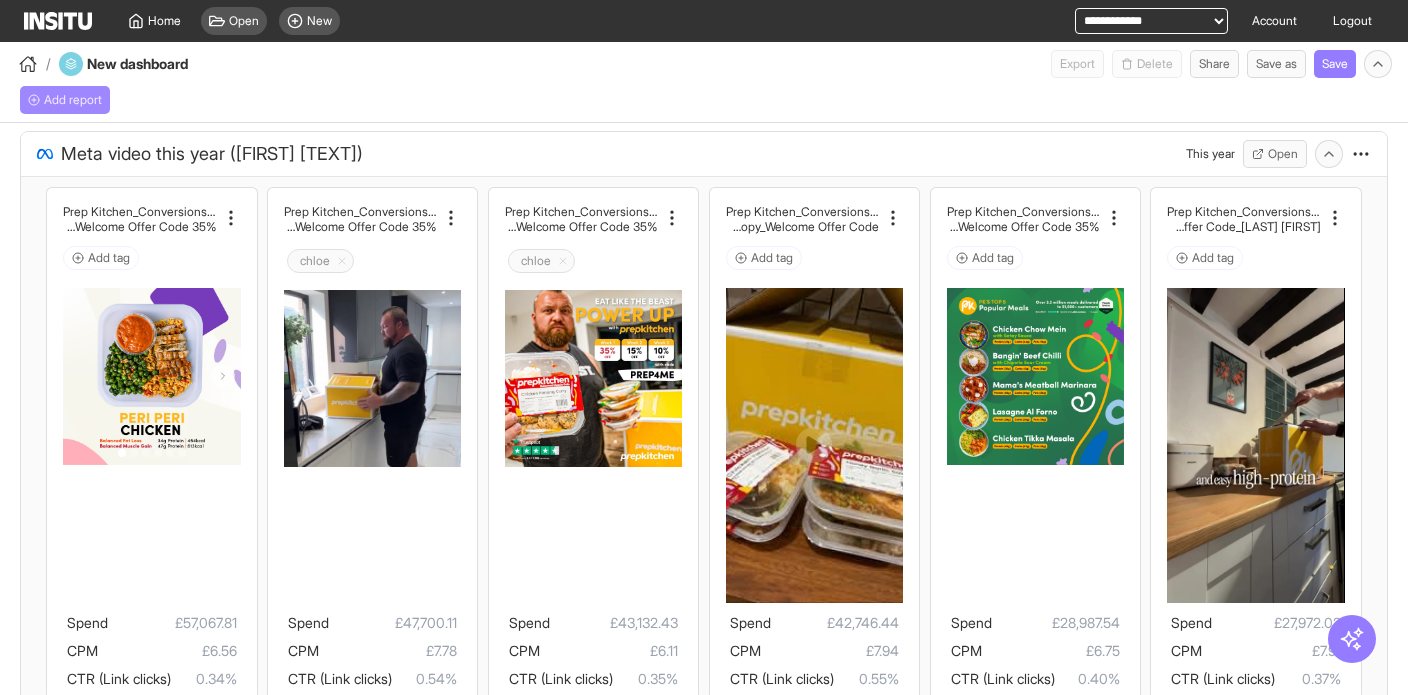 click on "Add report" at bounding box center [73, 100] 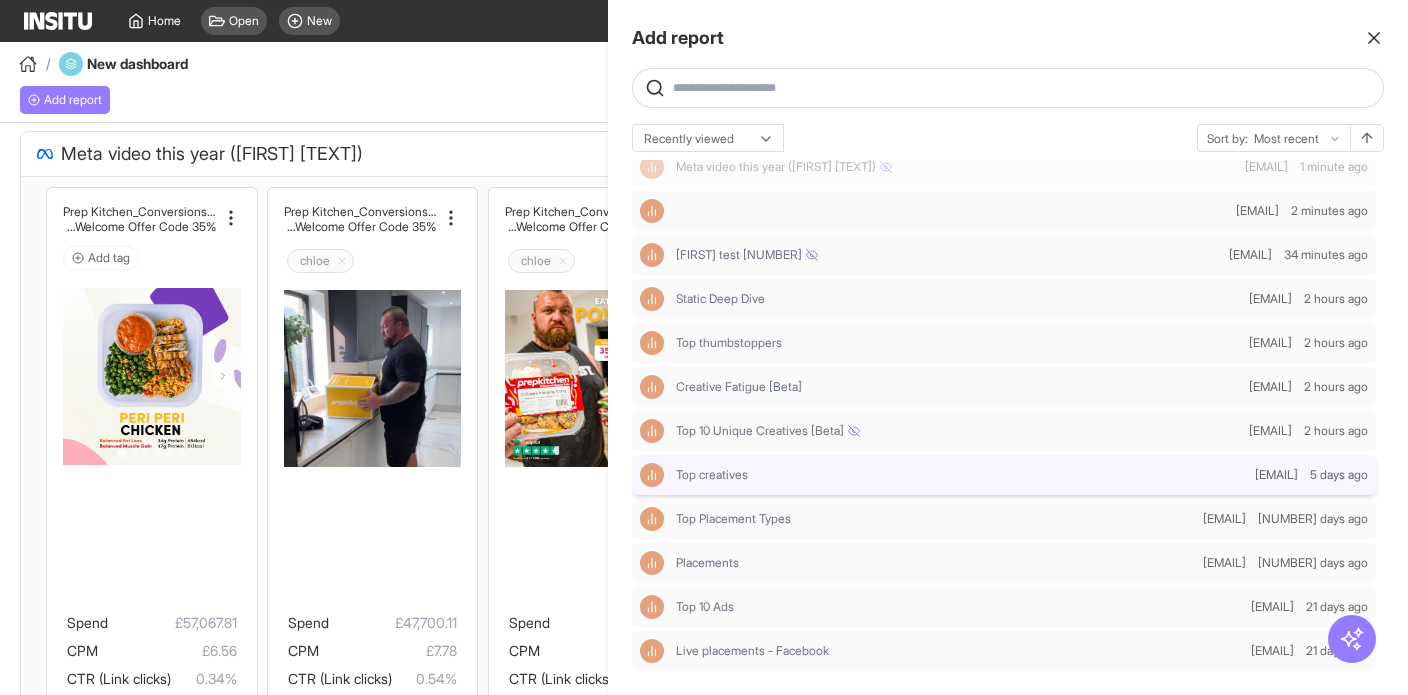 scroll, scrollTop: 0, scrollLeft: 0, axis: both 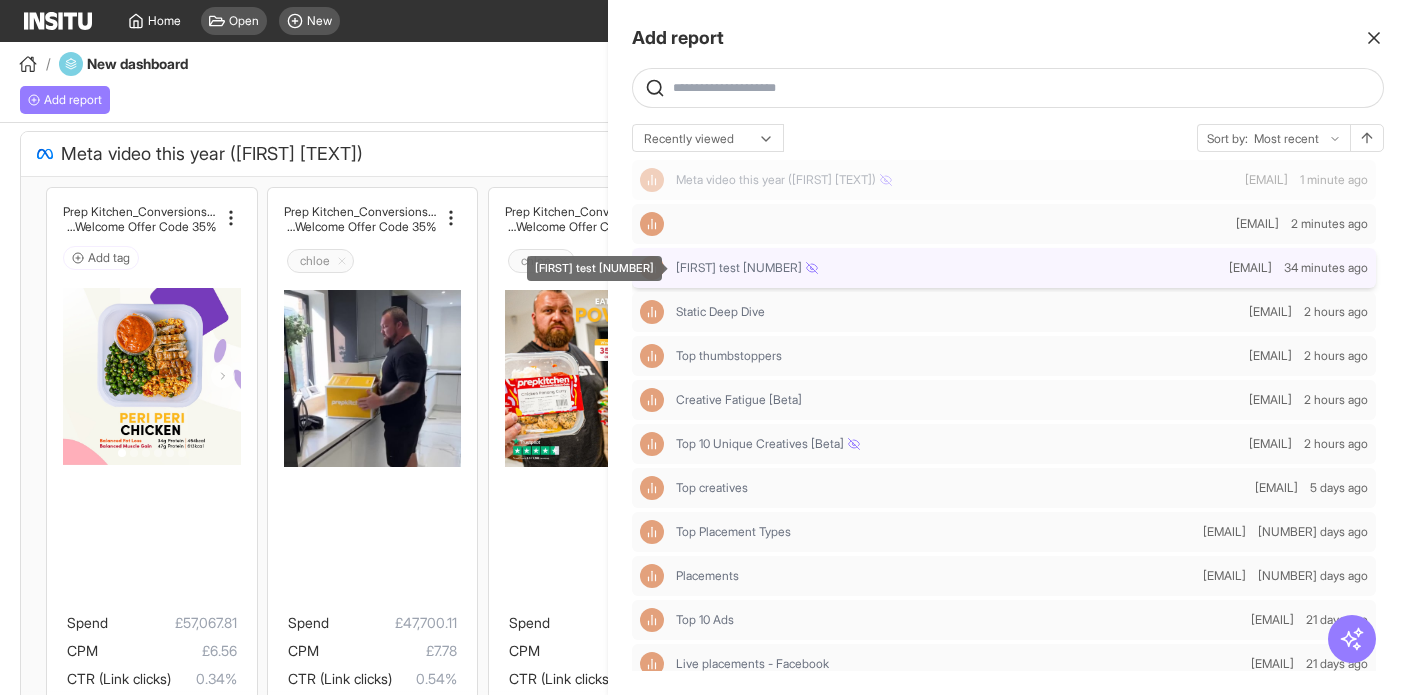 click on "[FIRST] test [NUMBER]" at bounding box center [948, 268] 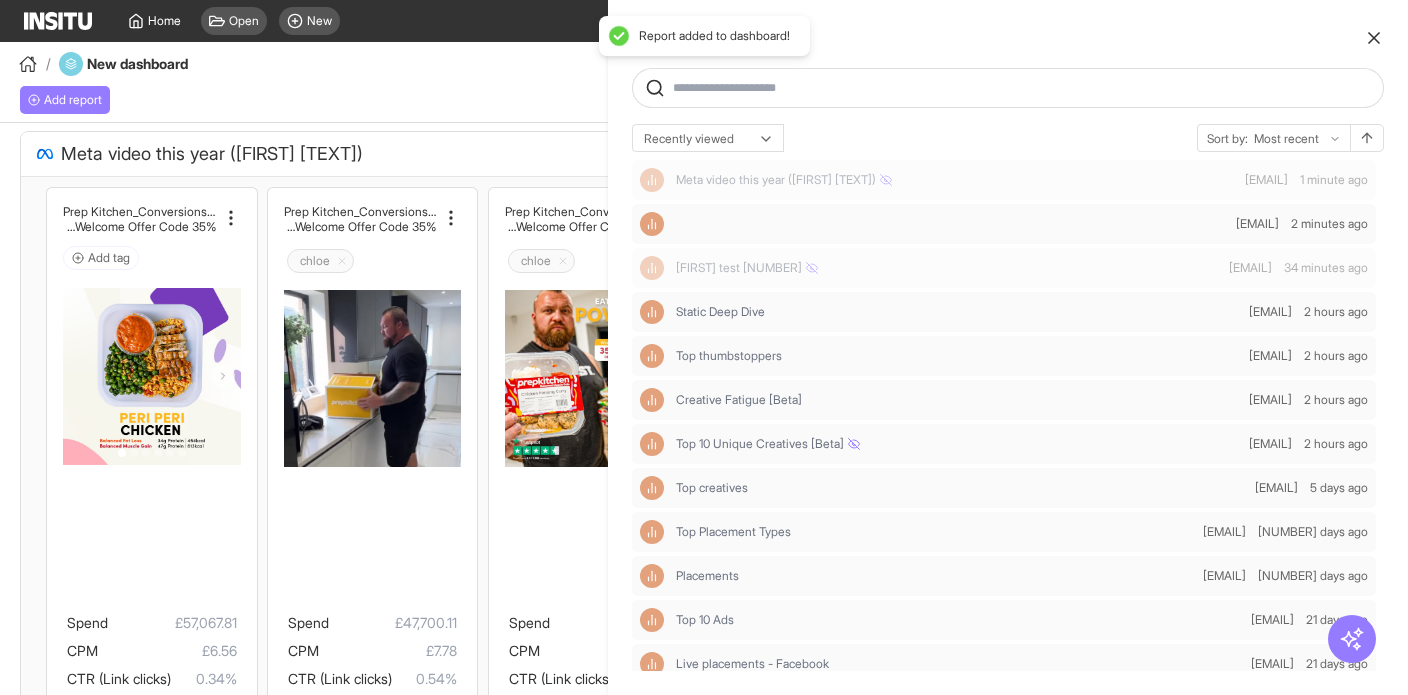 click 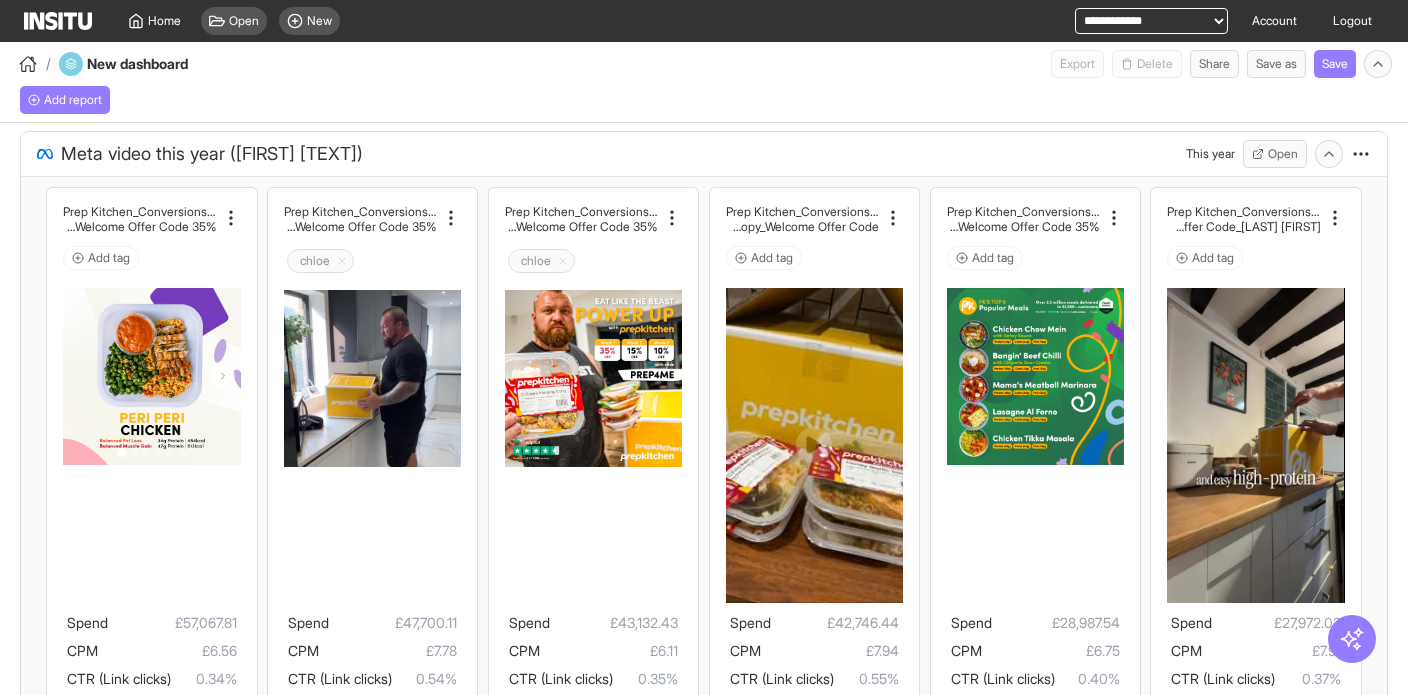 select on "**" 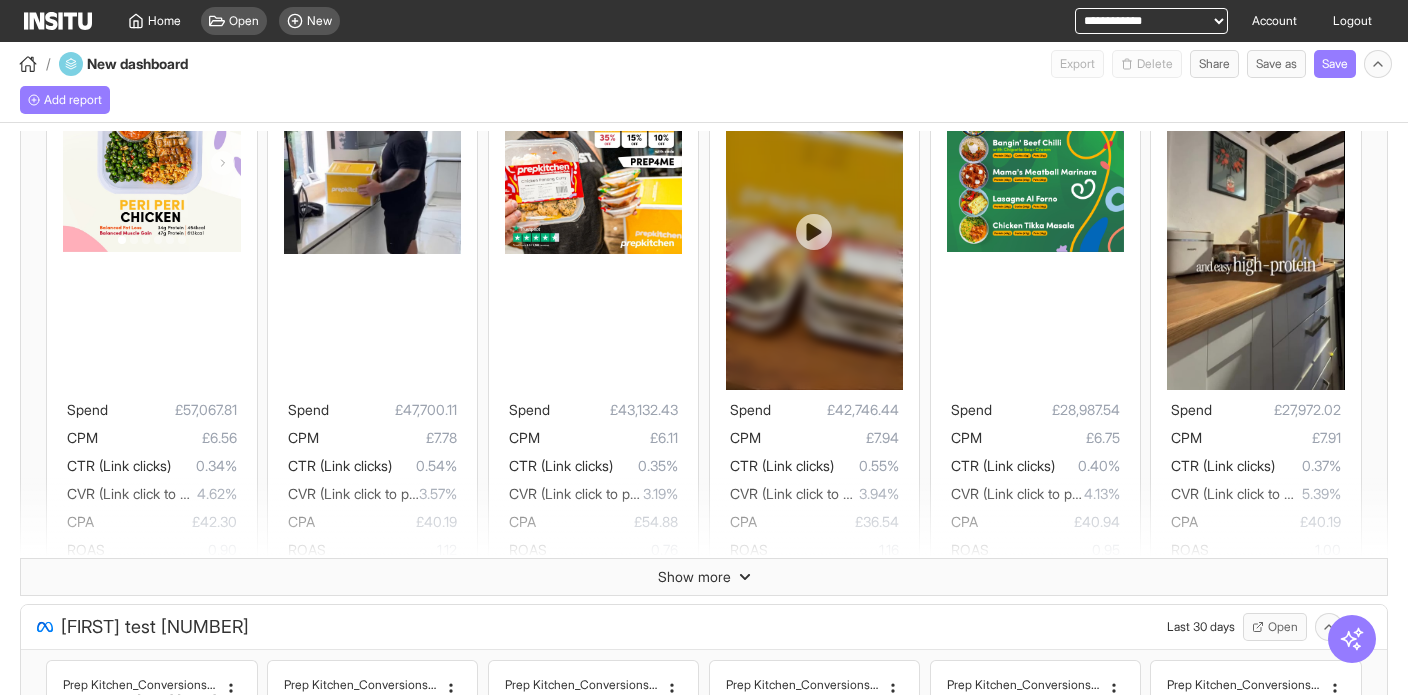 scroll, scrollTop: 0, scrollLeft: 0, axis: both 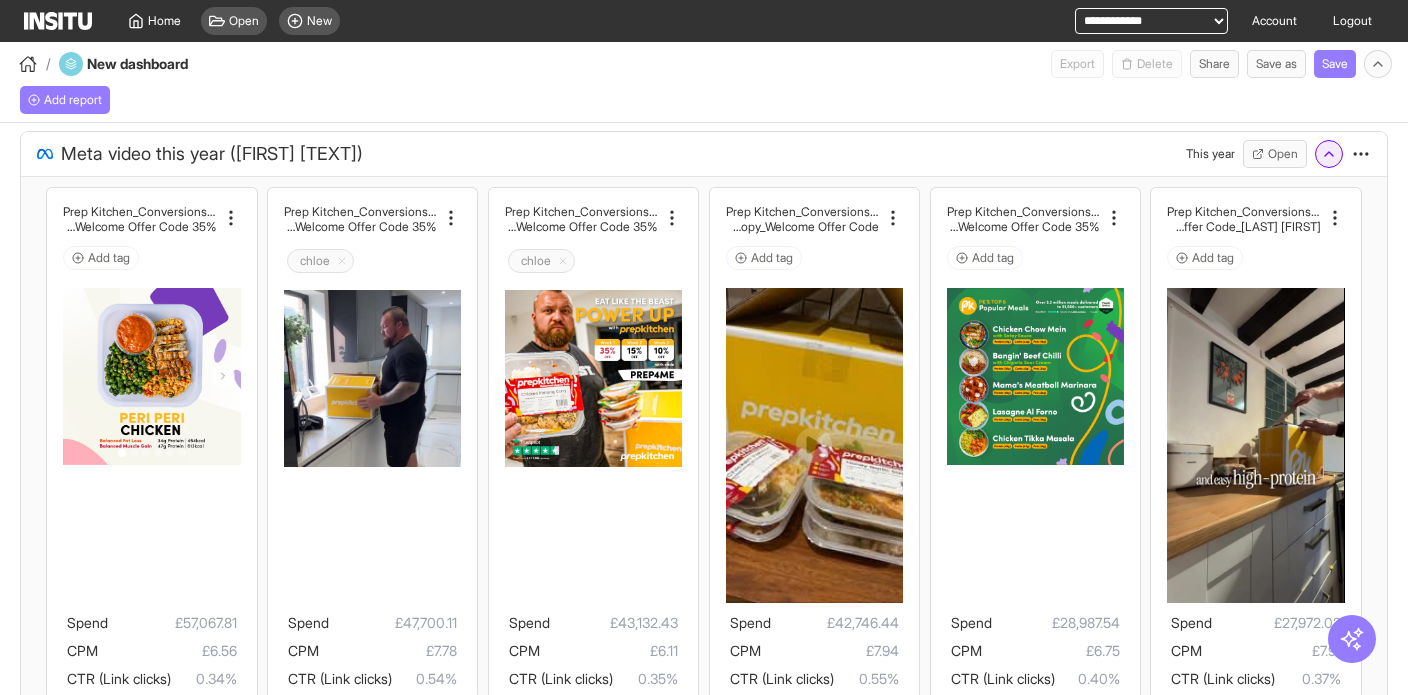 drag, startPoint x: 1326, startPoint y: 146, endPoint x: 1327, endPoint y: 160, distance: 14.035668 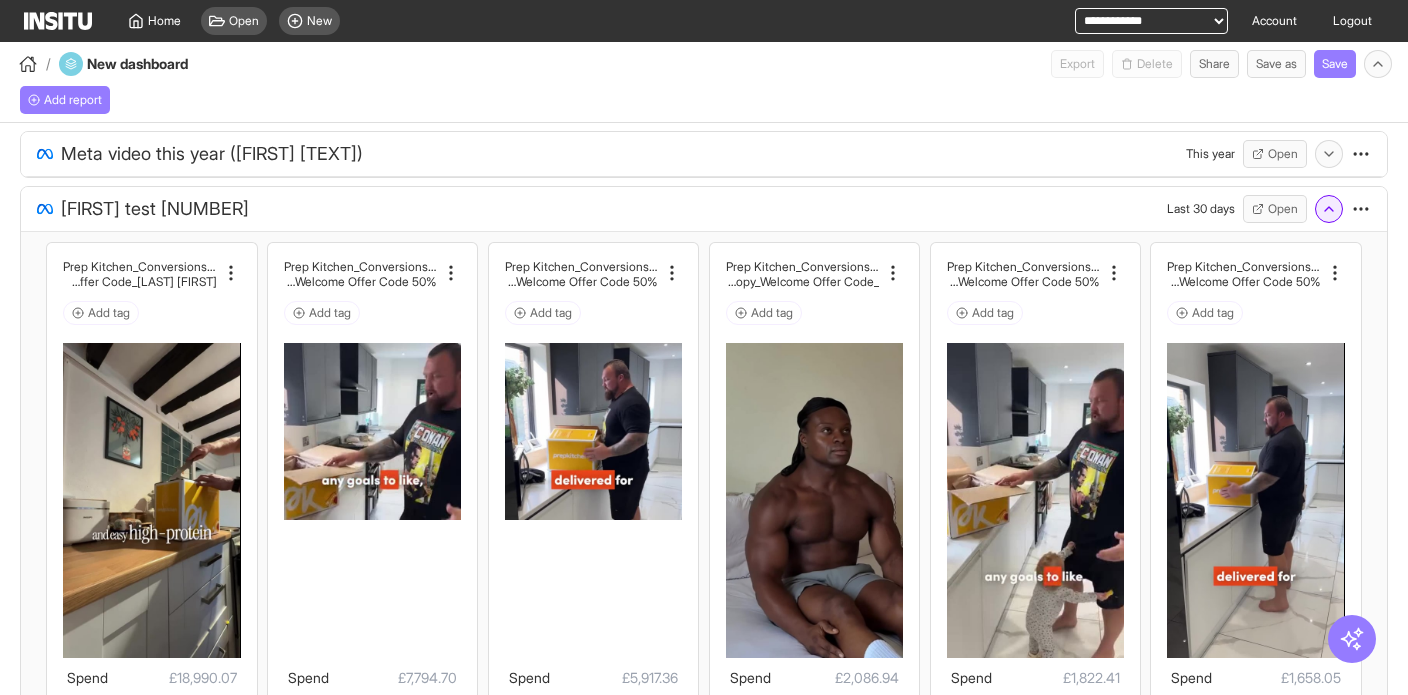 click 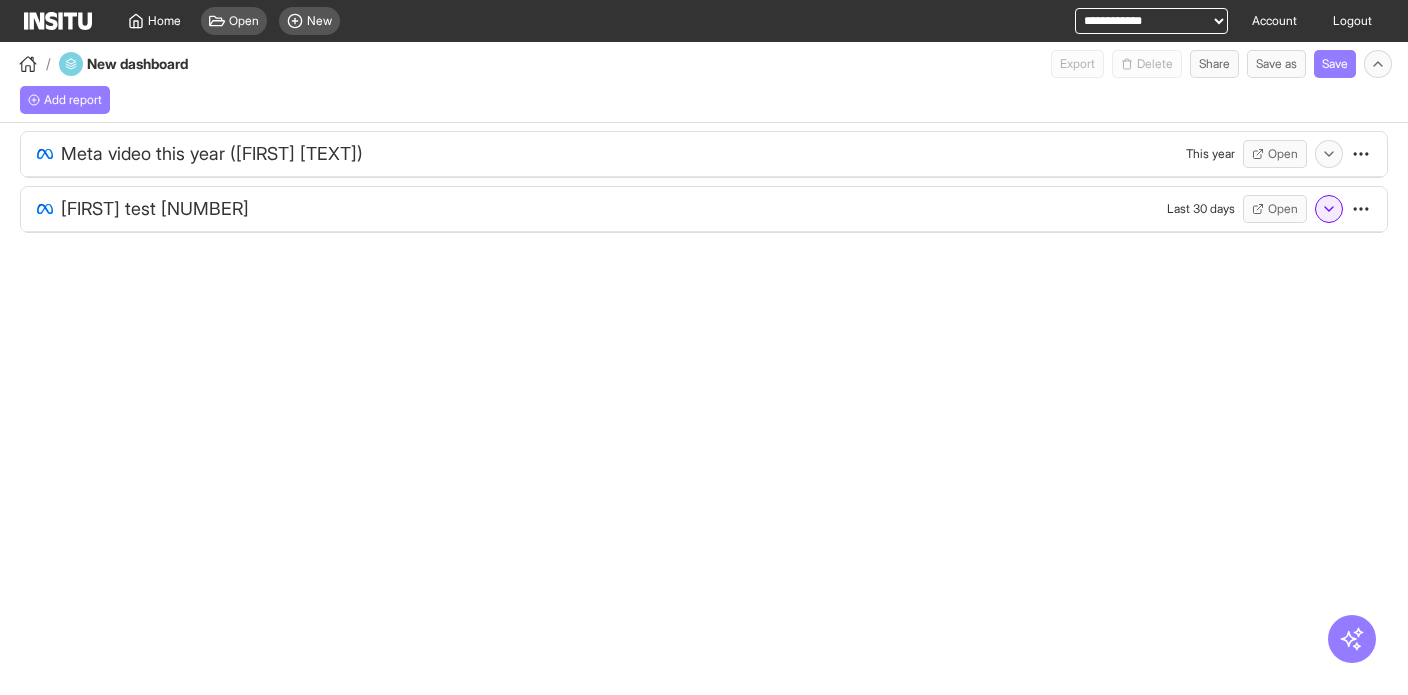 click 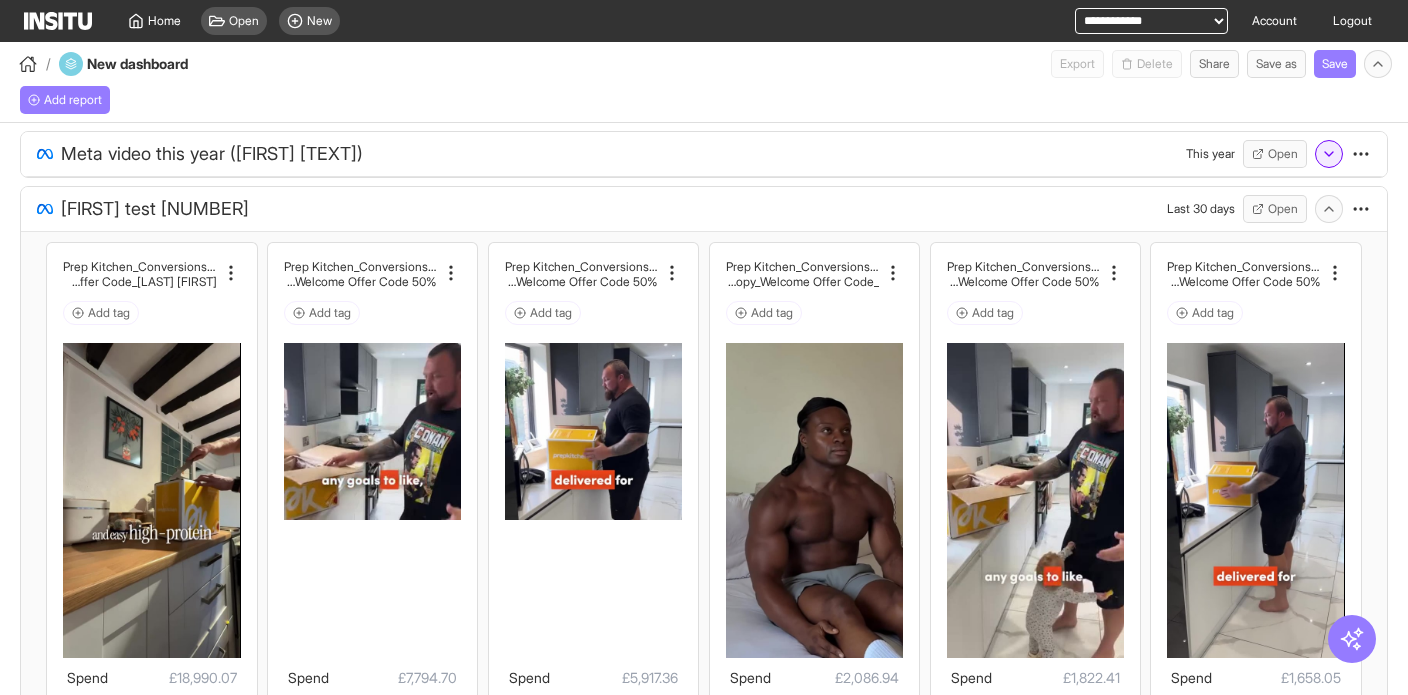 click 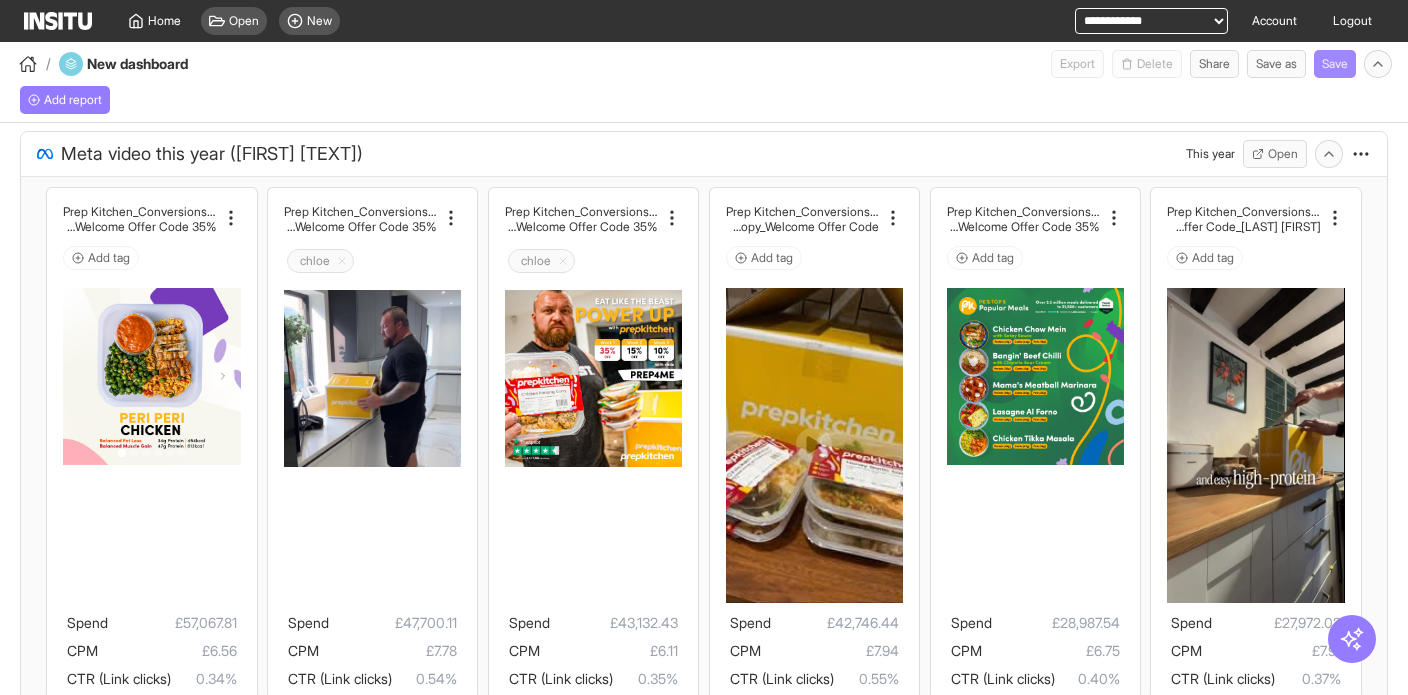 click on "Save" at bounding box center (1335, 64) 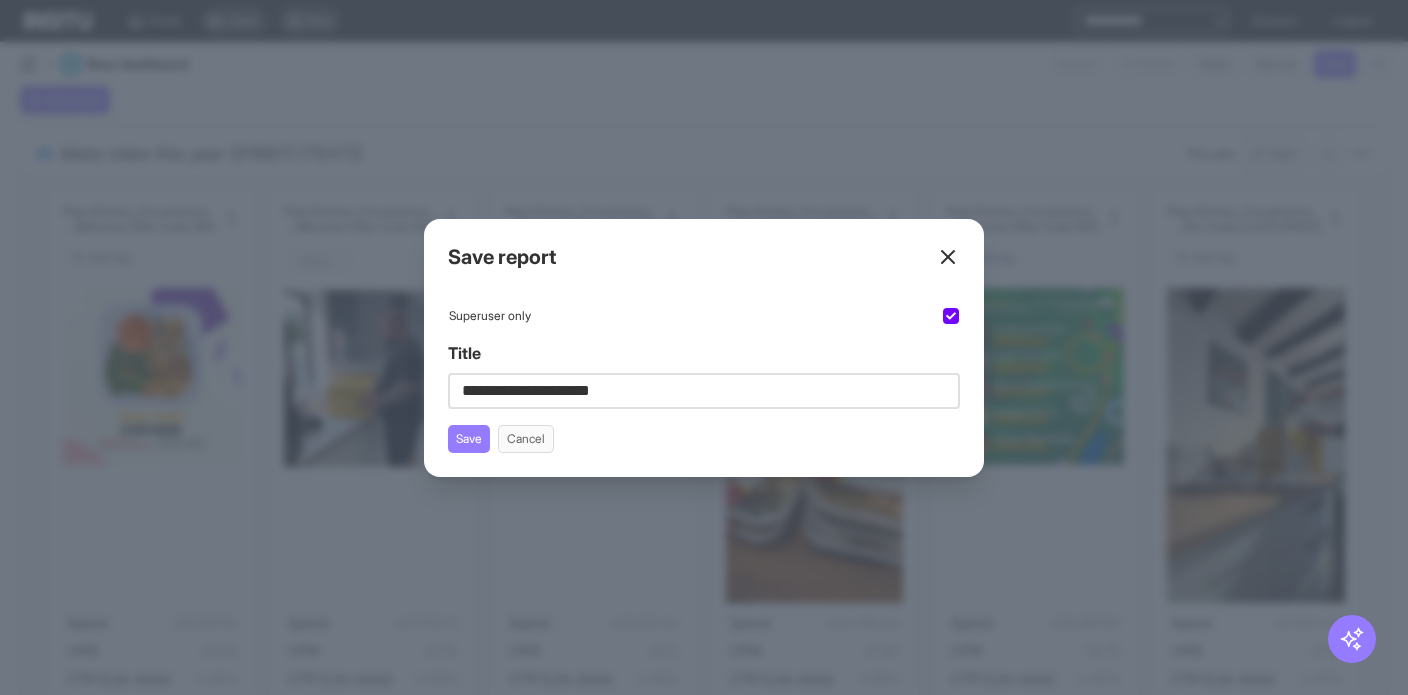type on "**********" 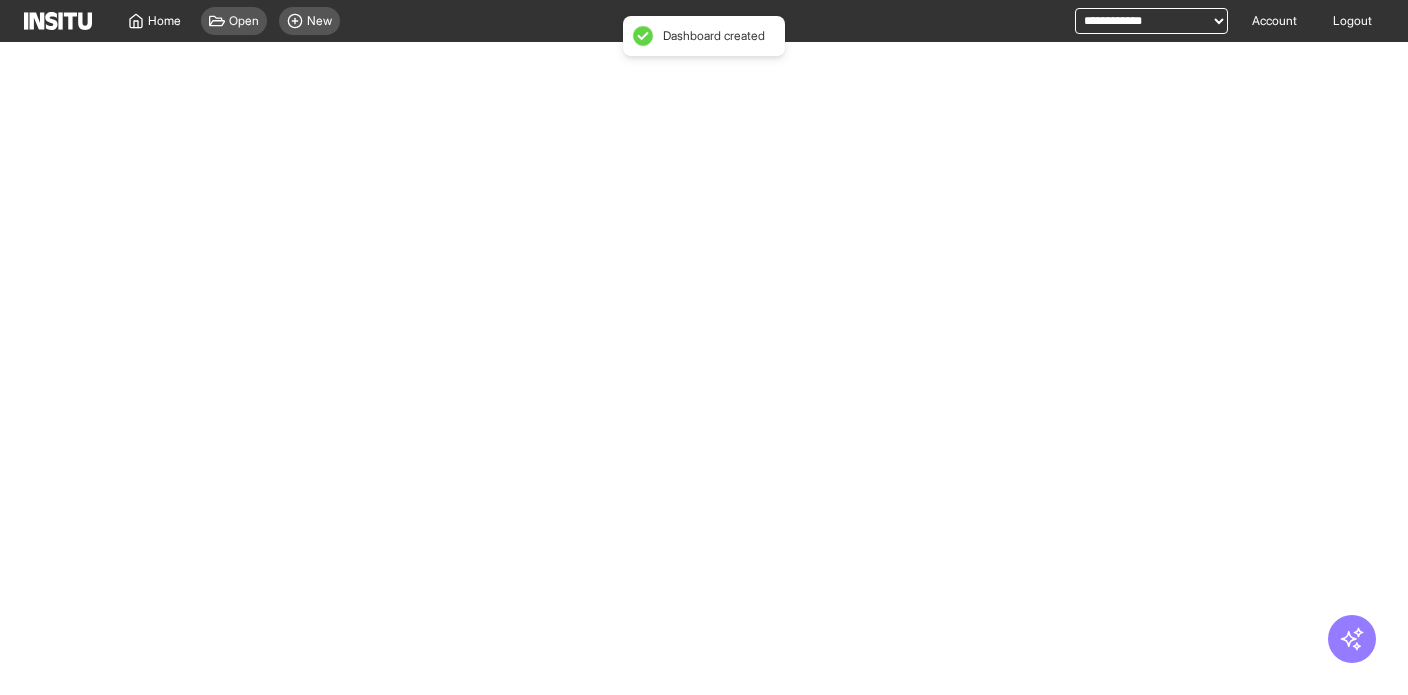select on "**" 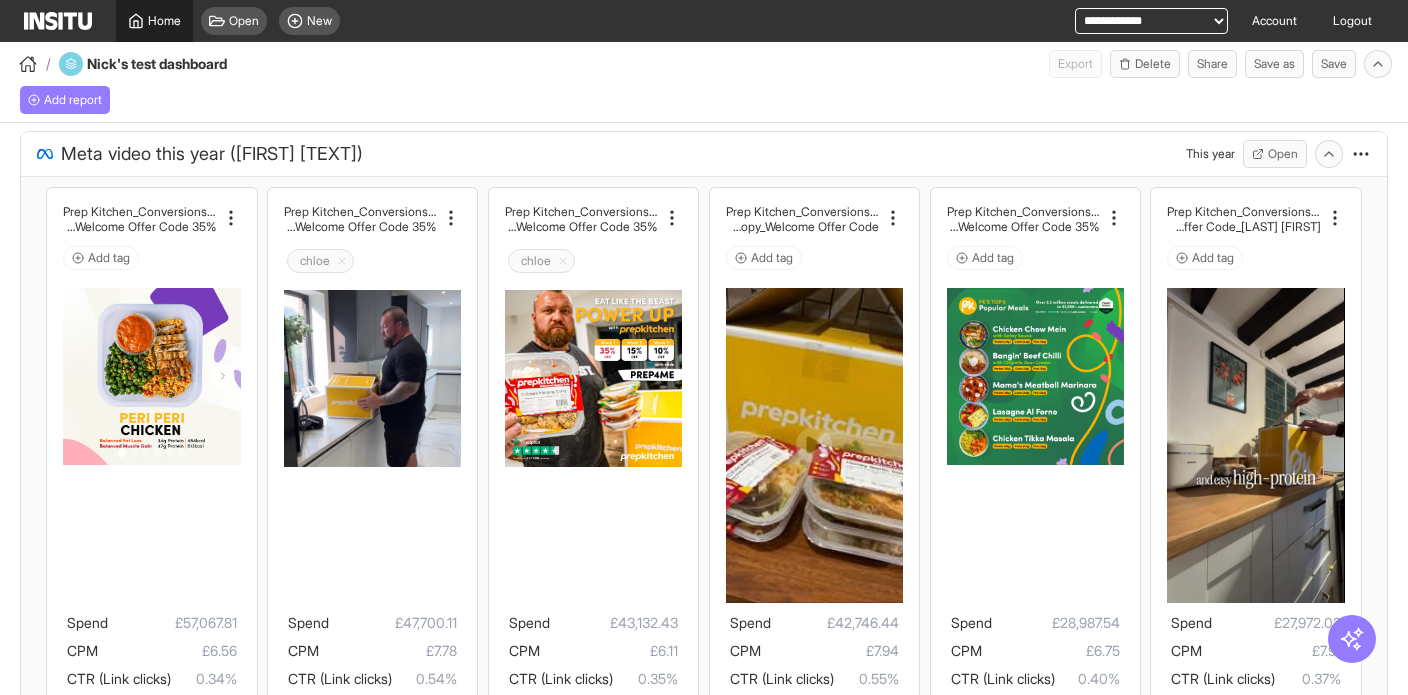 click on "Home" at bounding box center [164, 21] 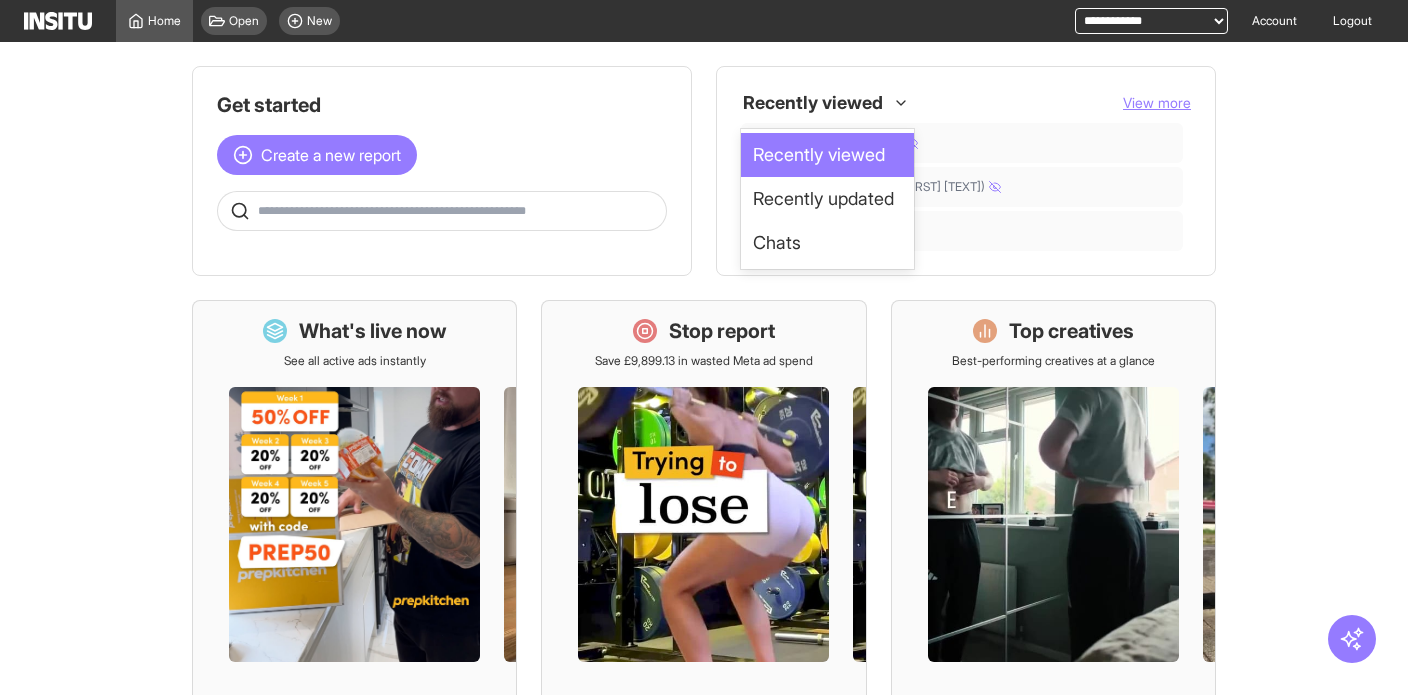 click at bounding box center (813, 103) 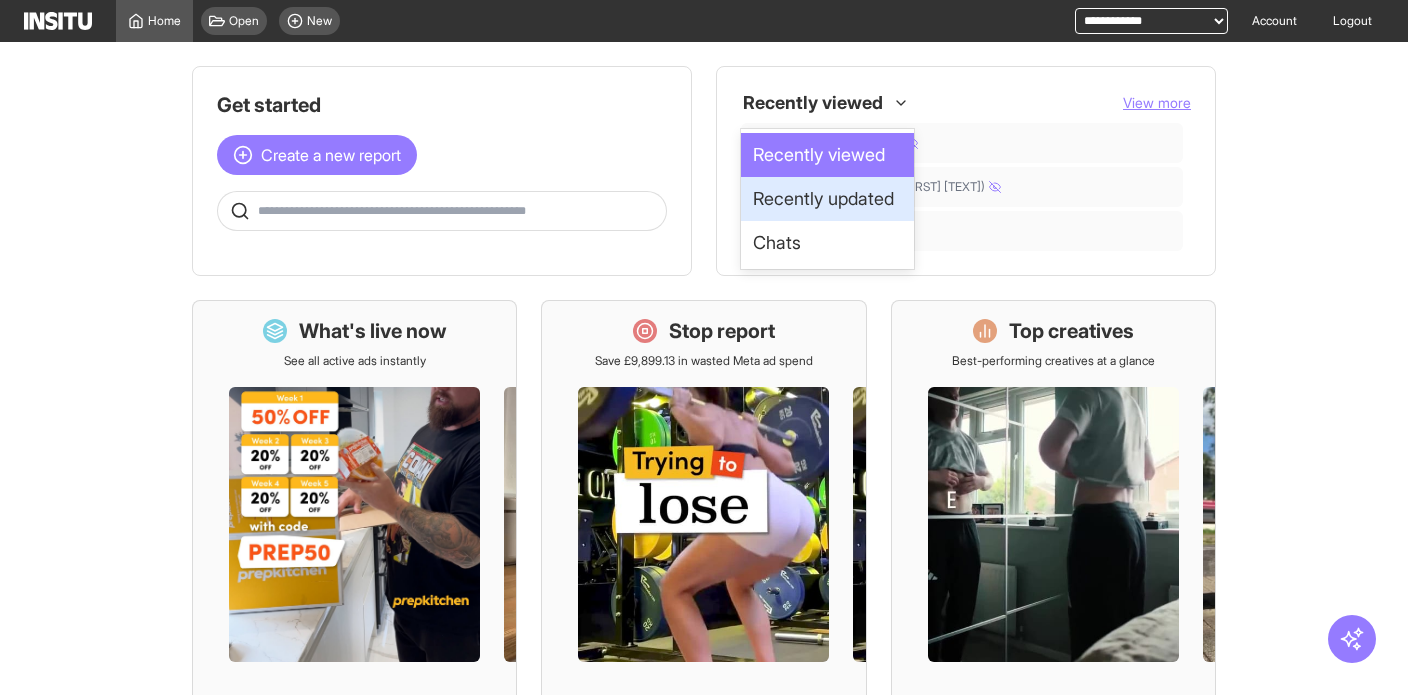 click on "Recently updated" at bounding box center [823, 199] 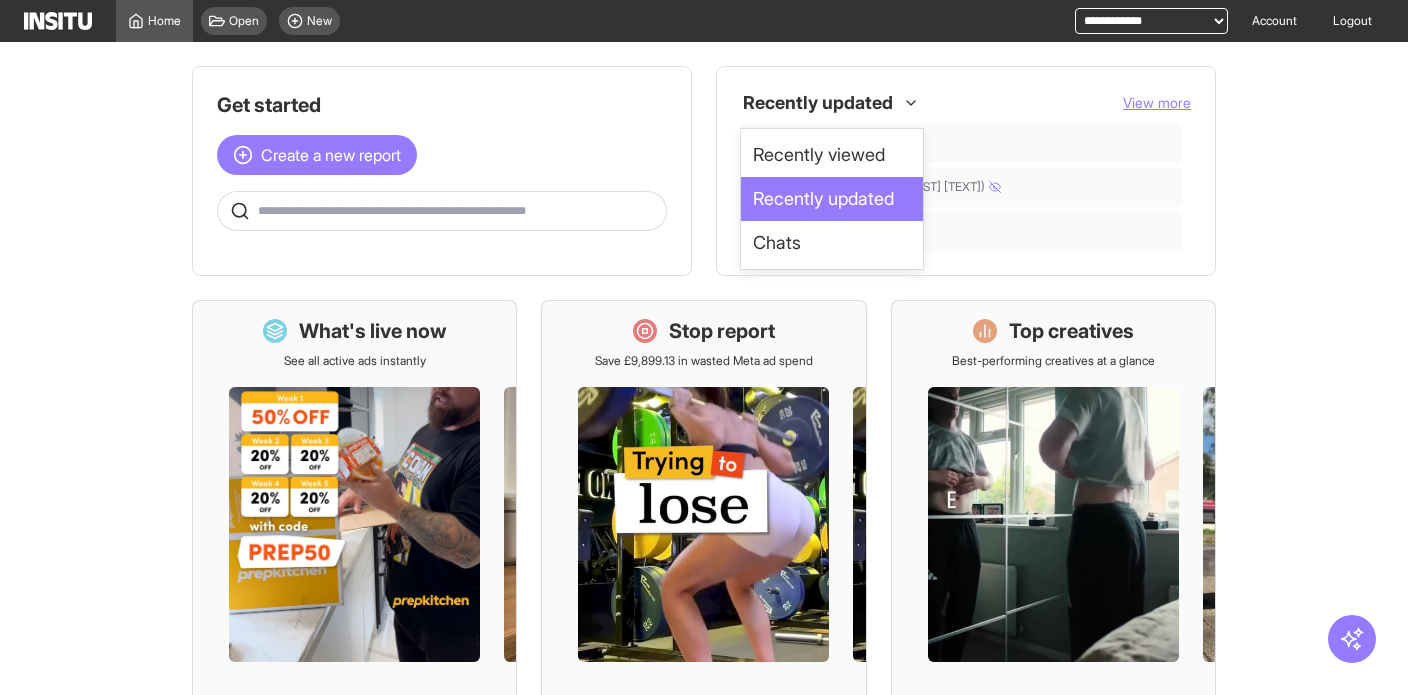 click at bounding box center [818, 103] 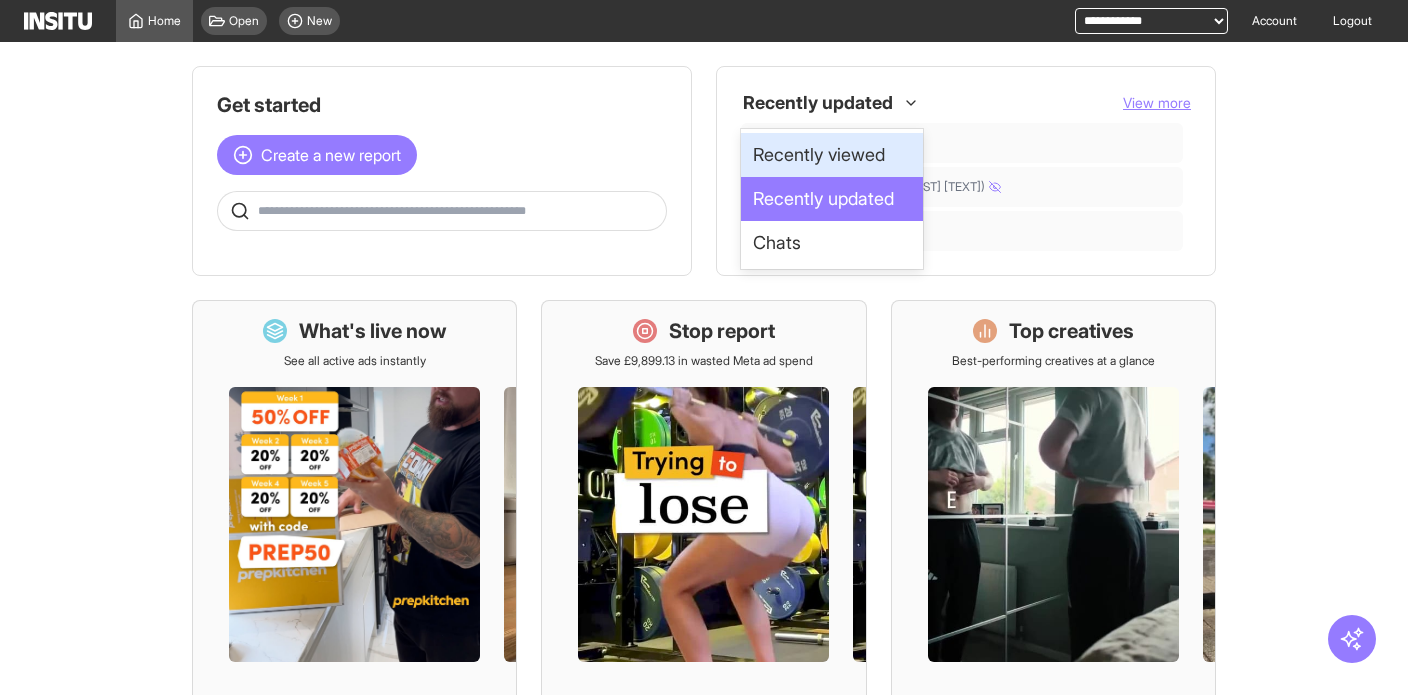 click on "Recently viewed" at bounding box center (819, 155) 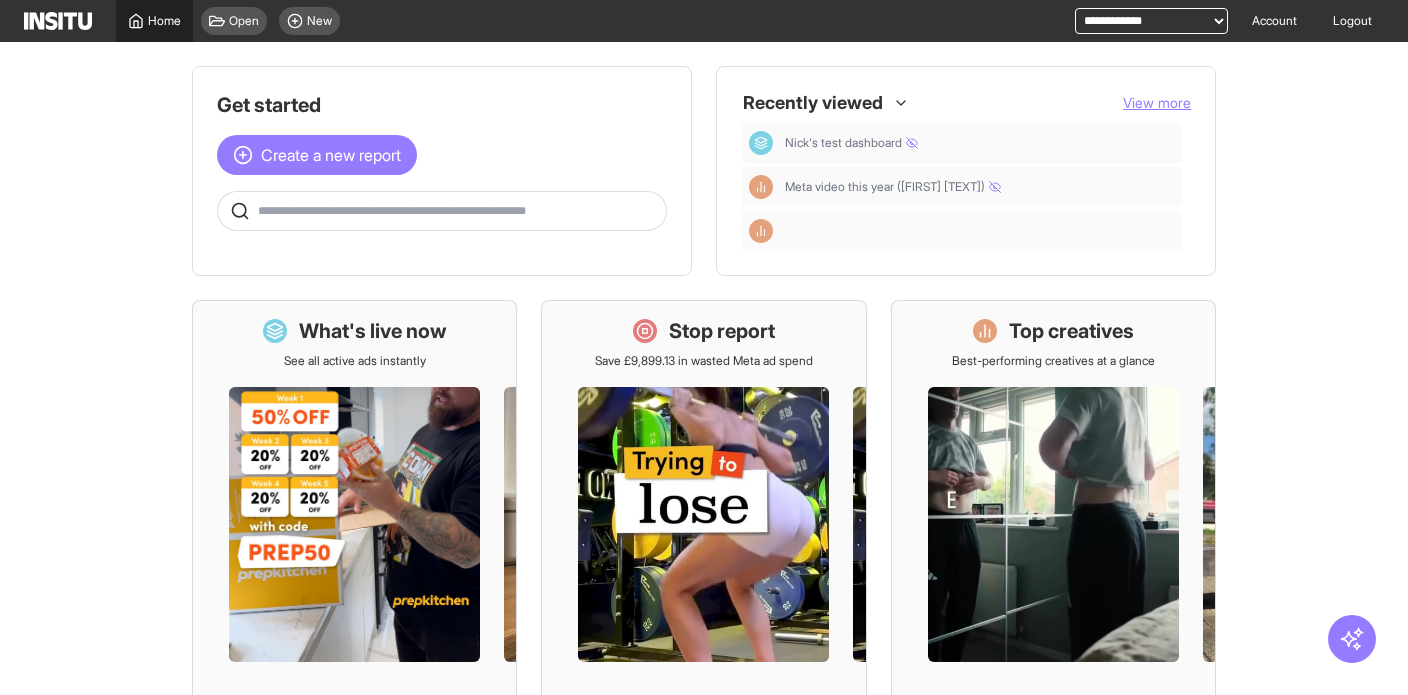 click on "Home" at bounding box center (164, 21) 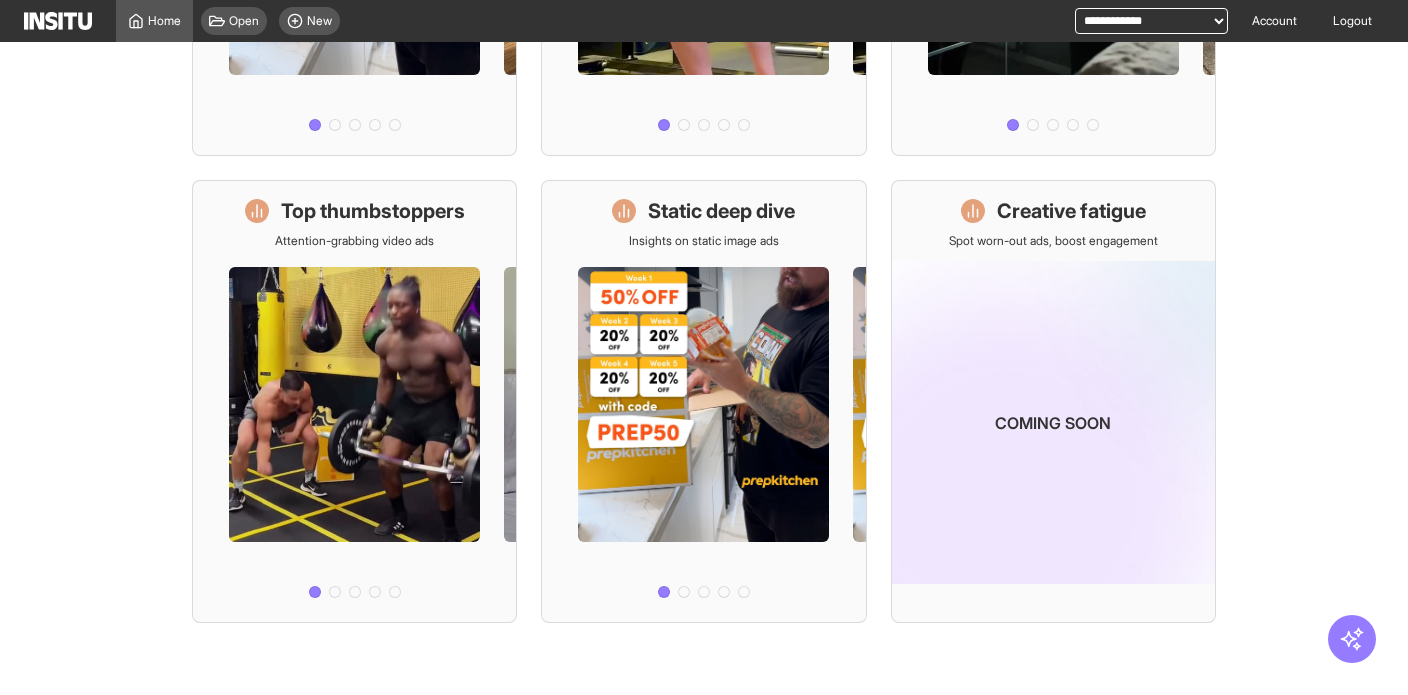 scroll, scrollTop: 0, scrollLeft: 0, axis: both 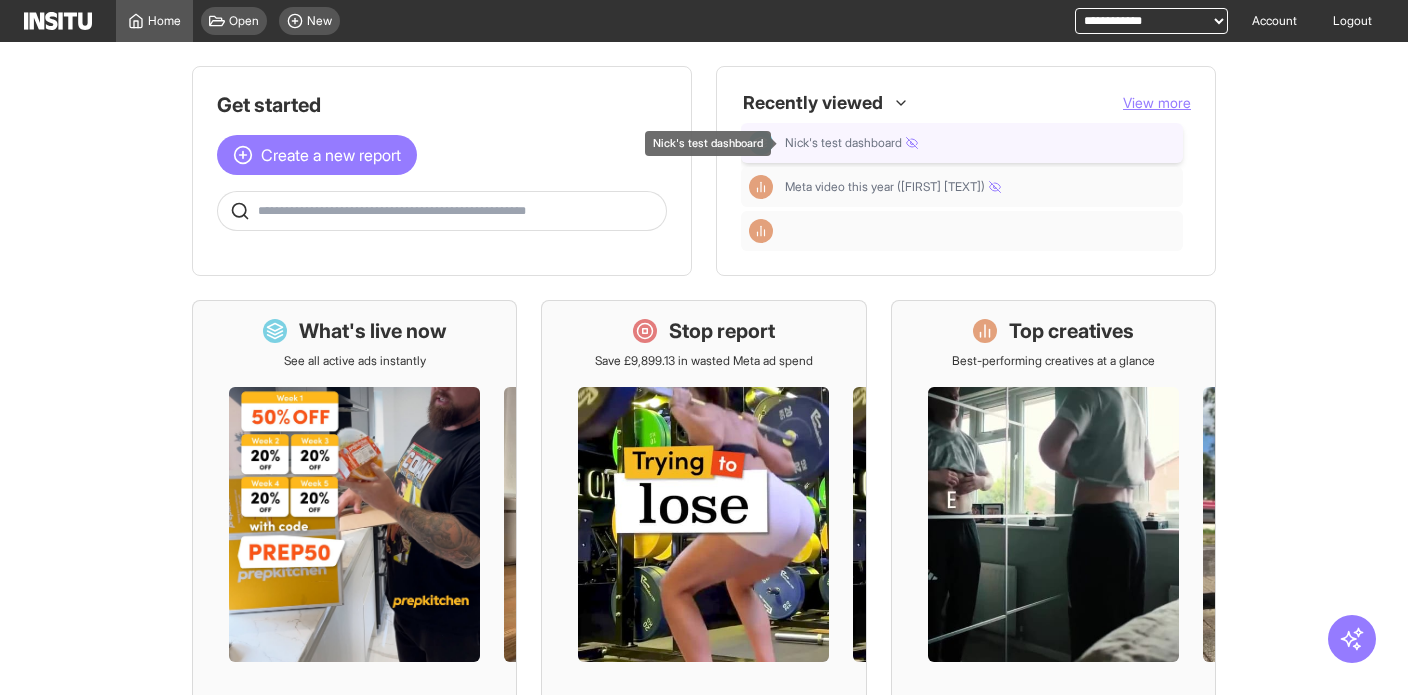 click on "Nick's test dashboard" at bounding box center [980, 143] 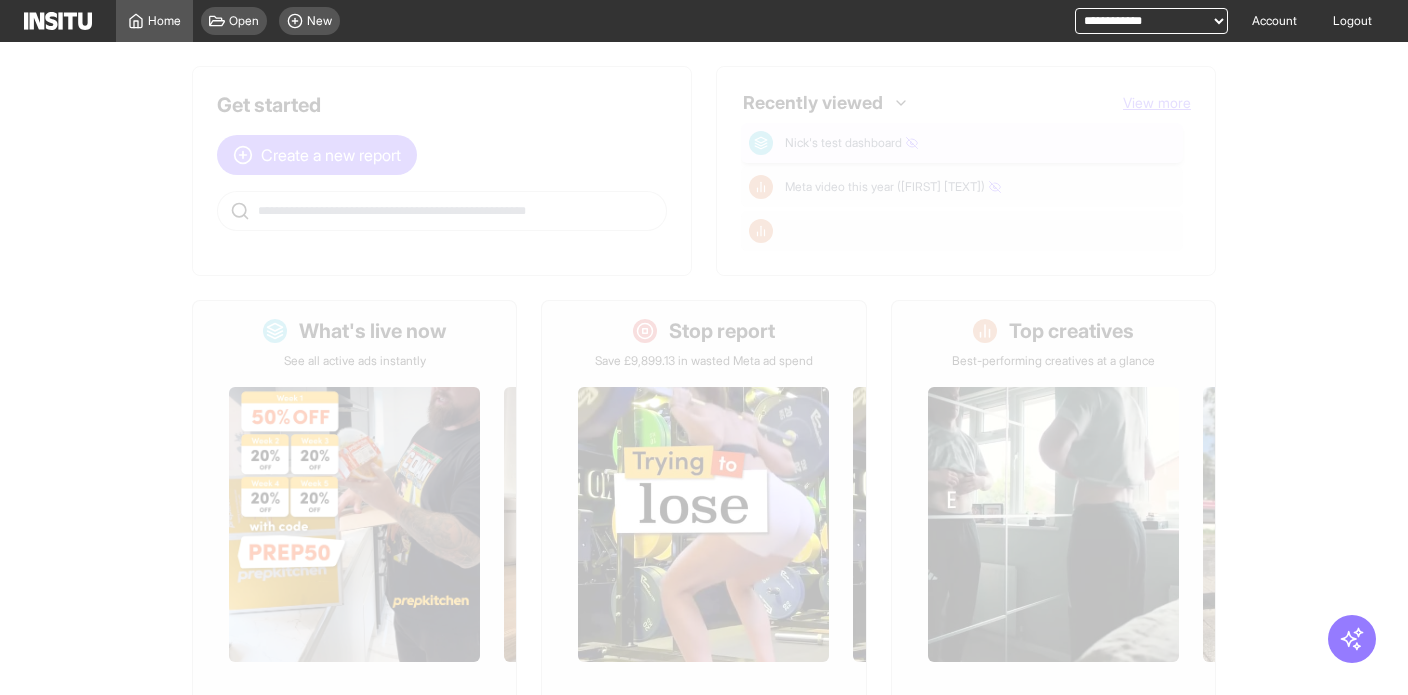 select on "**" 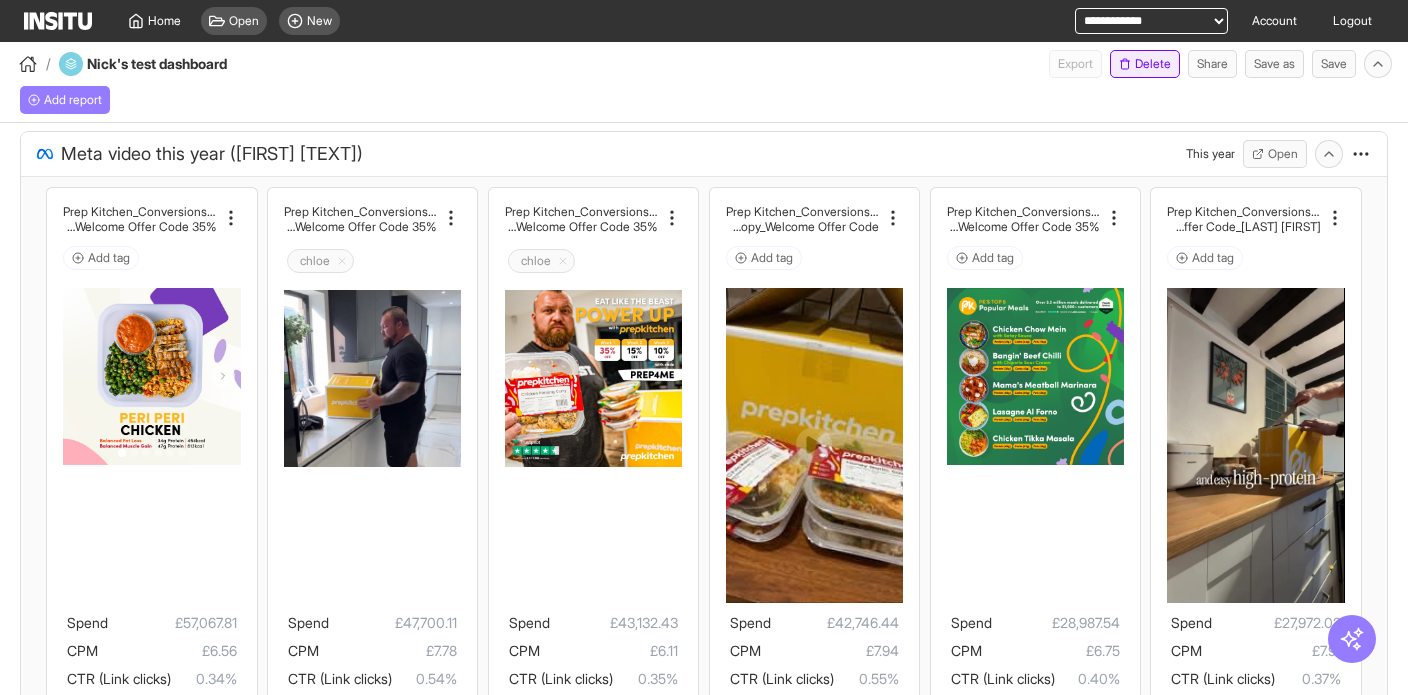 click on "Delete" at bounding box center (1145, 64) 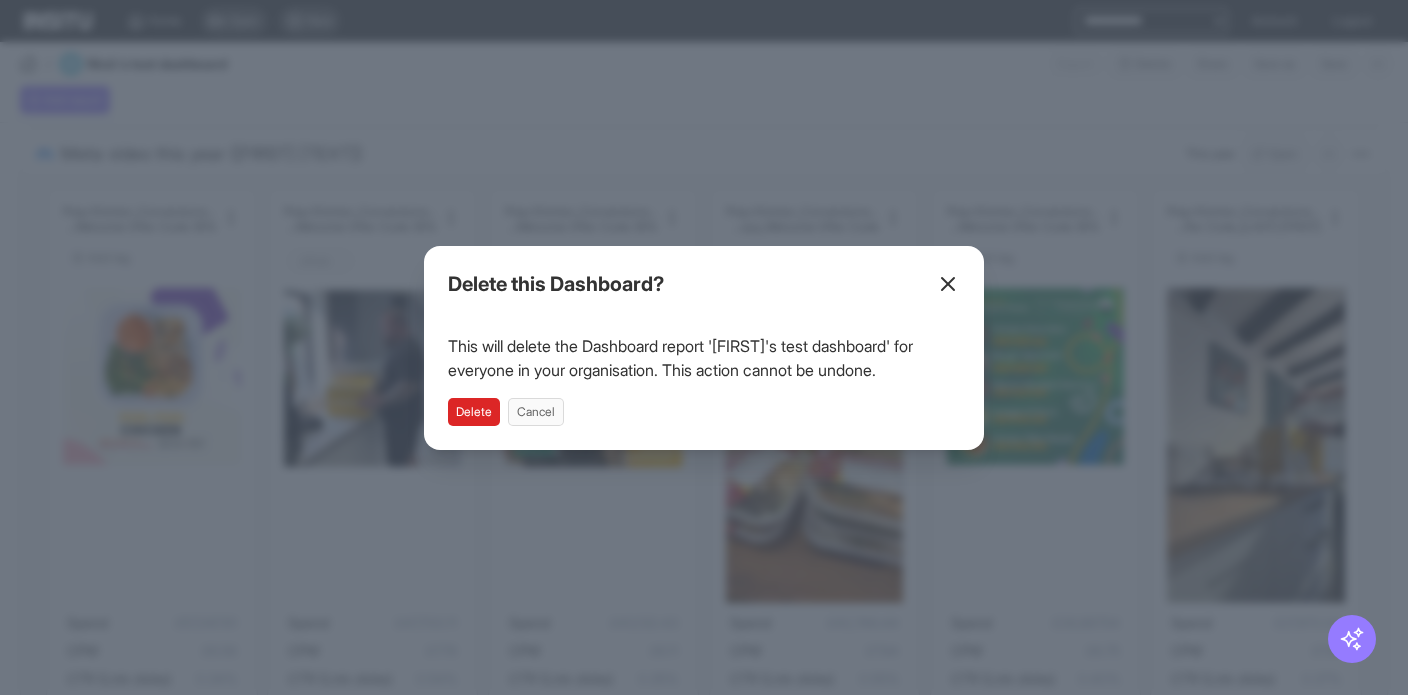 click on "Delete" at bounding box center [474, 412] 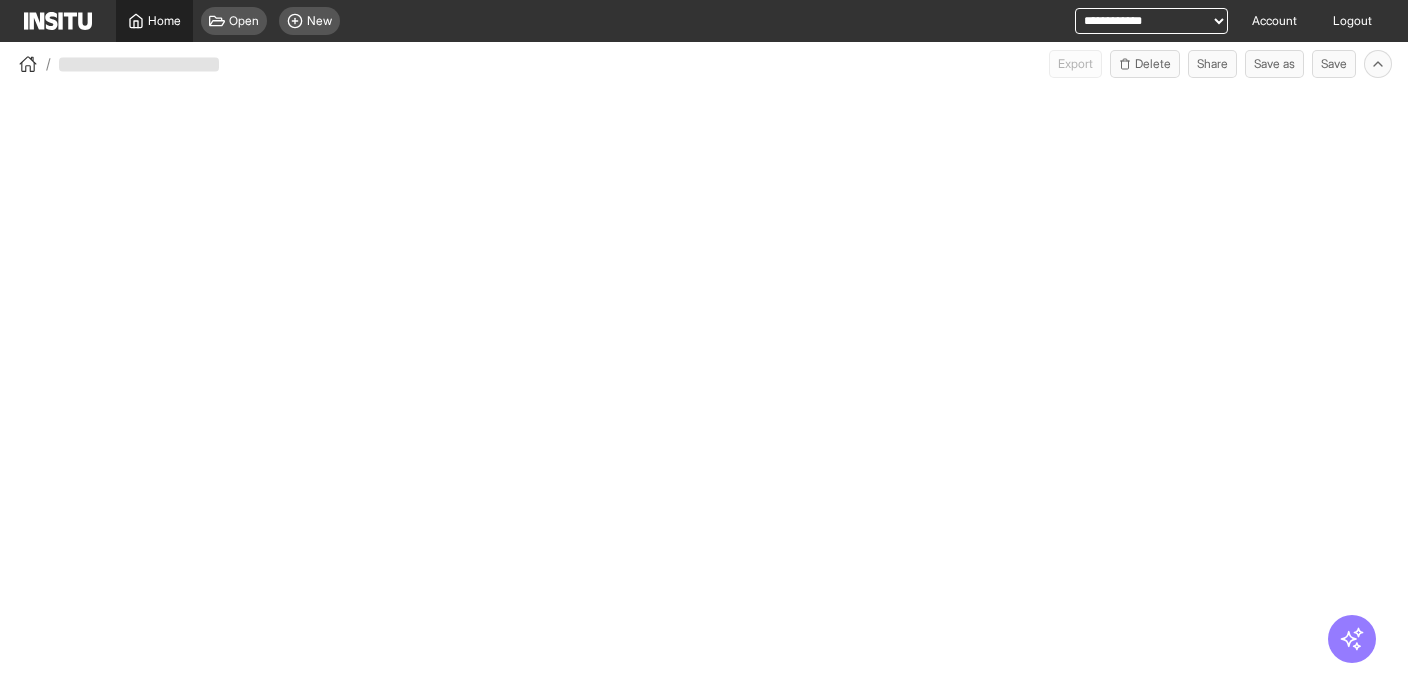 click on "Home" at bounding box center [164, 21] 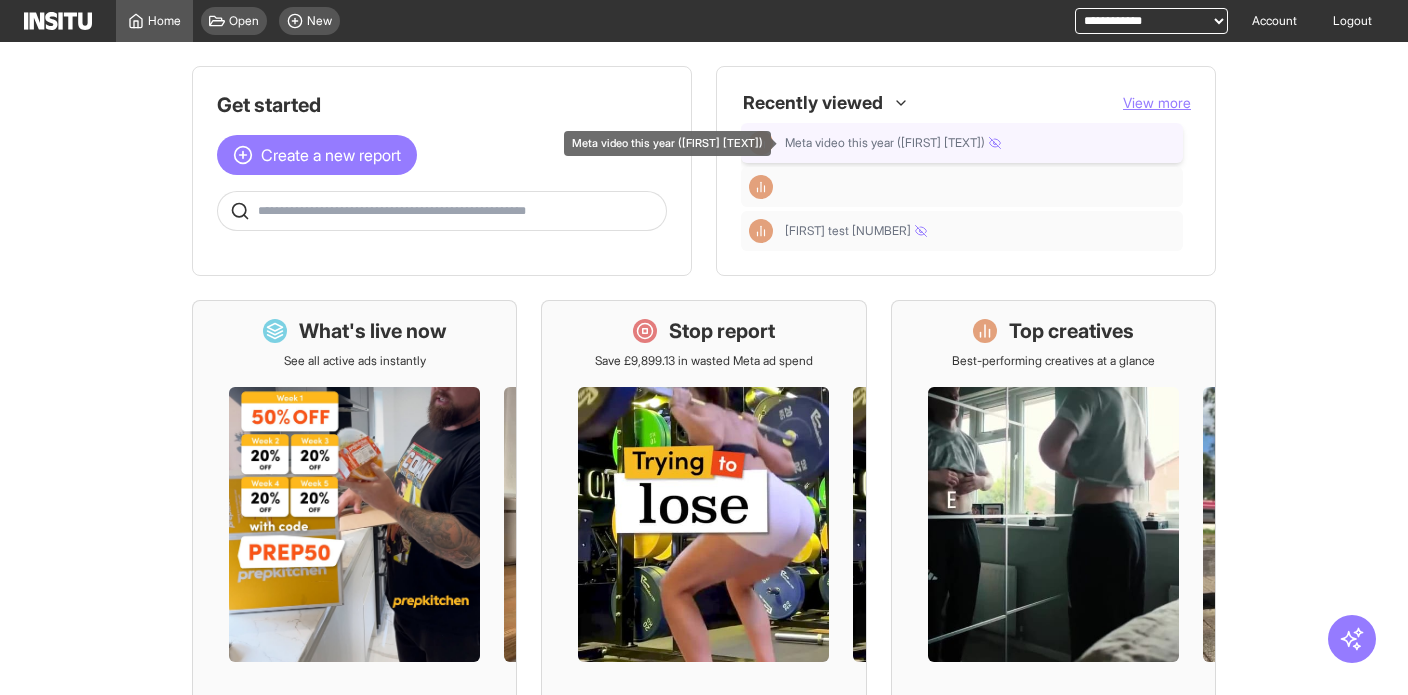 click on "Meta video this year ([FIRST] [TEXT])" at bounding box center (893, 143) 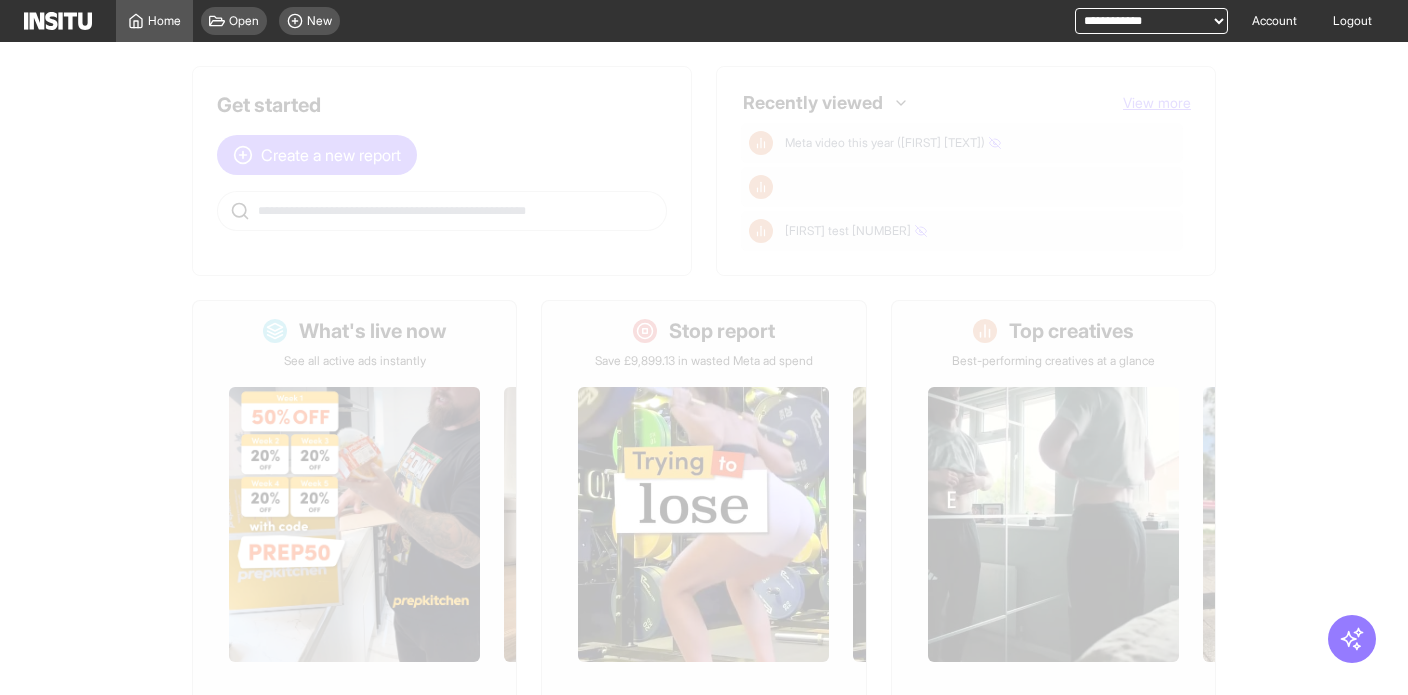 select on "**" 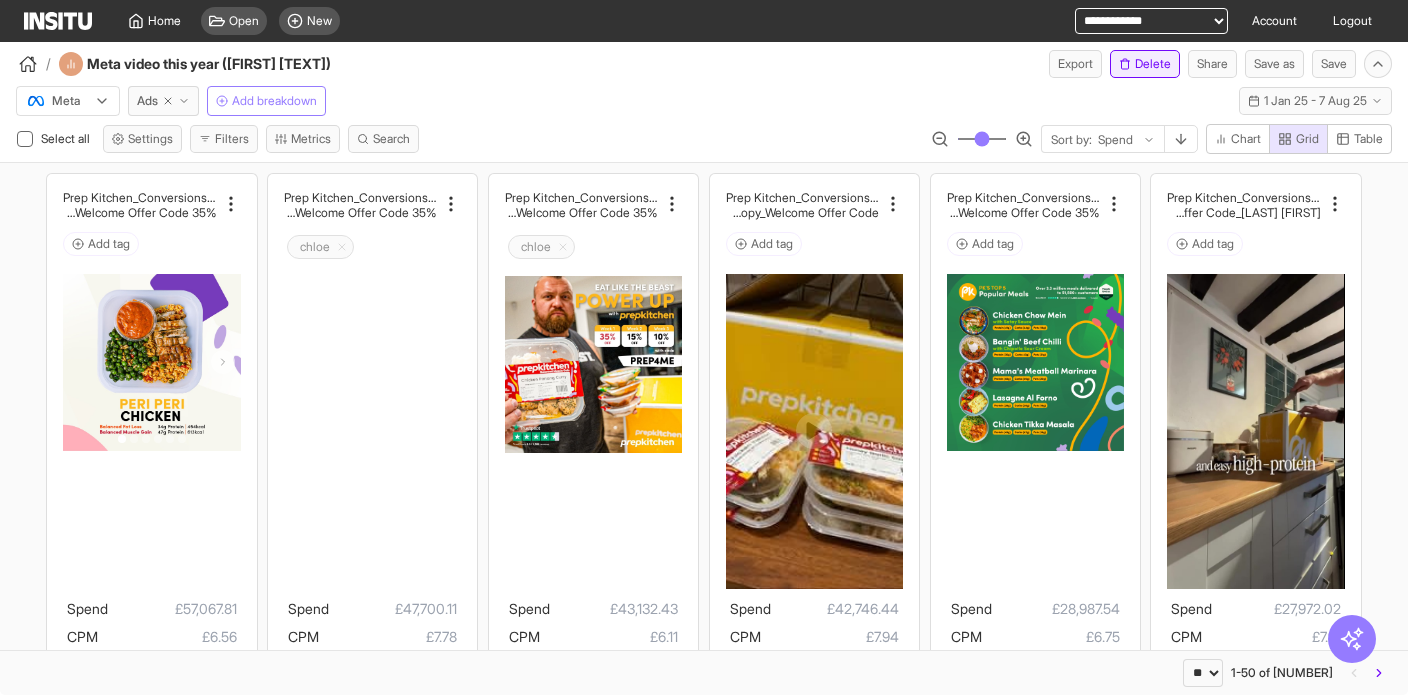 click on "Delete" at bounding box center [1145, 64] 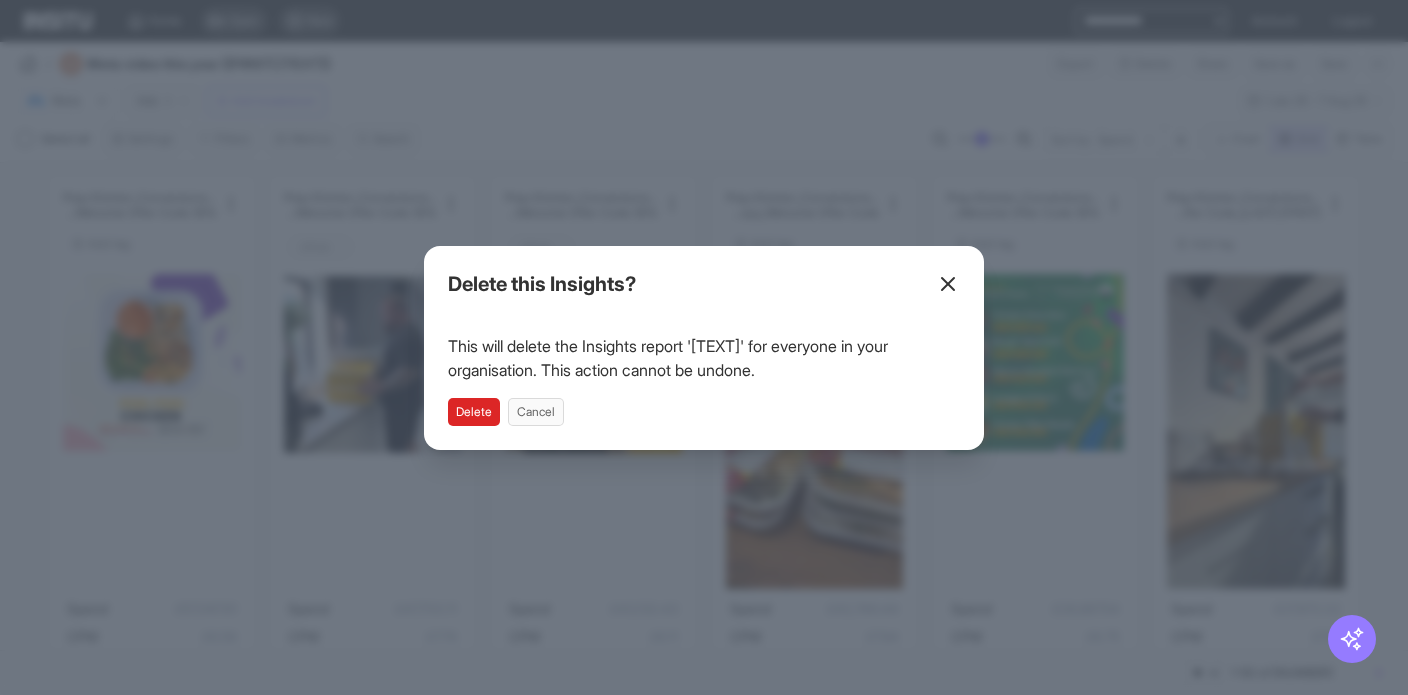 click on "Delete" at bounding box center [474, 412] 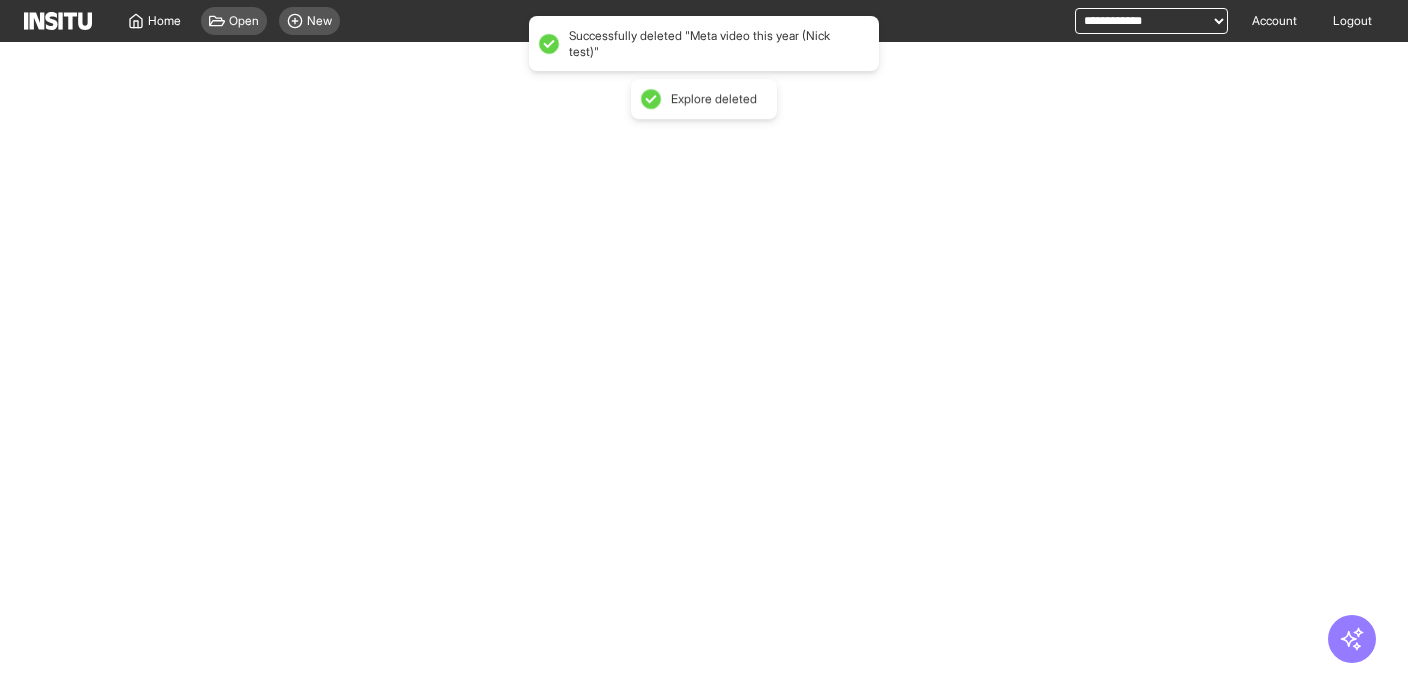 select on "**" 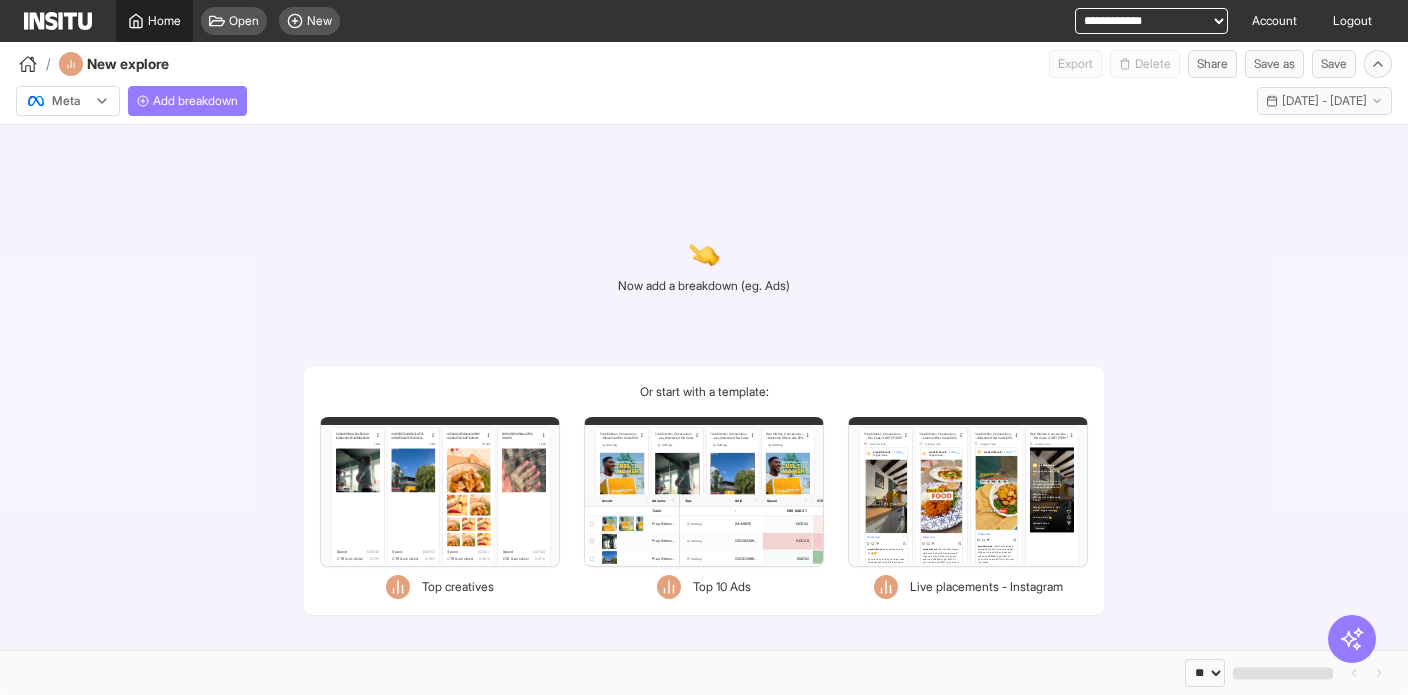 click on "Home" at bounding box center (154, 21) 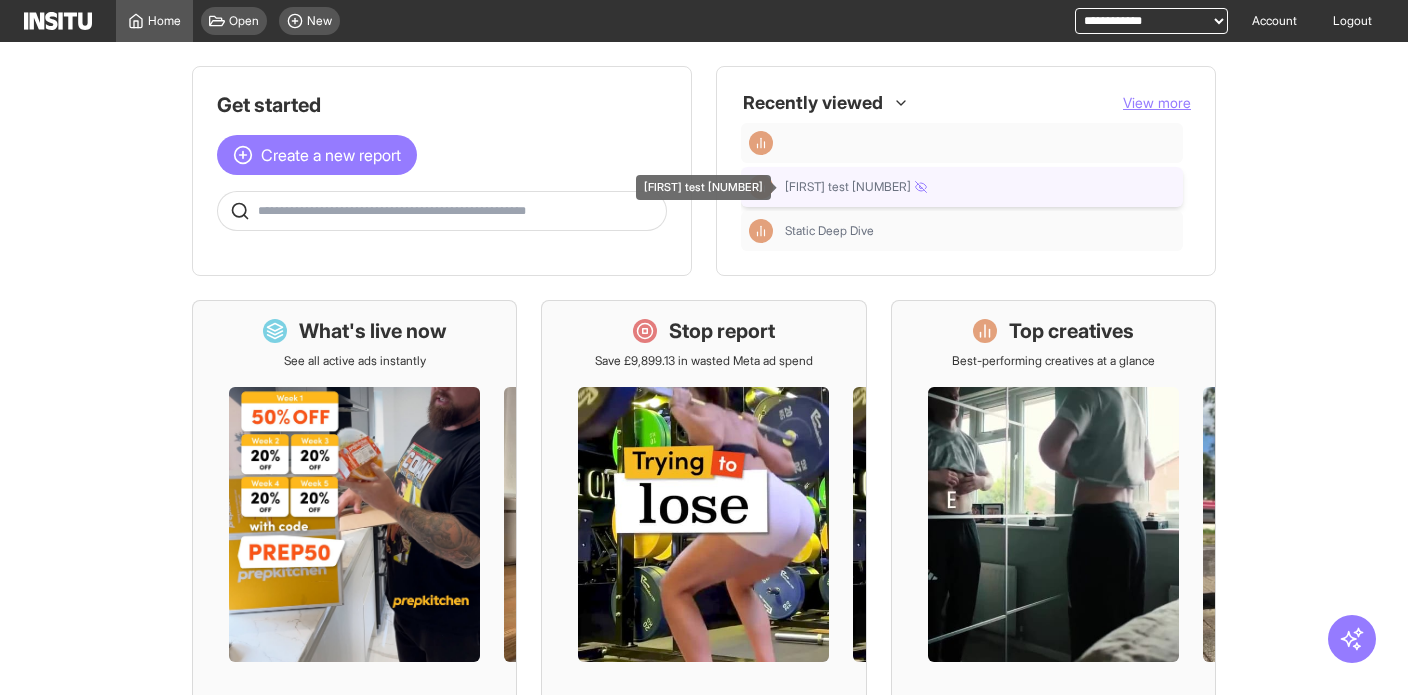 click on "[FIRST] test [NUMBER]" at bounding box center [980, 187] 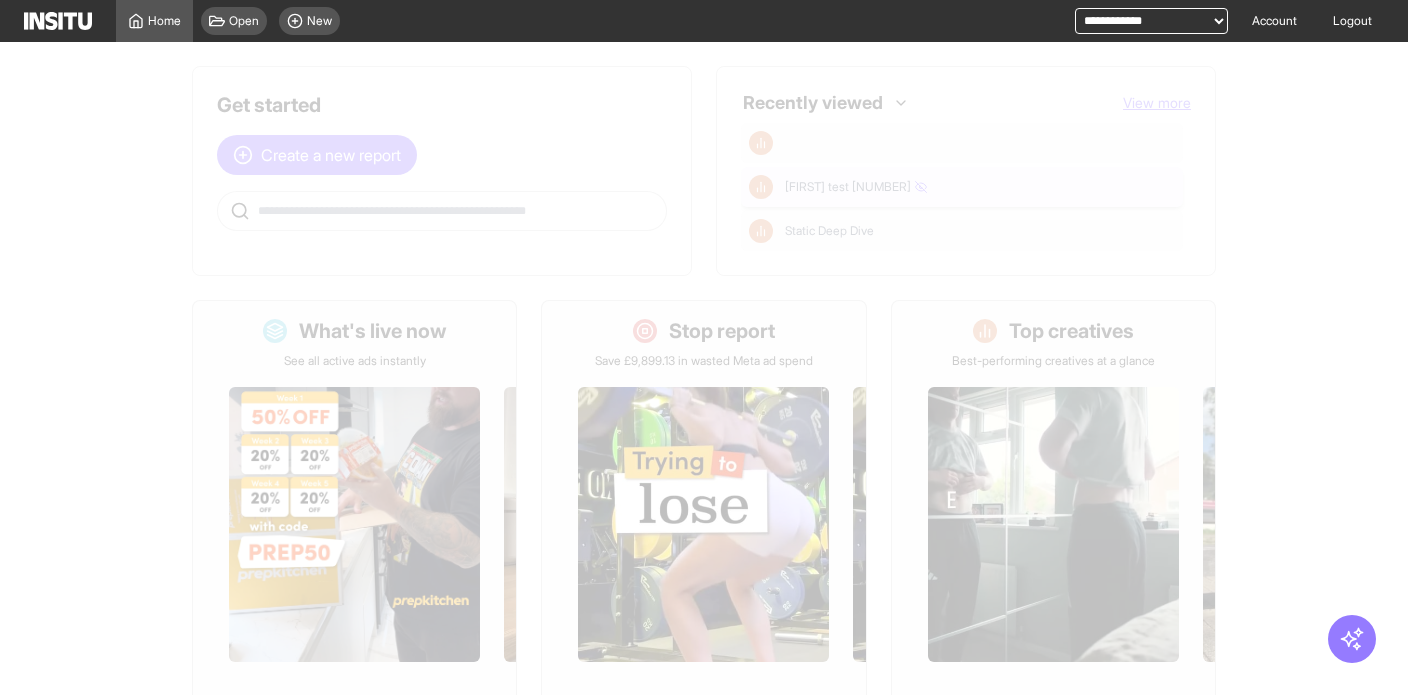 select on "**" 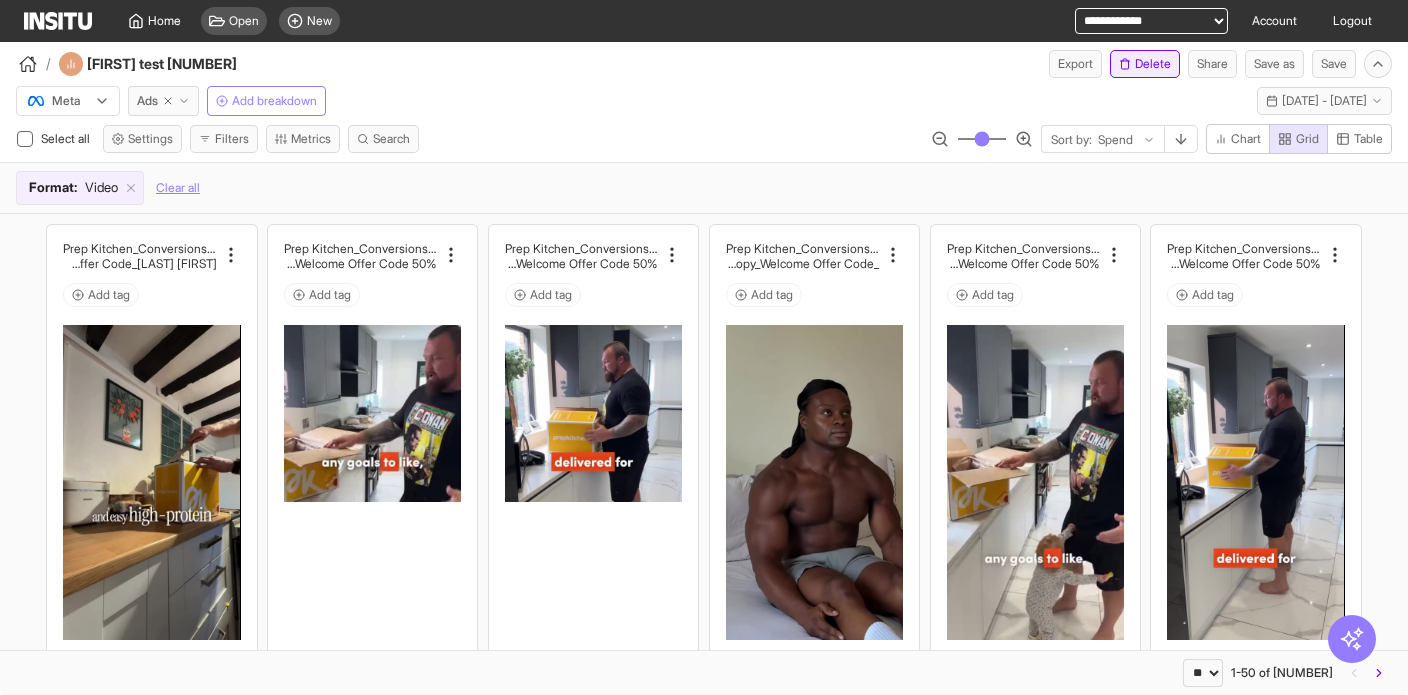 click on "Delete" at bounding box center [1145, 64] 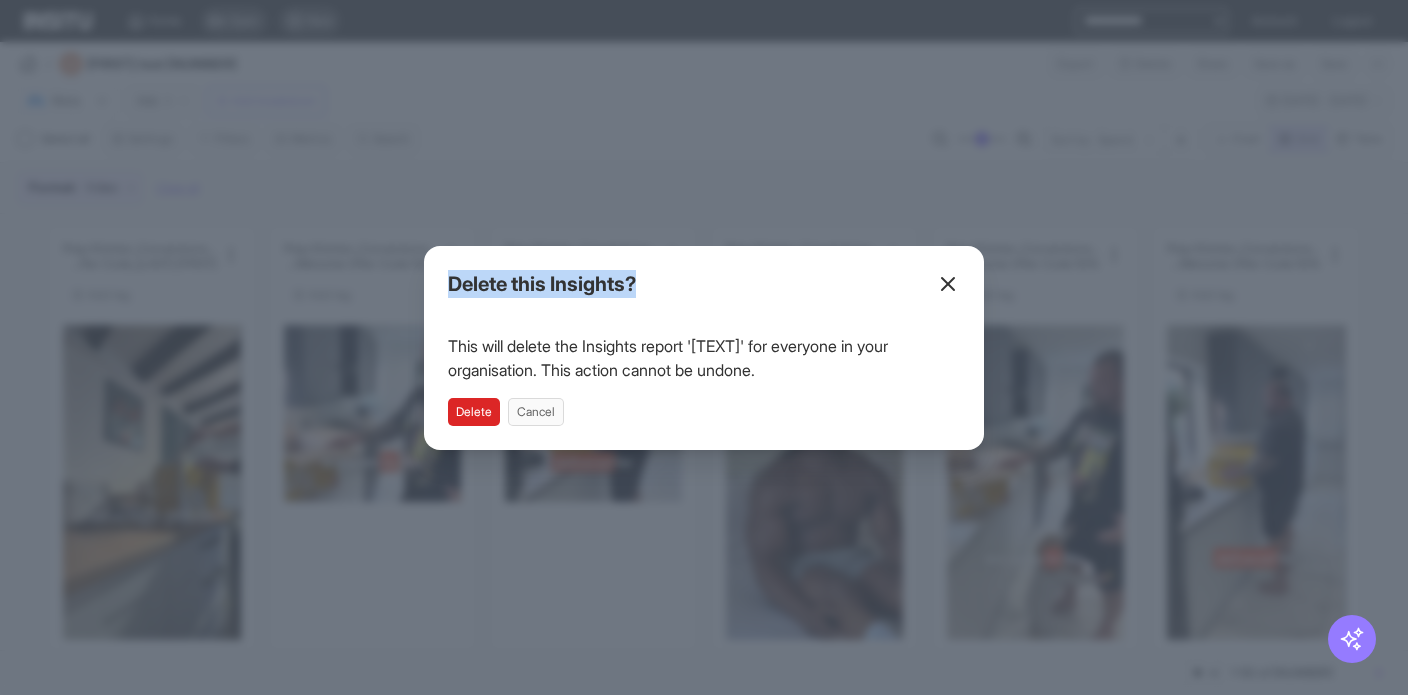 drag, startPoint x: 652, startPoint y: 281, endPoint x: 451, endPoint y: 284, distance: 201.02238 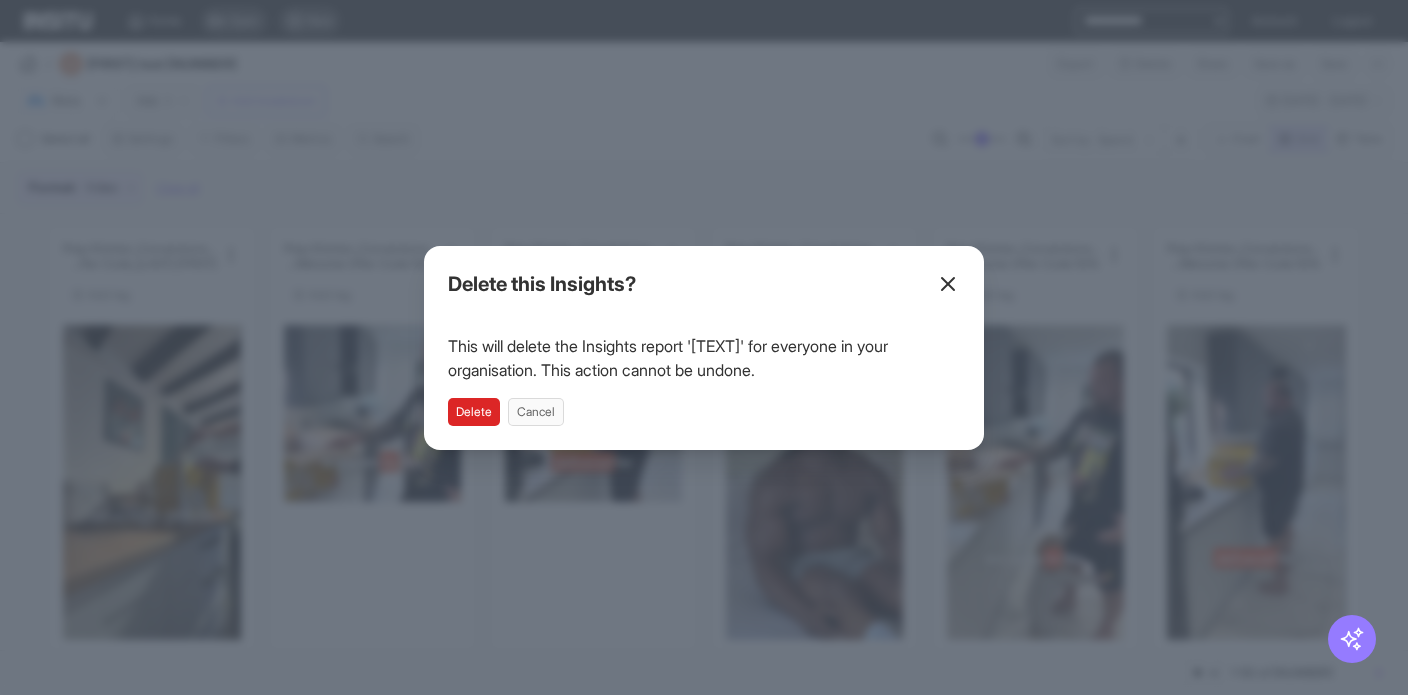 click on "Delete this Insights?" at bounding box center (704, 290) 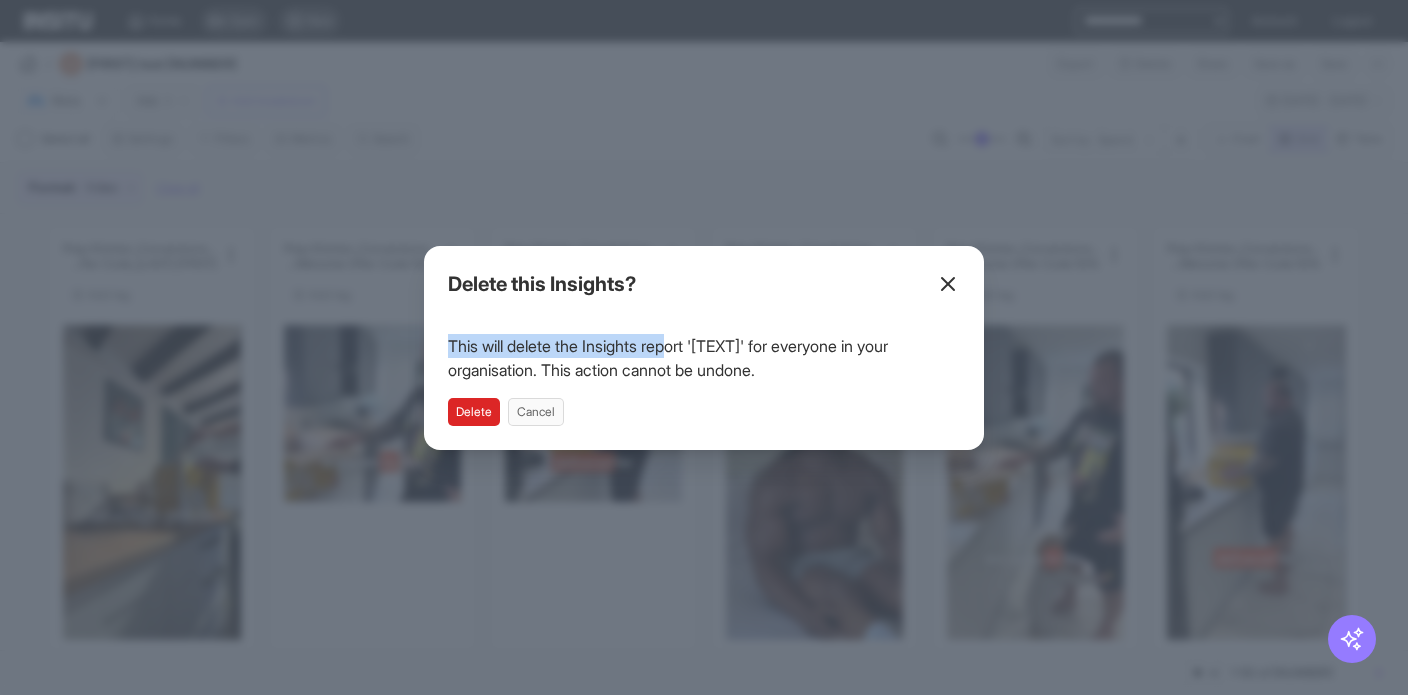 drag, startPoint x: 452, startPoint y: 343, endPoint x: 677, endPoint y: 348, distance: 225.05554 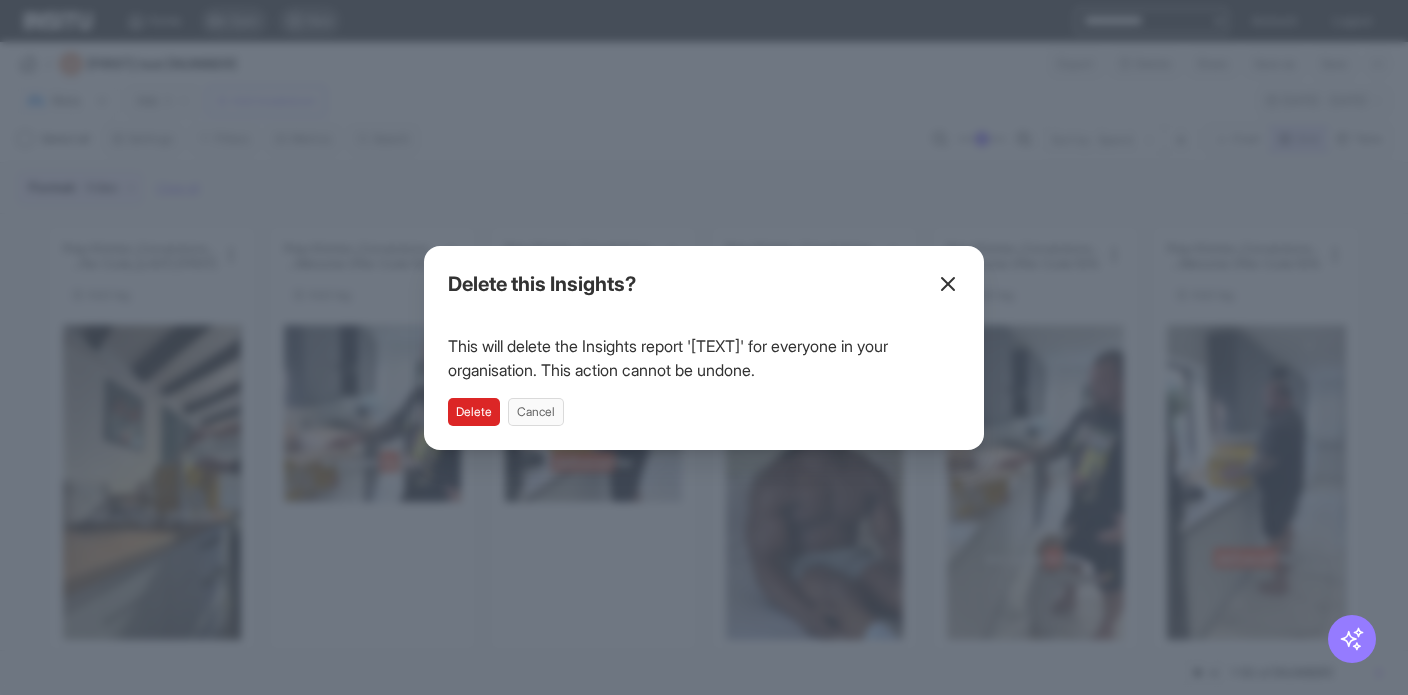 click 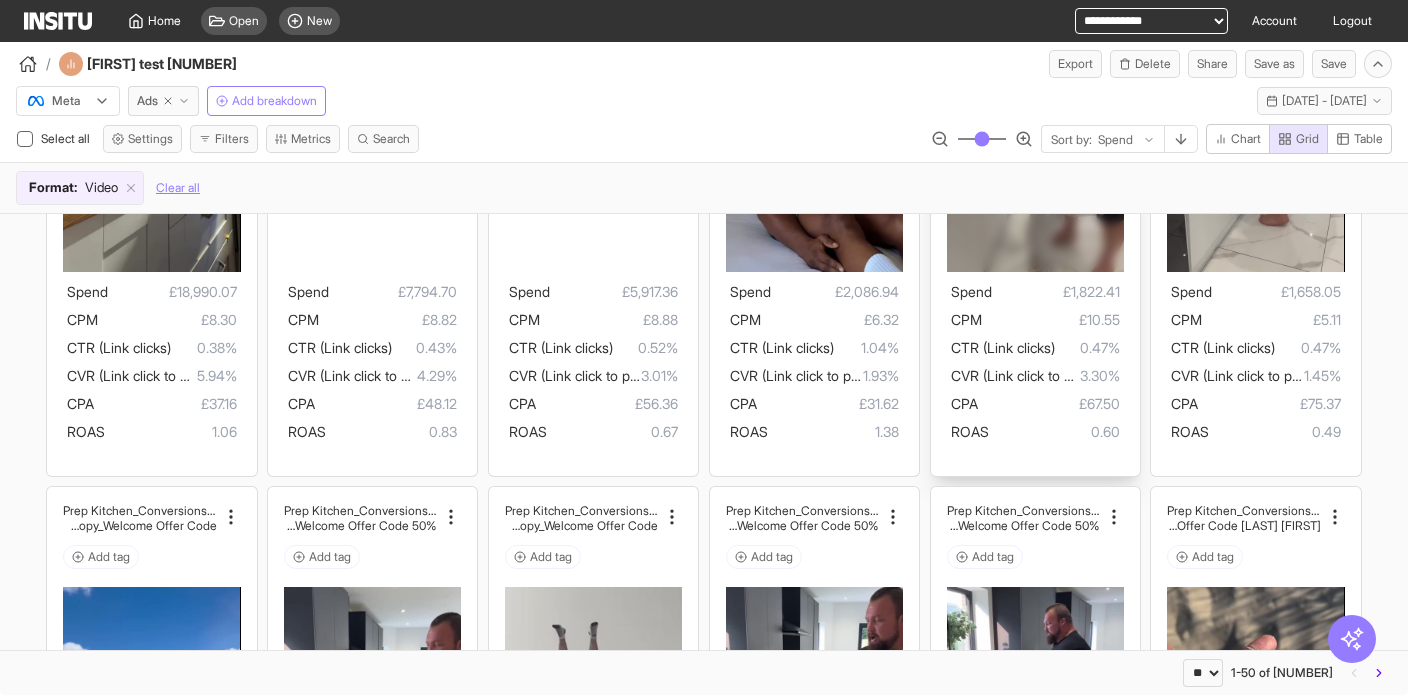 scroll, scrollTop: 0, scrollLeft: 0, axis: both 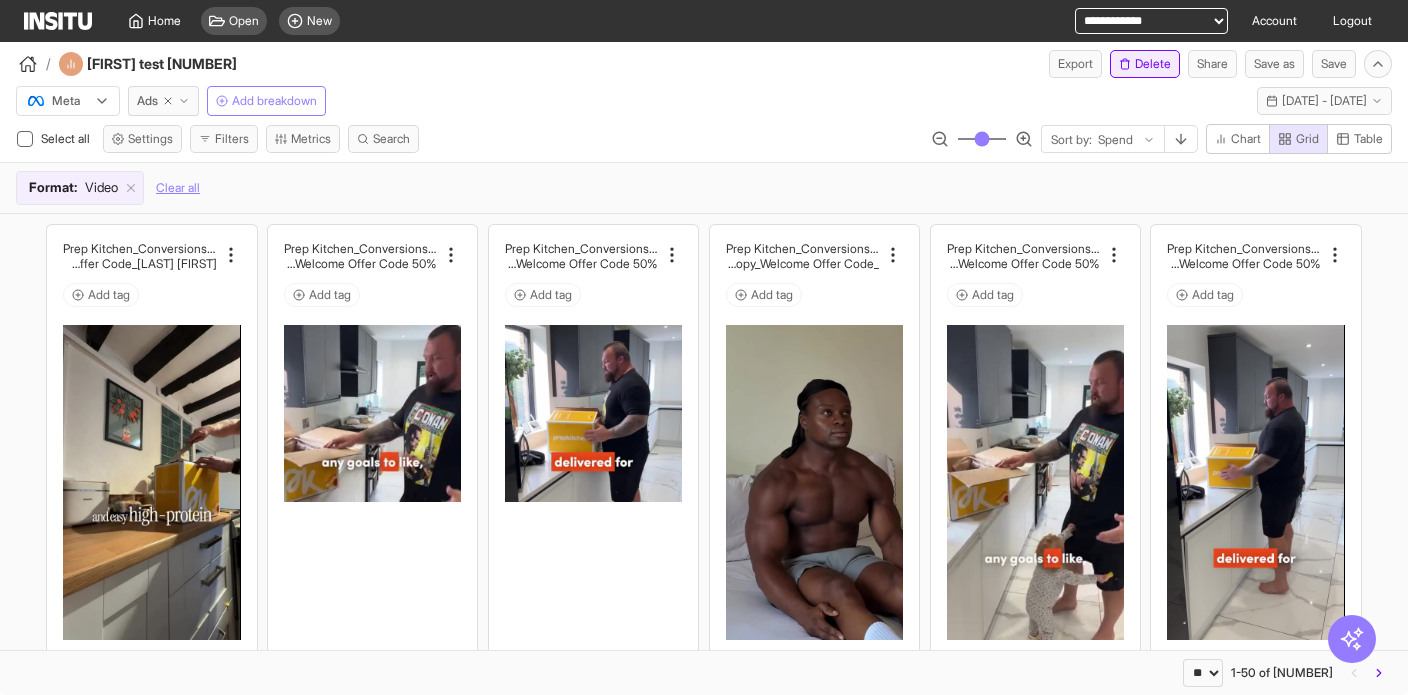 click on "Delete" at bounding box center [1145, 64] 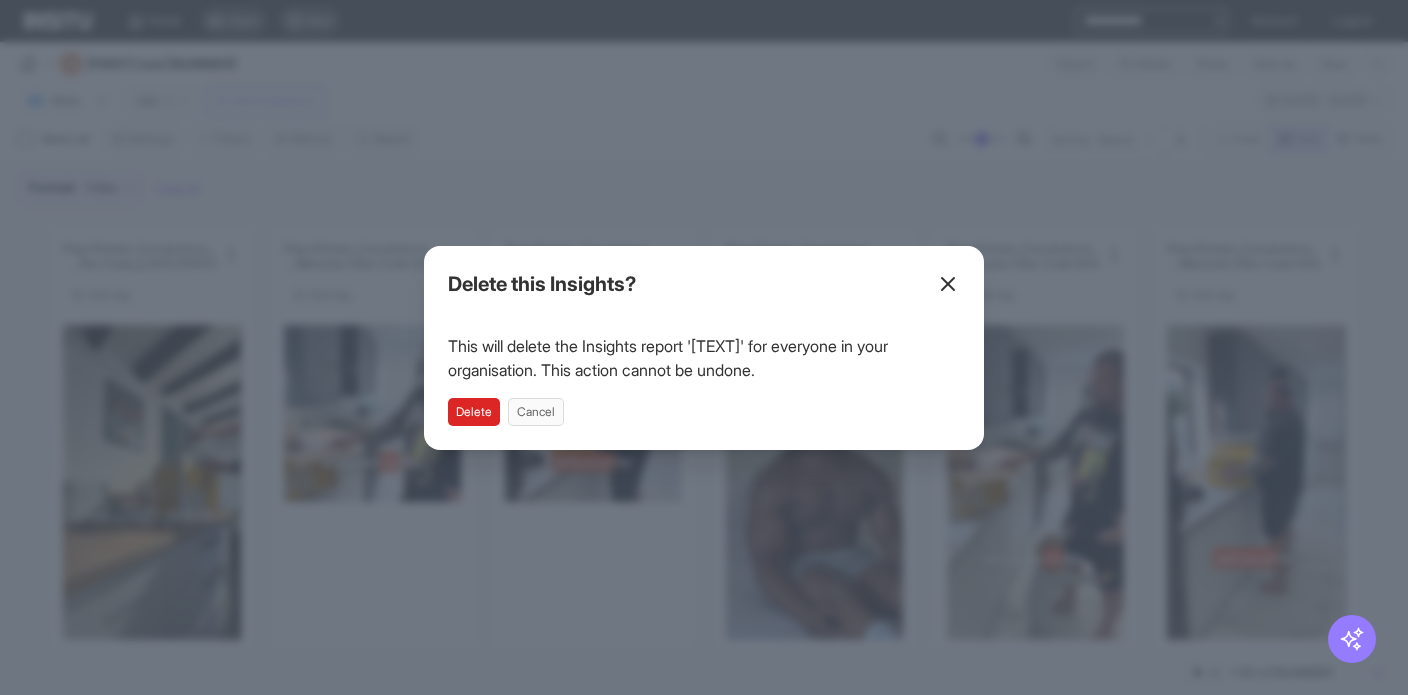 click on "Delete" at bounding box center (474, 412) 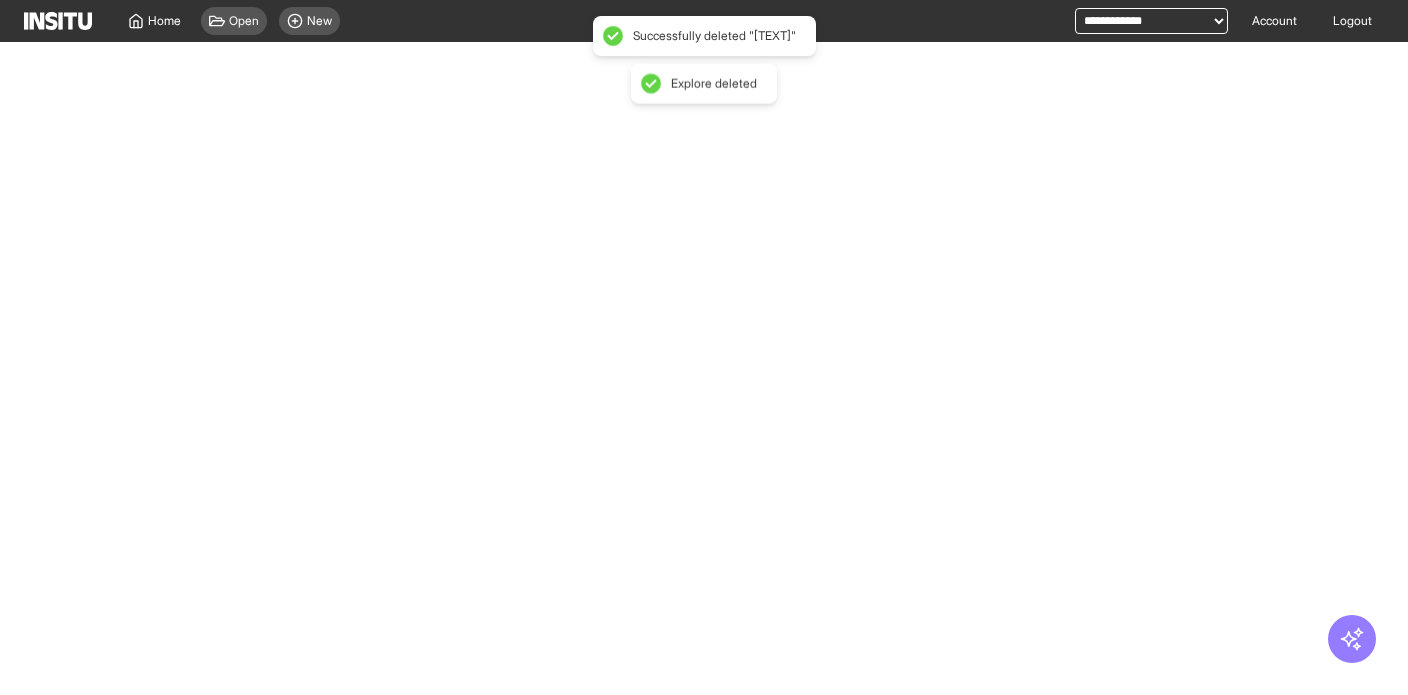 select on "**" 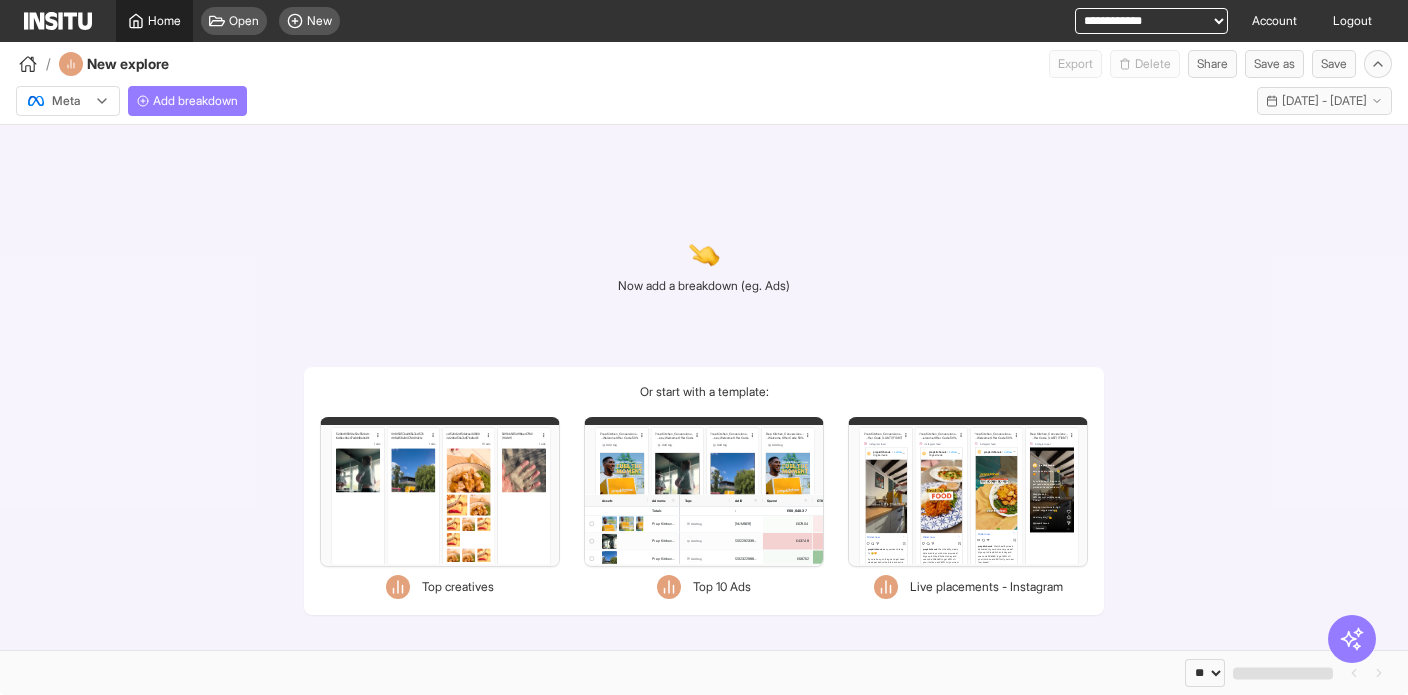 click on "Home" at bounding box center [164, 21] 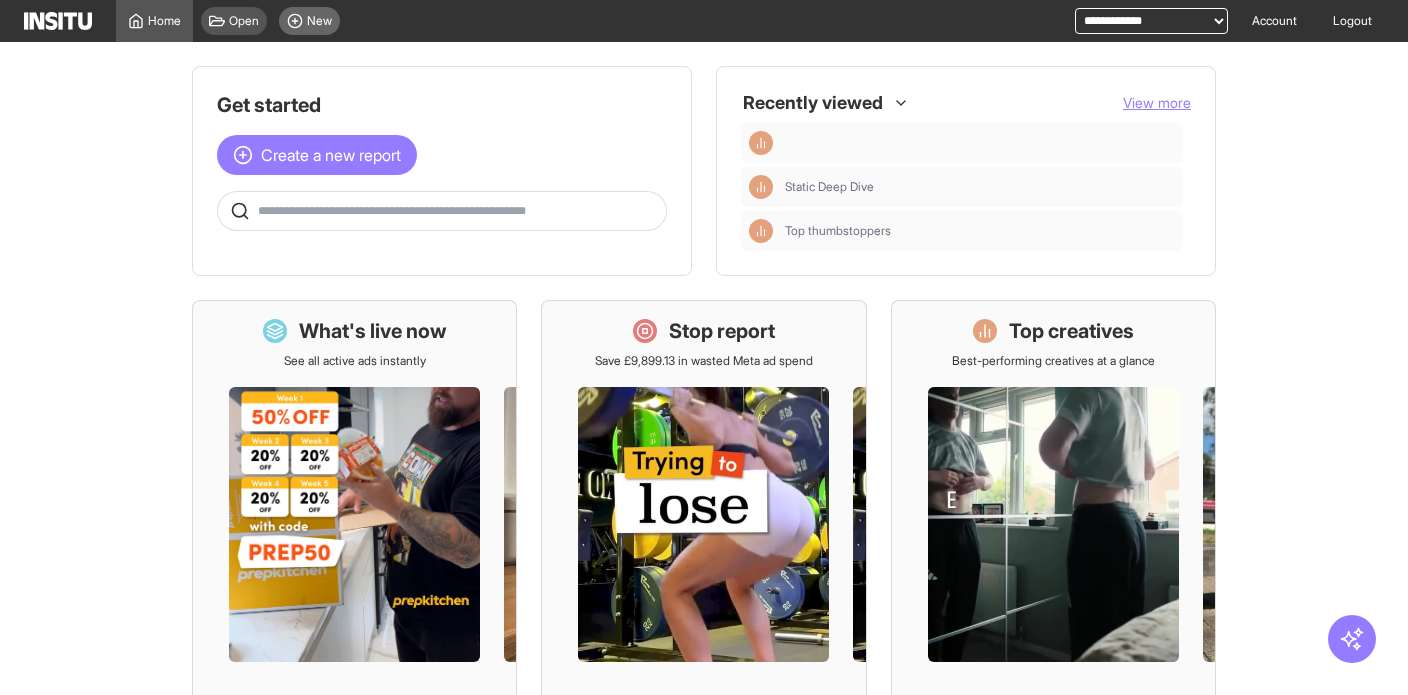 click 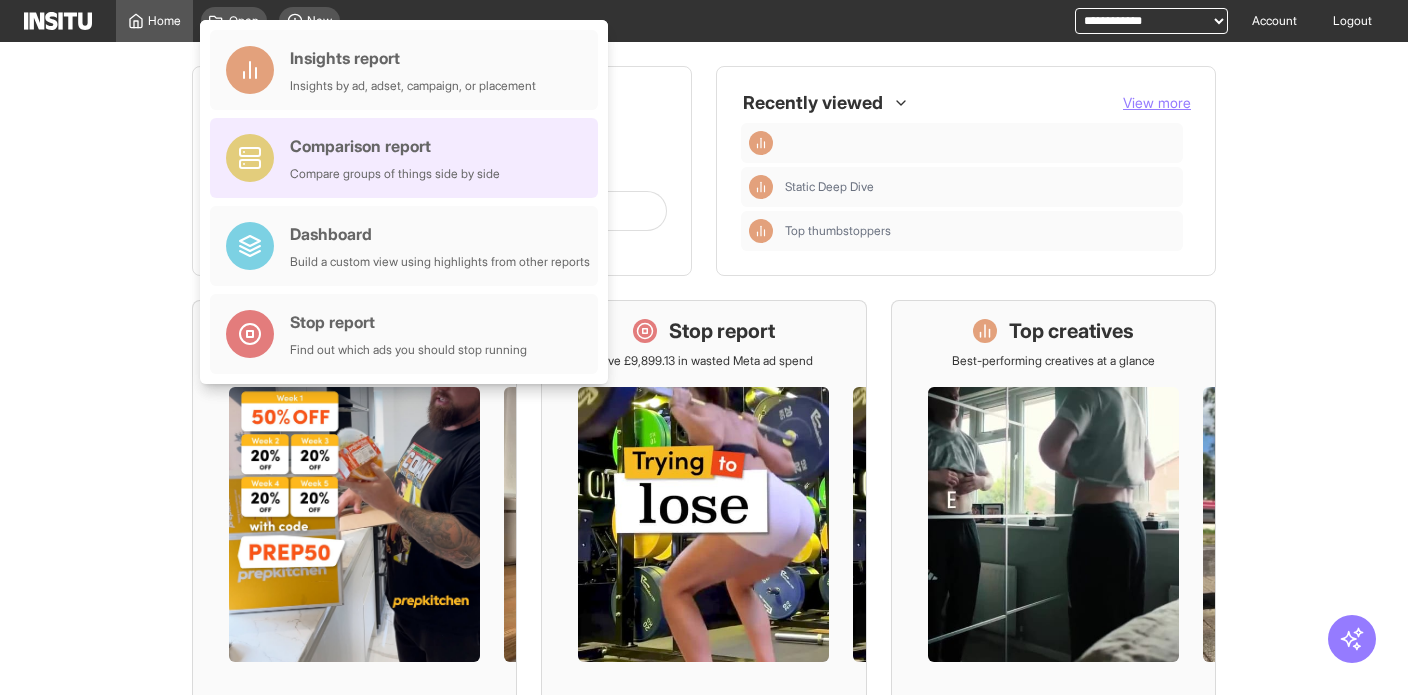 click on "Compare groups of things side by side" at bounding box center [395, 174] 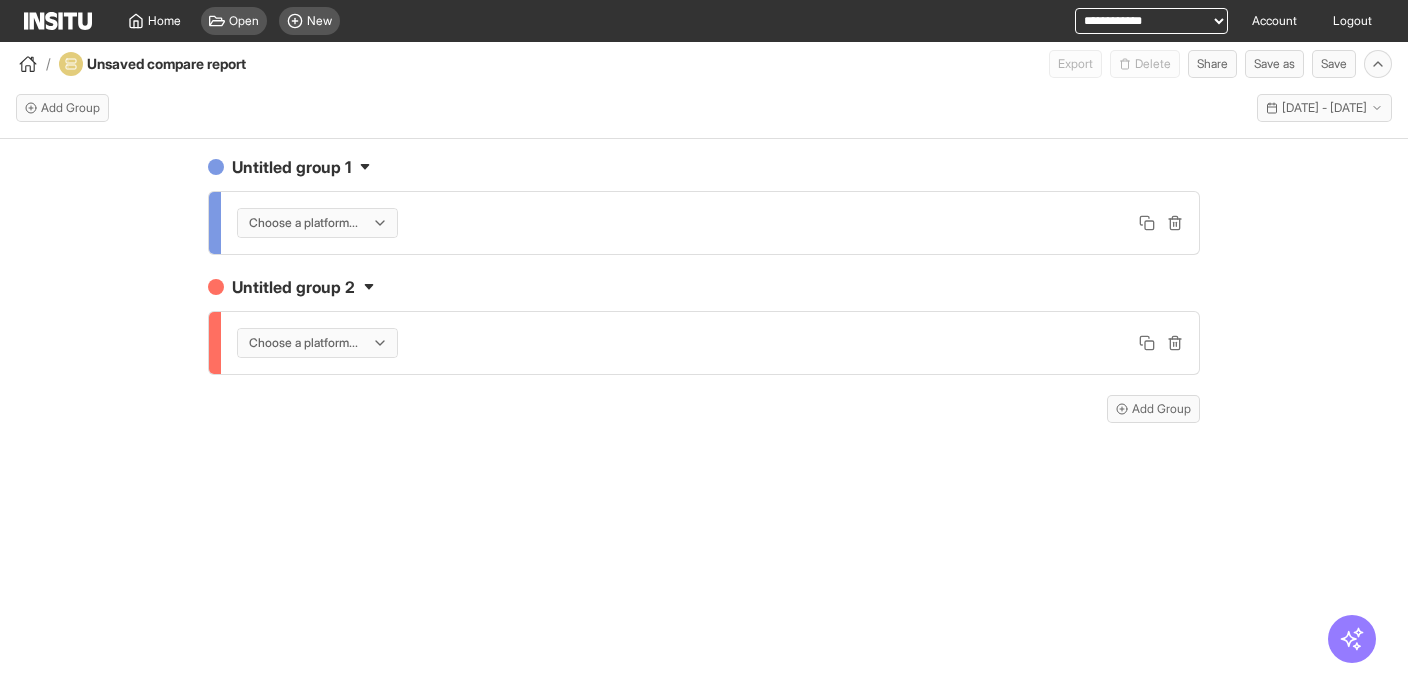 click on "Choose a platform..." at bounding box center [317, 223] 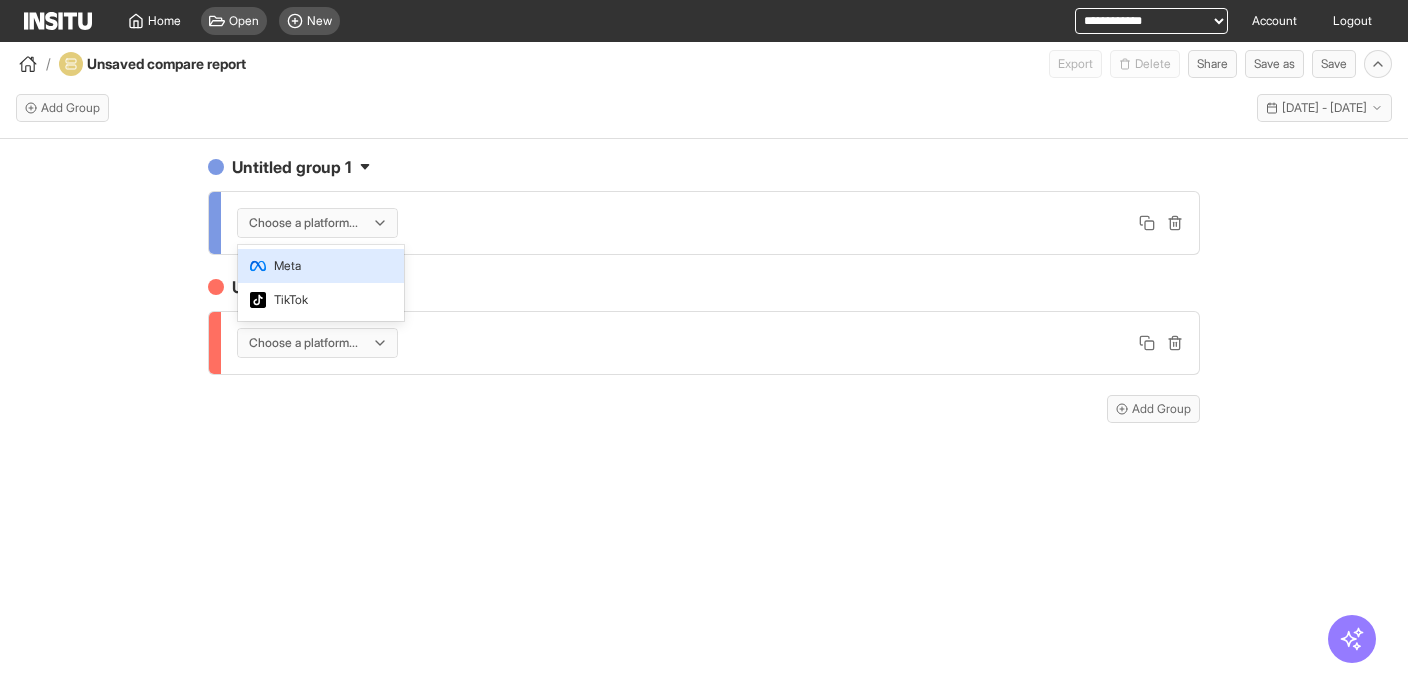click on "Meta" at bounding box center [321, 266] 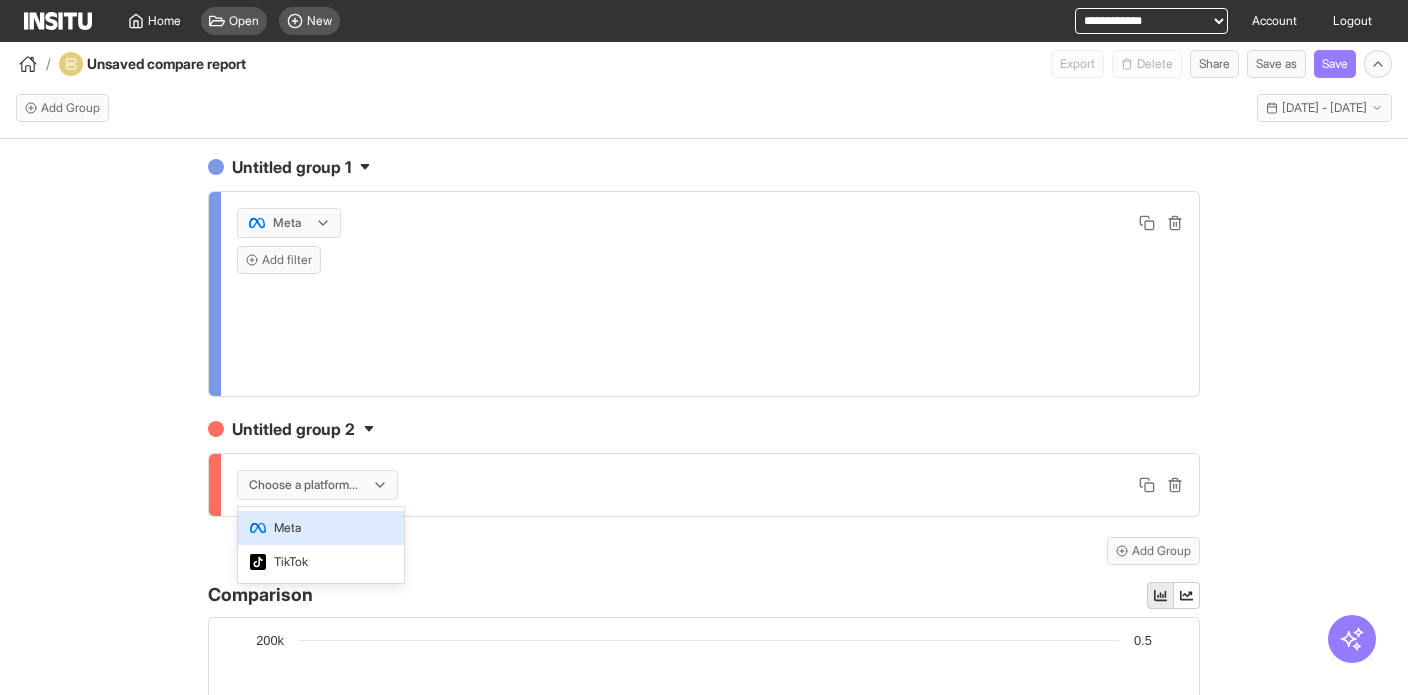 click at bounding box center [303, 485] 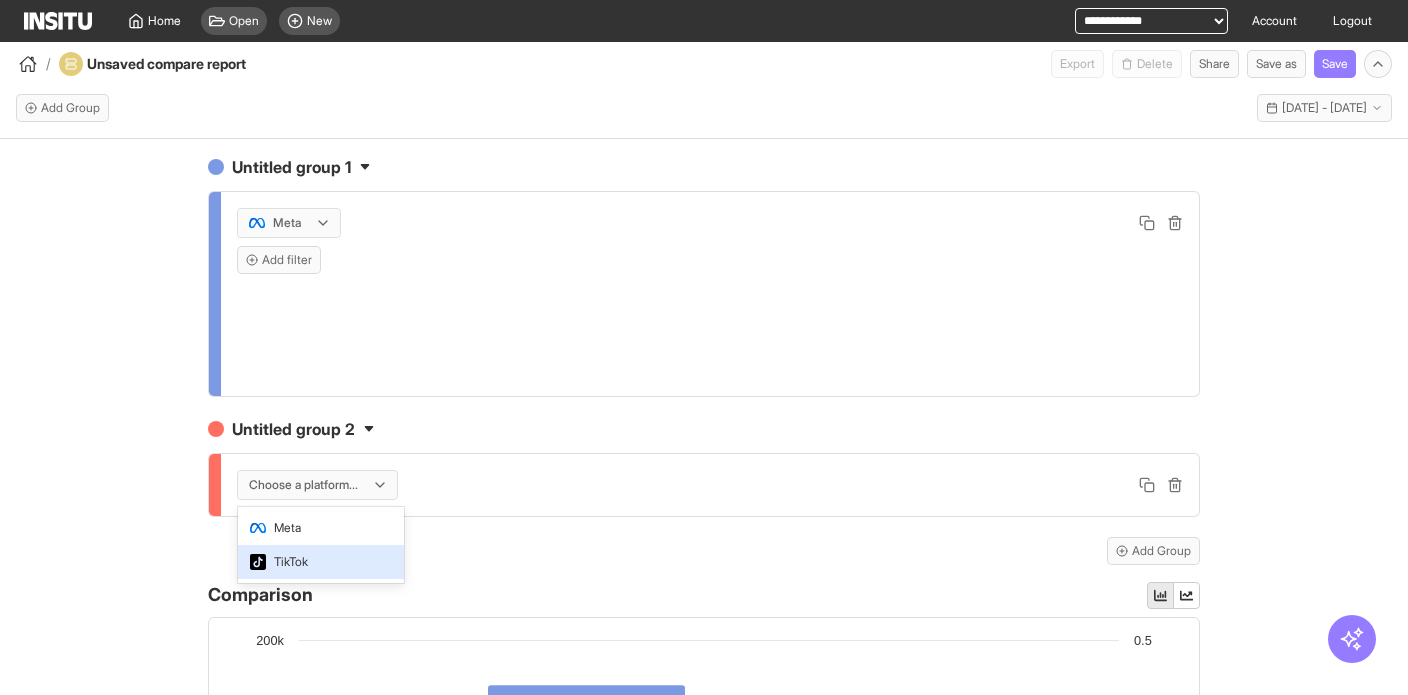 drag, startPoint x: 299, startPoint y: 556, endPoint x: 608, endPoint y: 445, distance: 328.33215 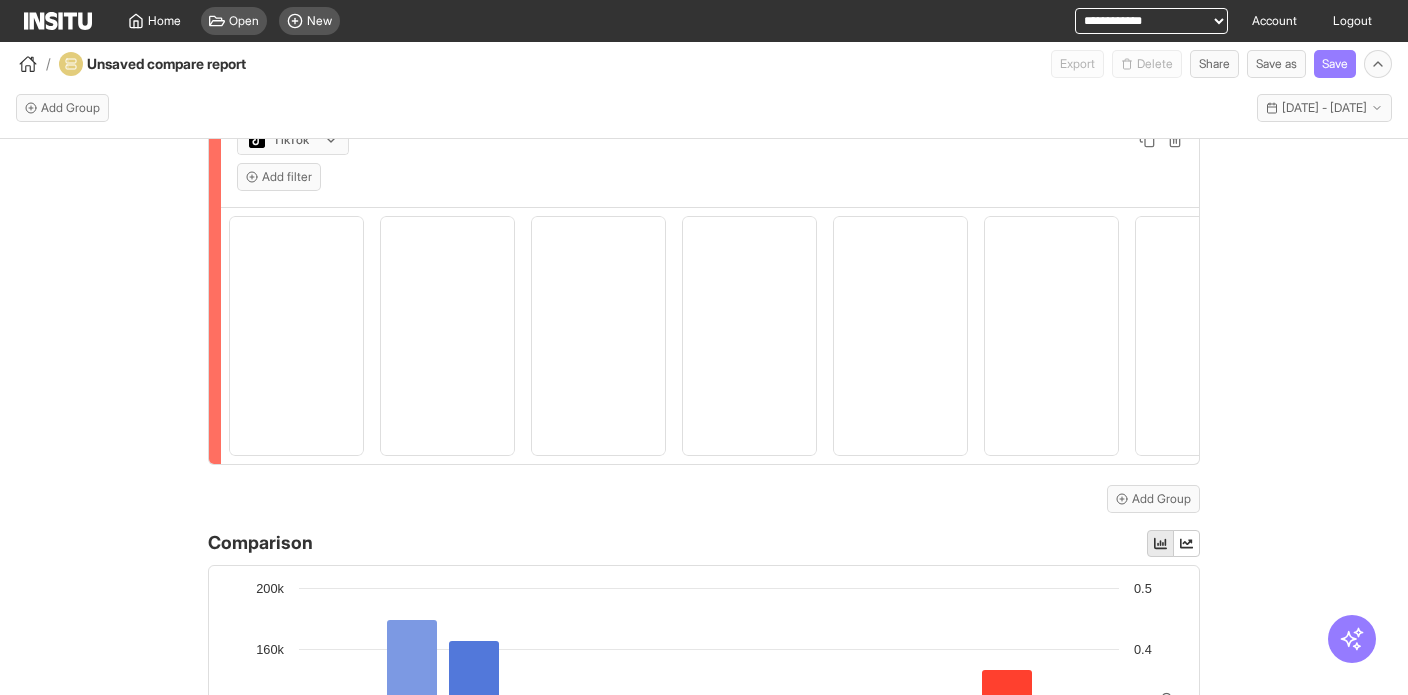 scroll, scrollTop: 0, scrollLeft: 0, axis: both 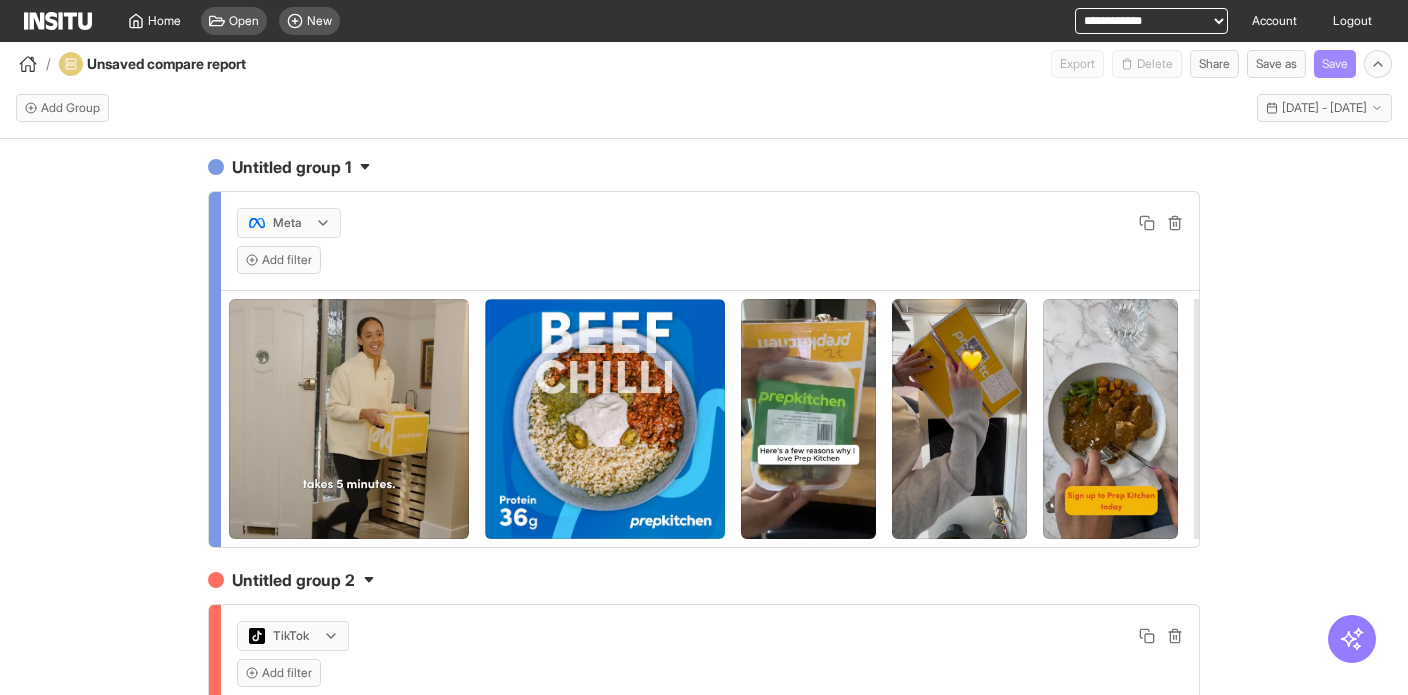 click on "Save" at bounding box center (1335, 64) 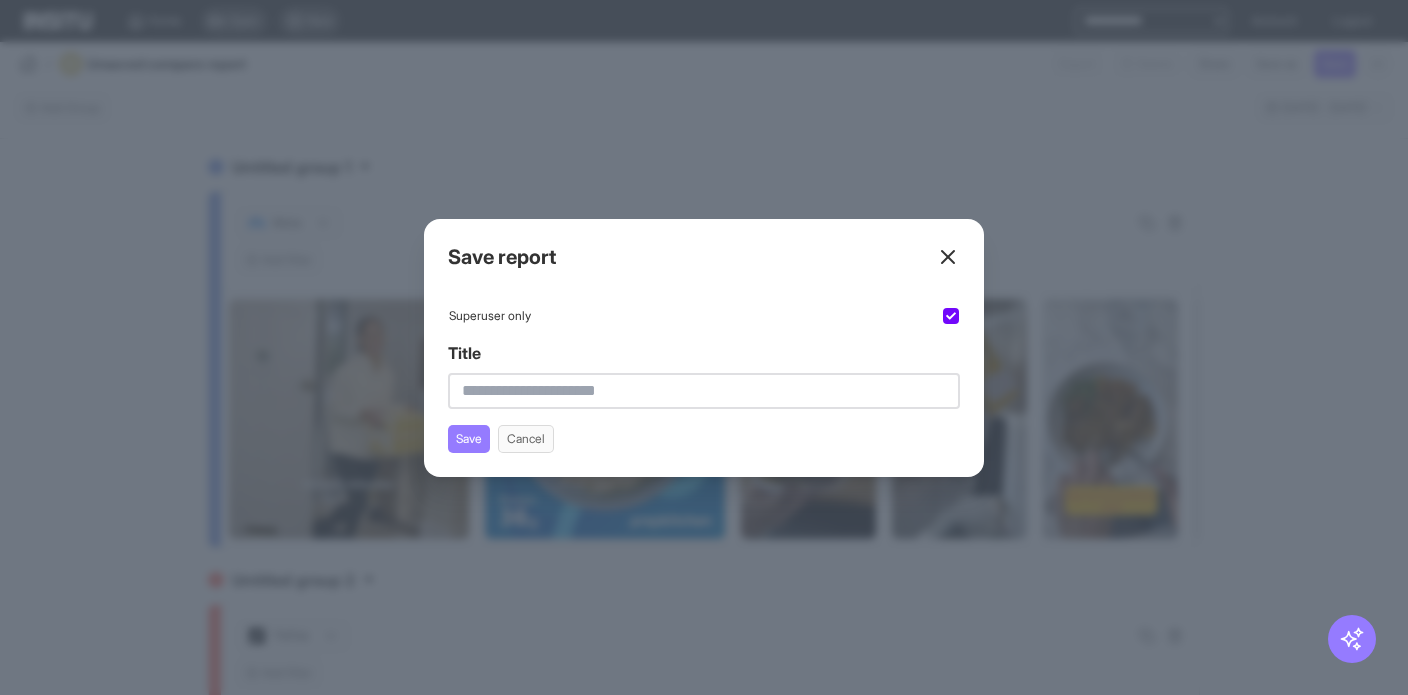 type on "*" 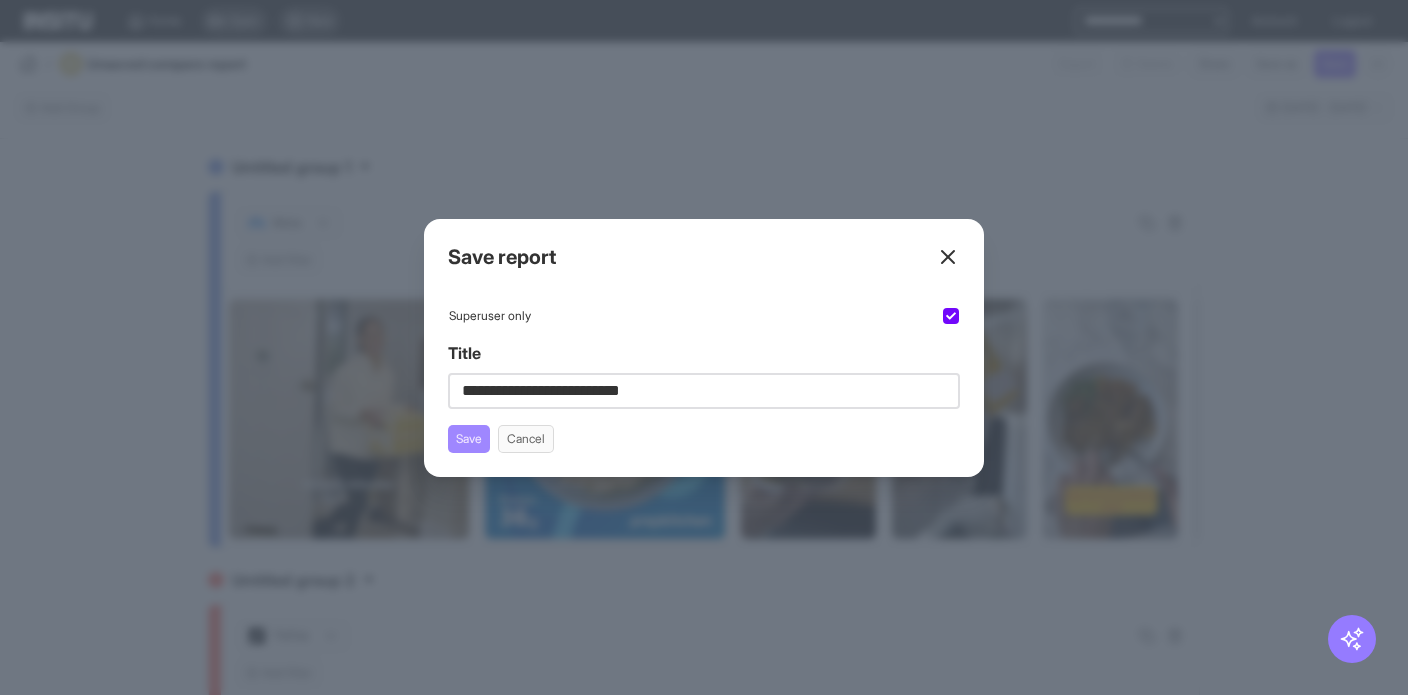 type on "**********" 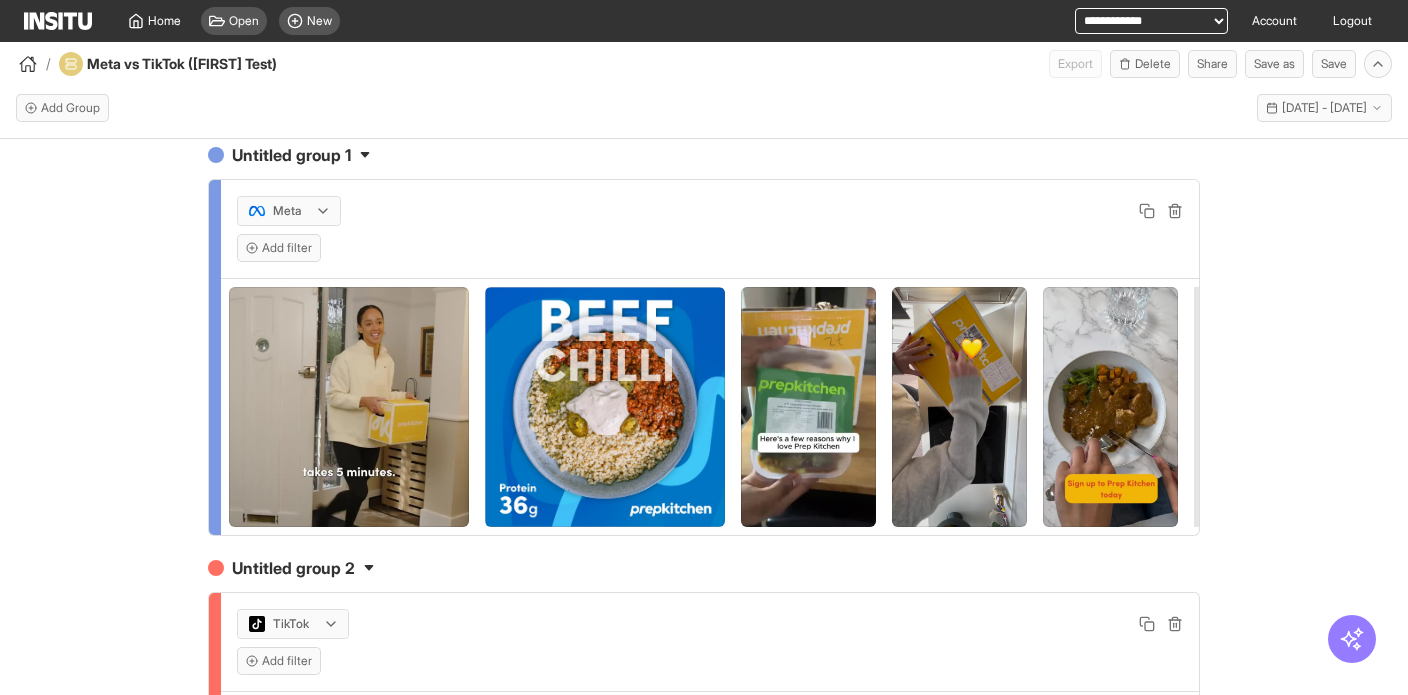 scroll, scrollTop: 0, scrollLeft: 0, axis: both 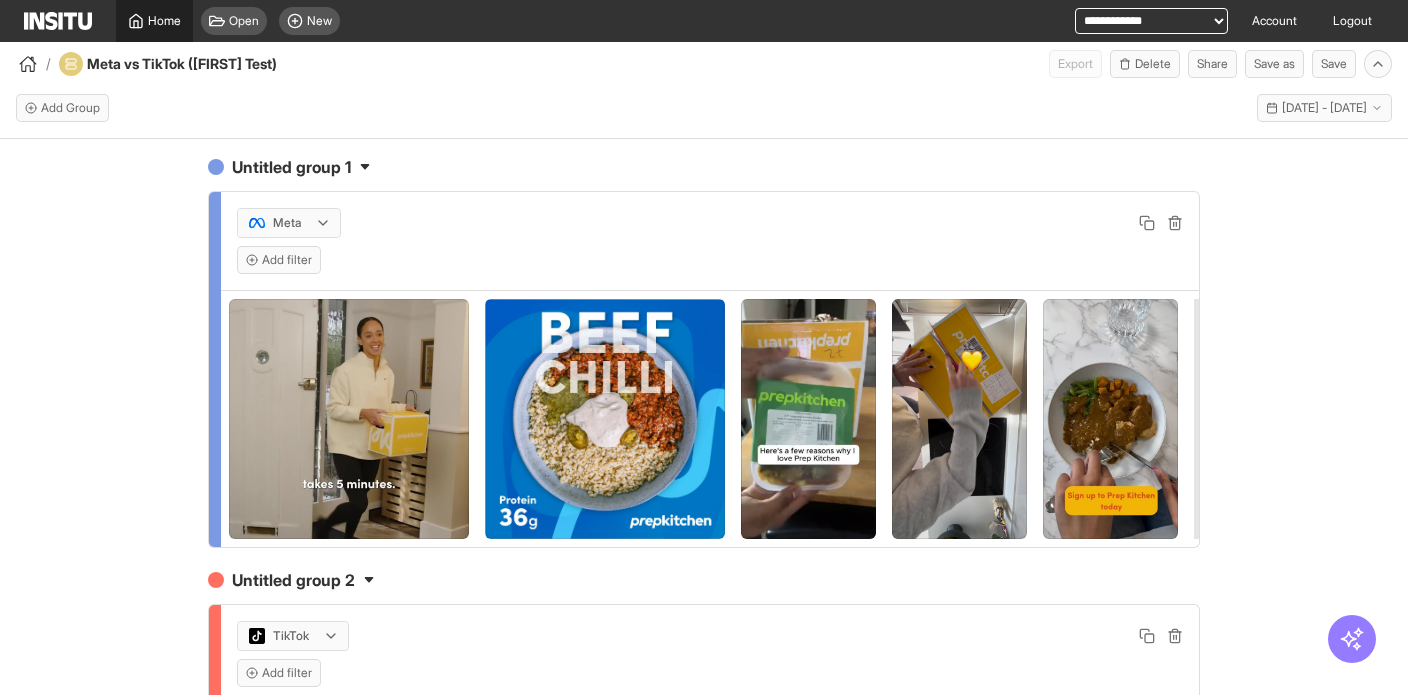 click on "Home" at bounding box center [164, 21] 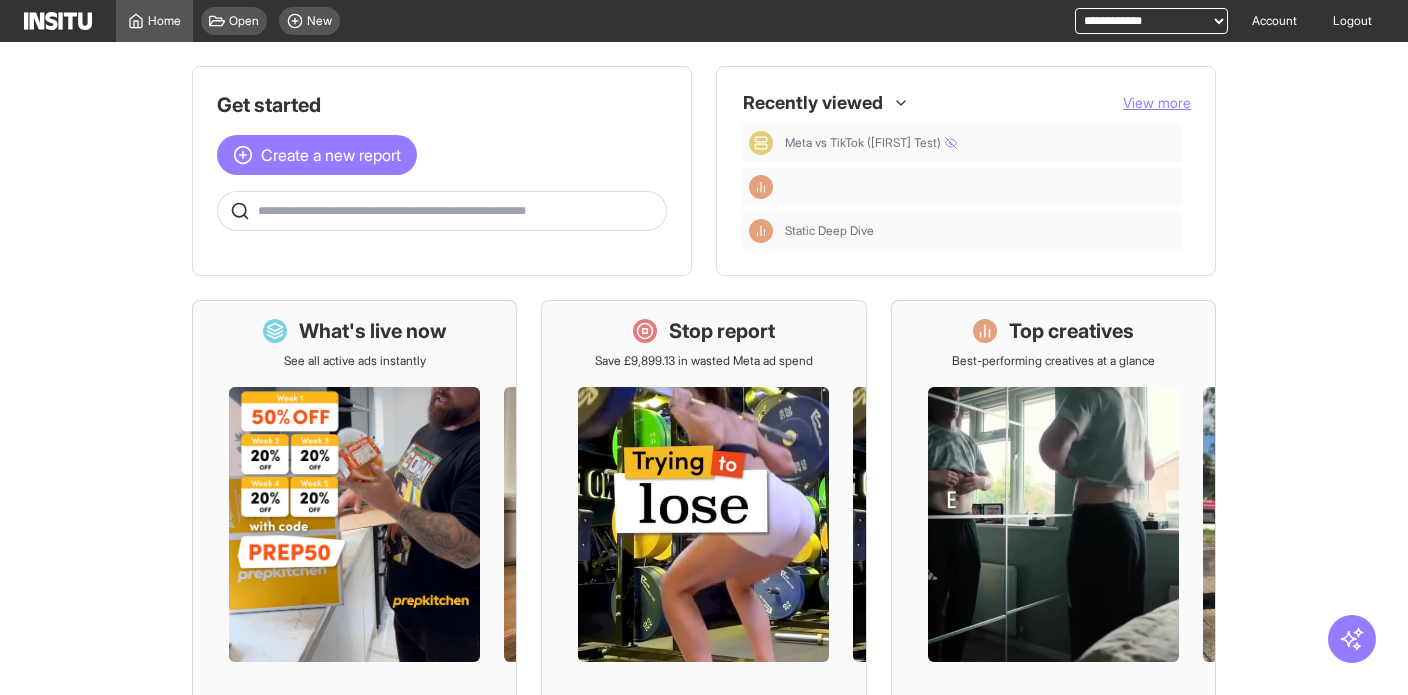 click on "Recently viewed" at bounding box center (817, 103) 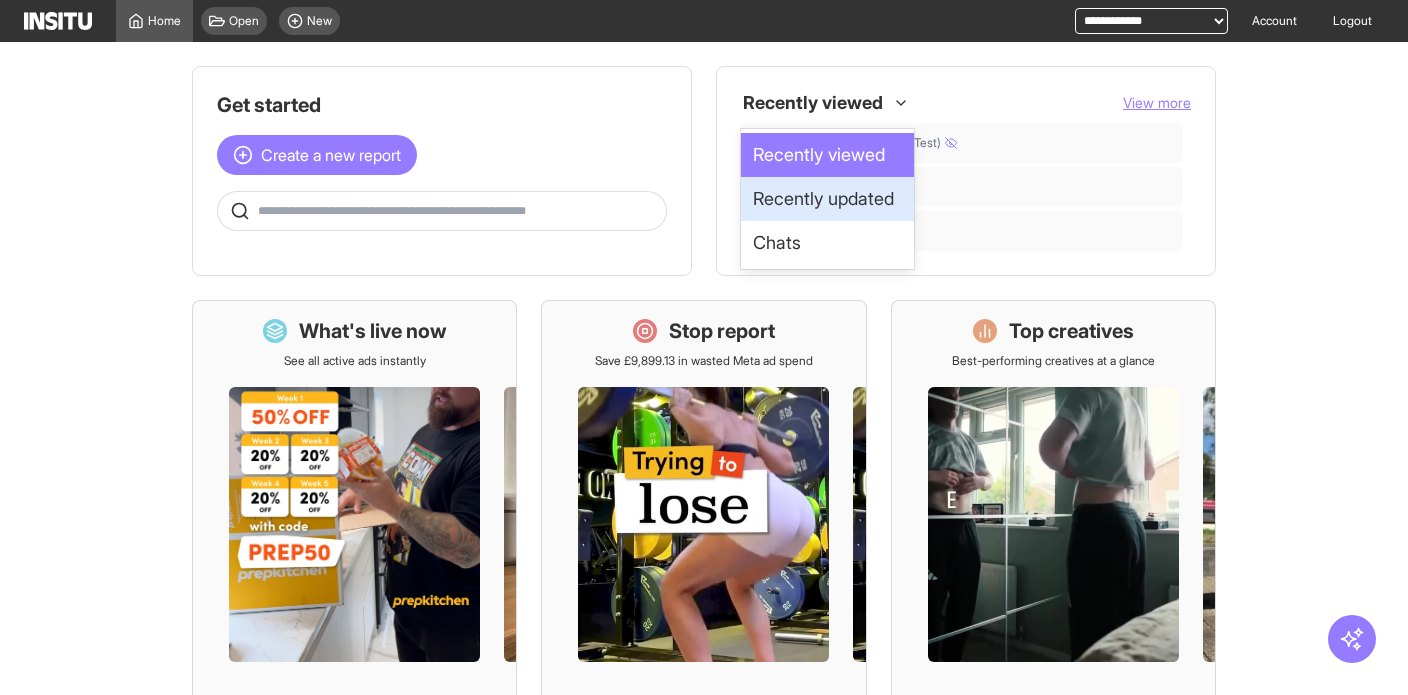 click on "Recently updated" at bounding box center (823, 199) 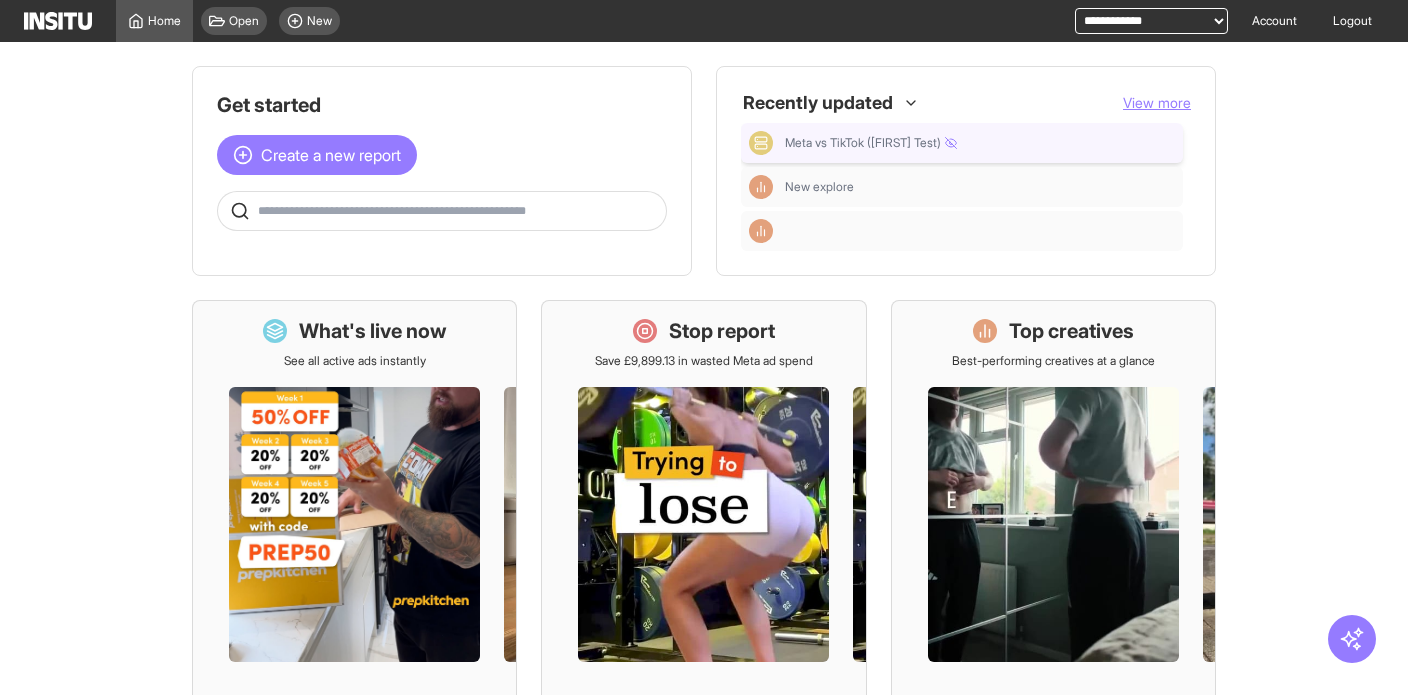 click on "Meta vs TikTok ([FIRST] Test)" at bounding box center [962, 143] 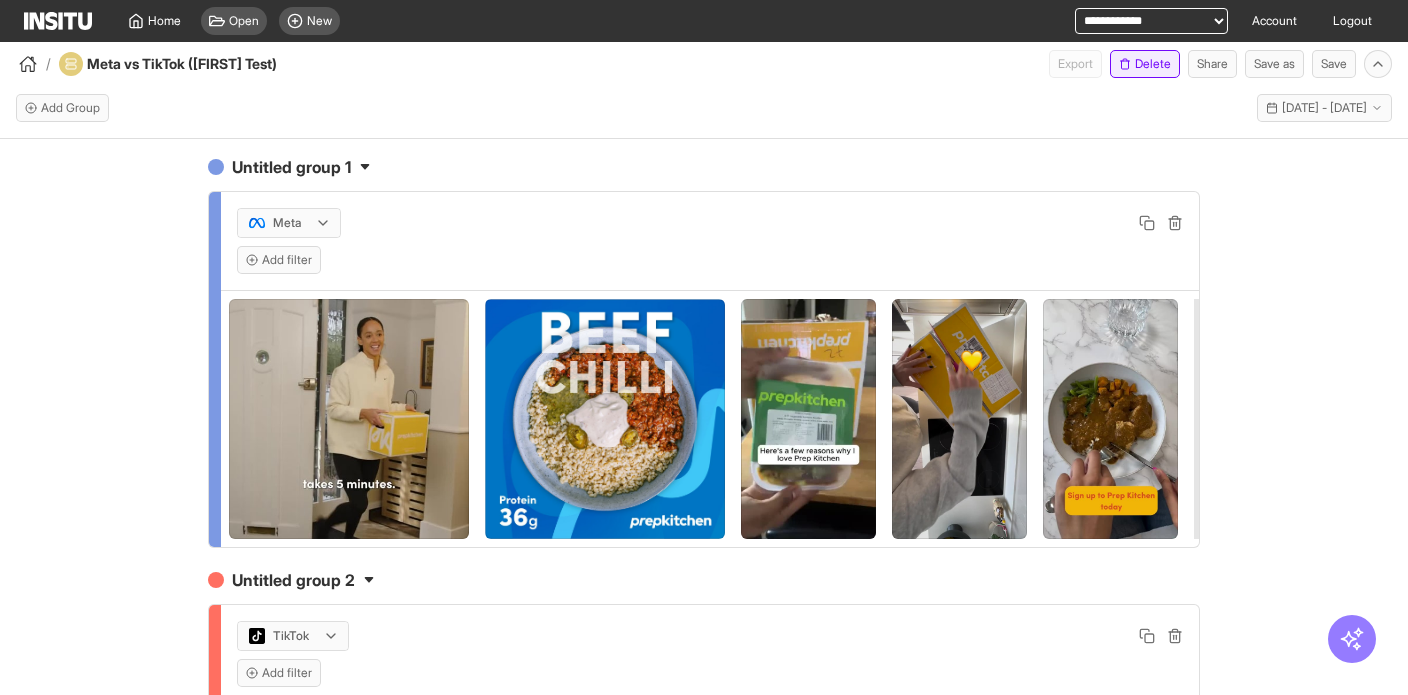 click on "Delete" at bounding box center (1145, 64) 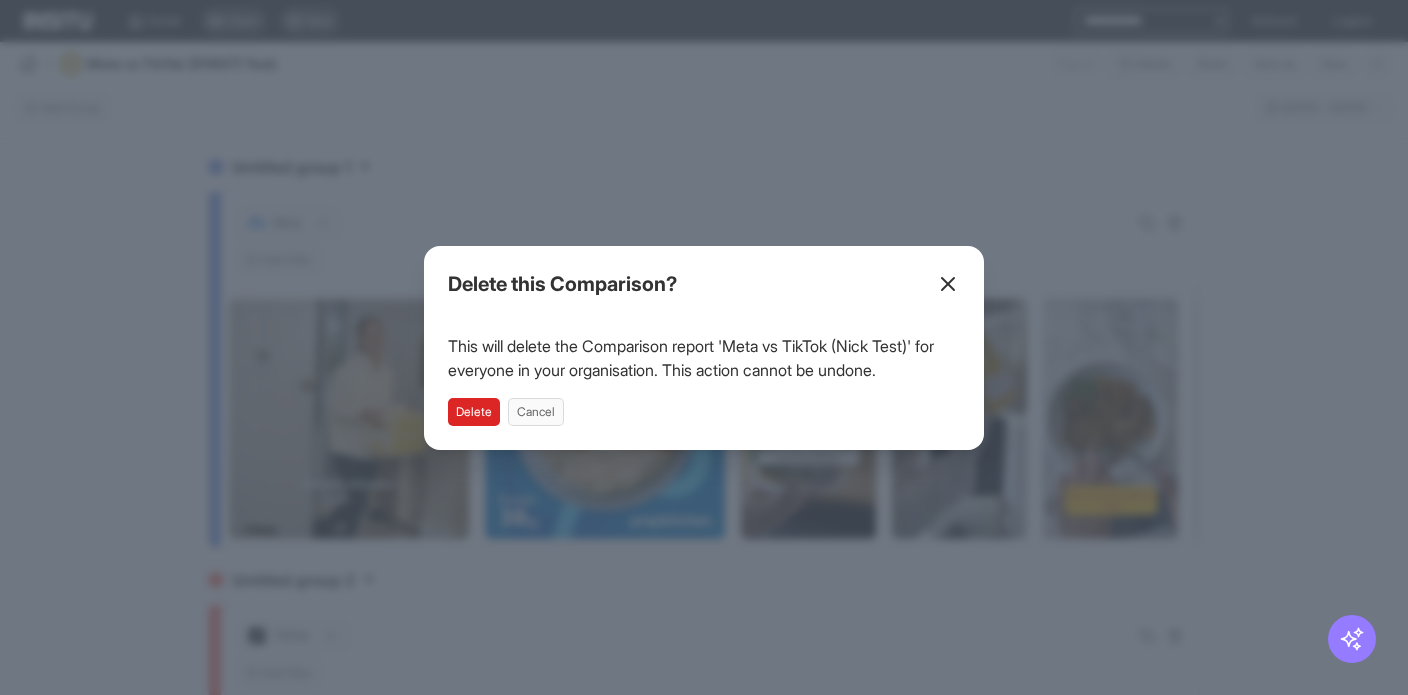 click on "Delete" at bounding box center (474, 412) 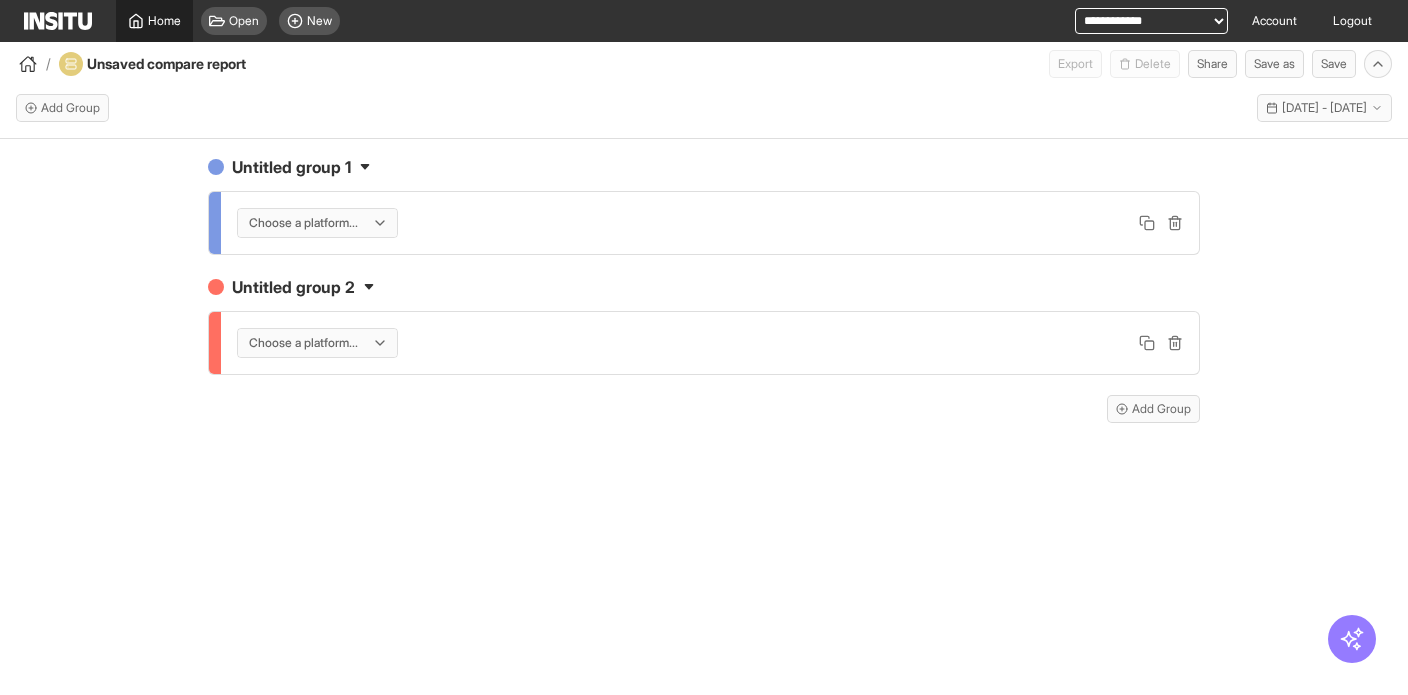 click on "Home" at bounding box center [164, 21] 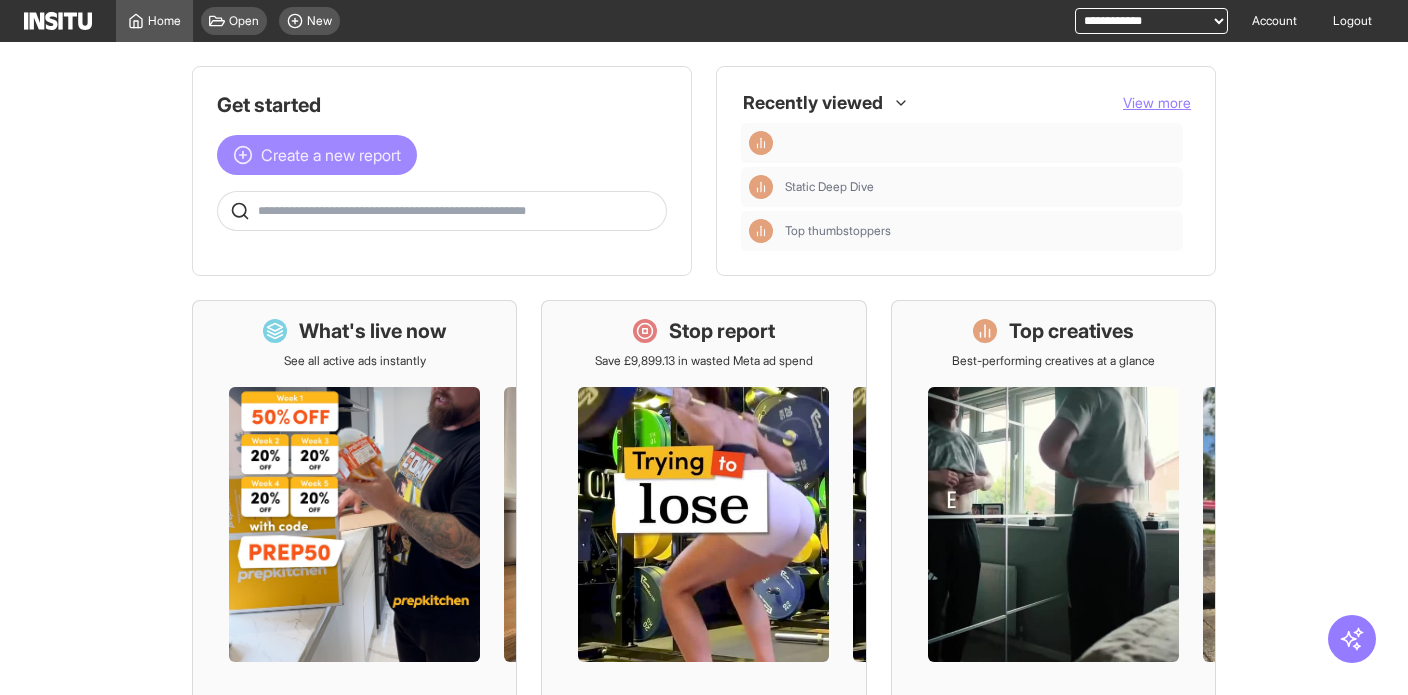 click on "Create a new report" at bounding box center (331, 155) 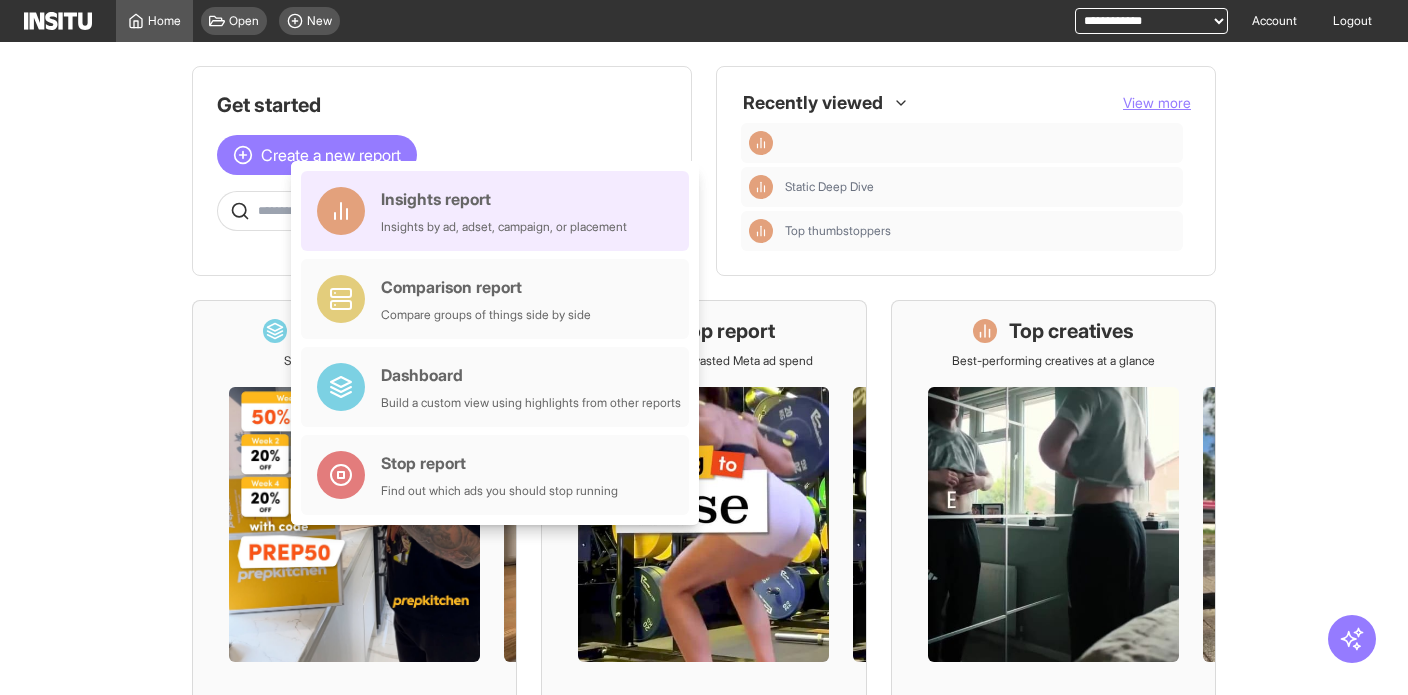 click on "Insights report" at bounding box center (504, 199) 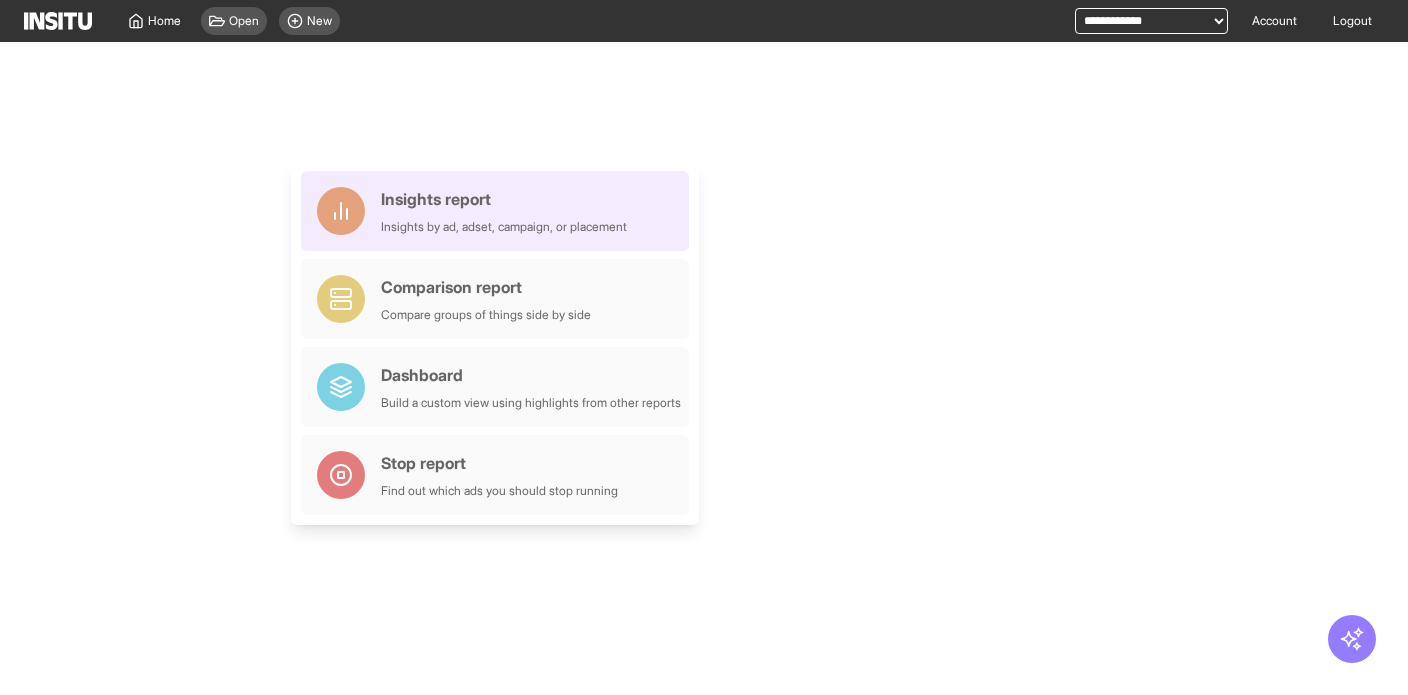 select on "**" 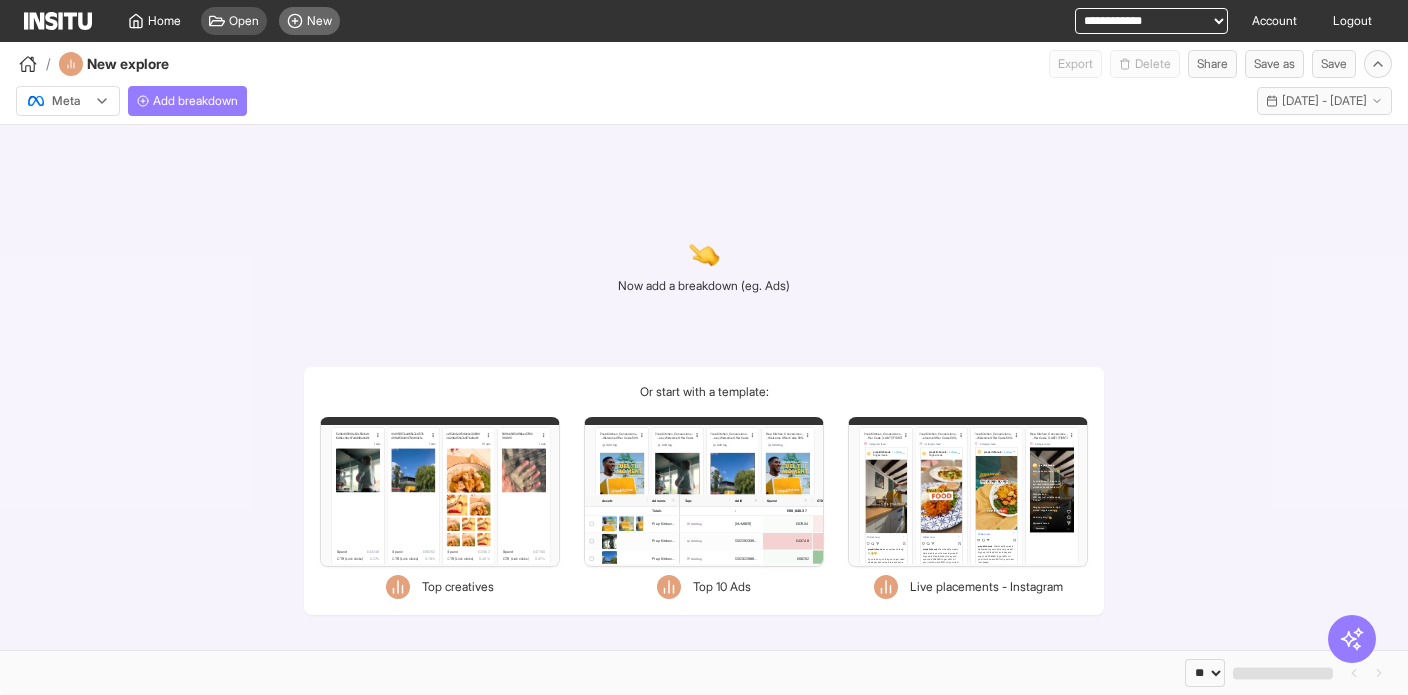 click on "New" at bounding box center [319, 21] 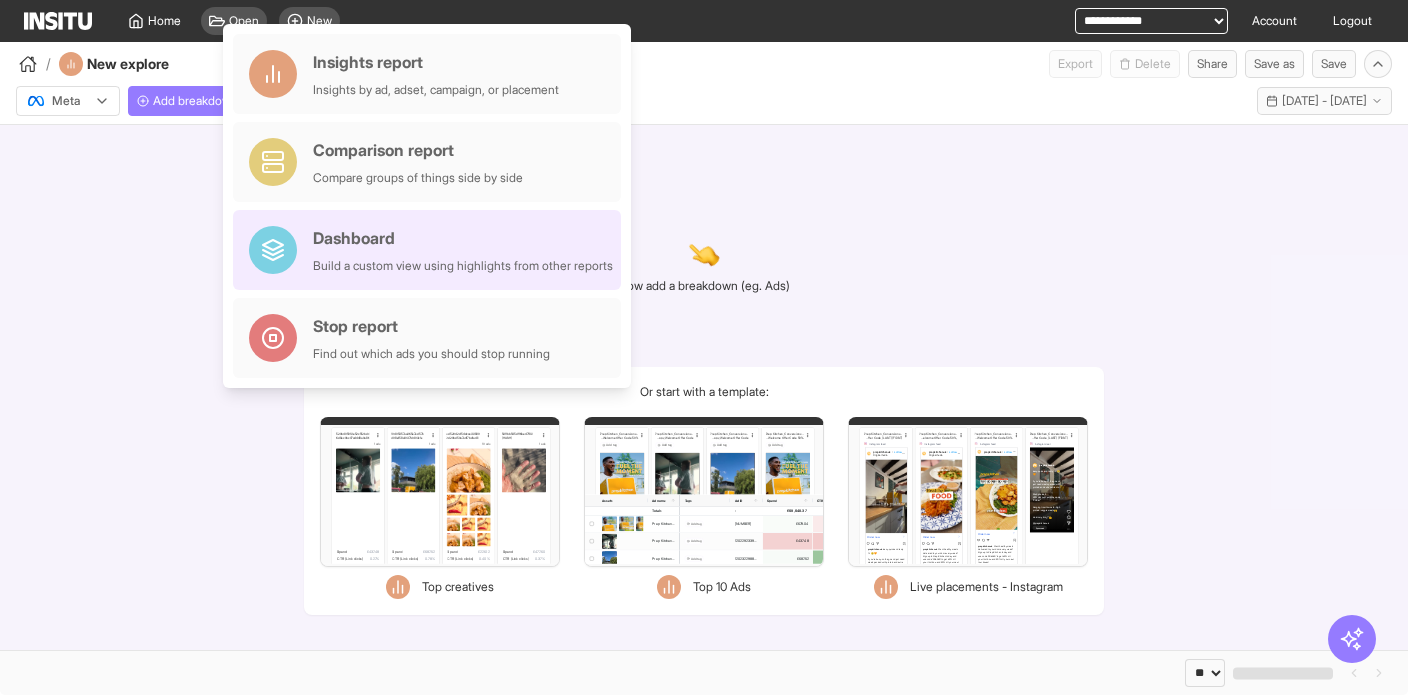 click on "Dashboard" at bounding box center (463, 238) 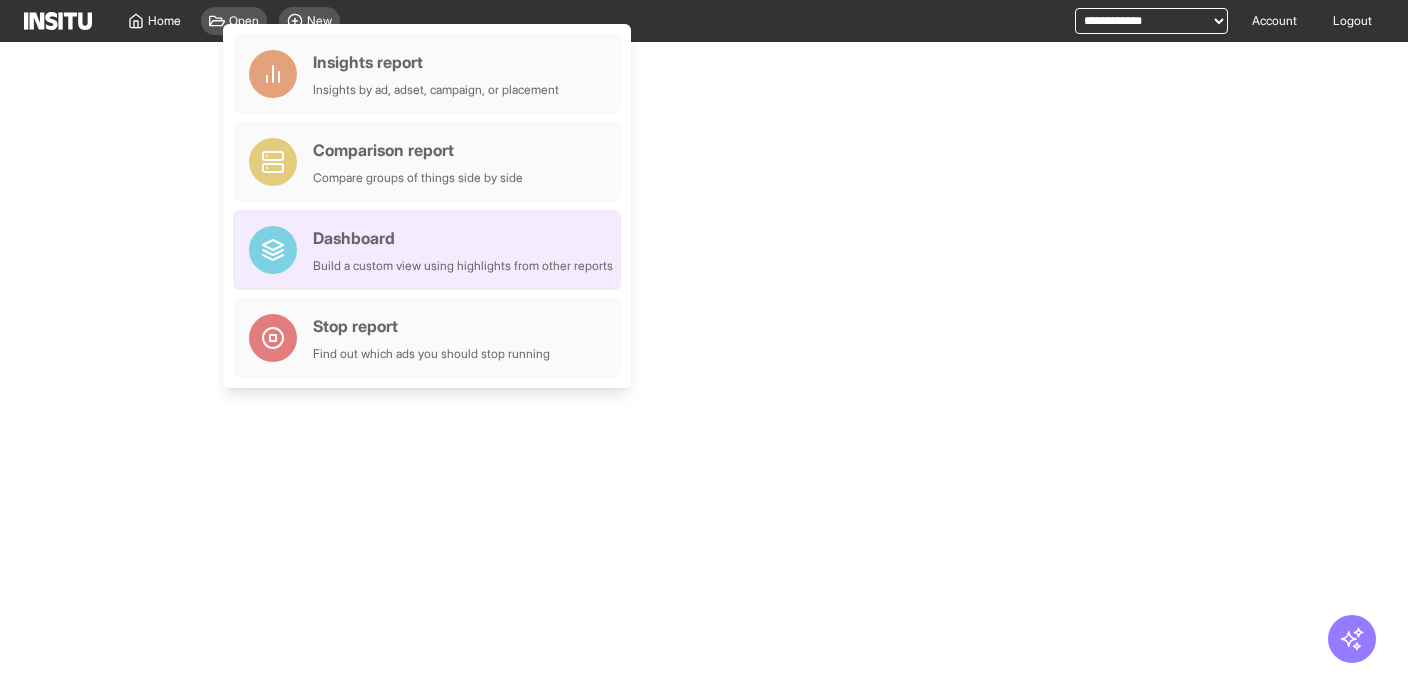 select on "**" 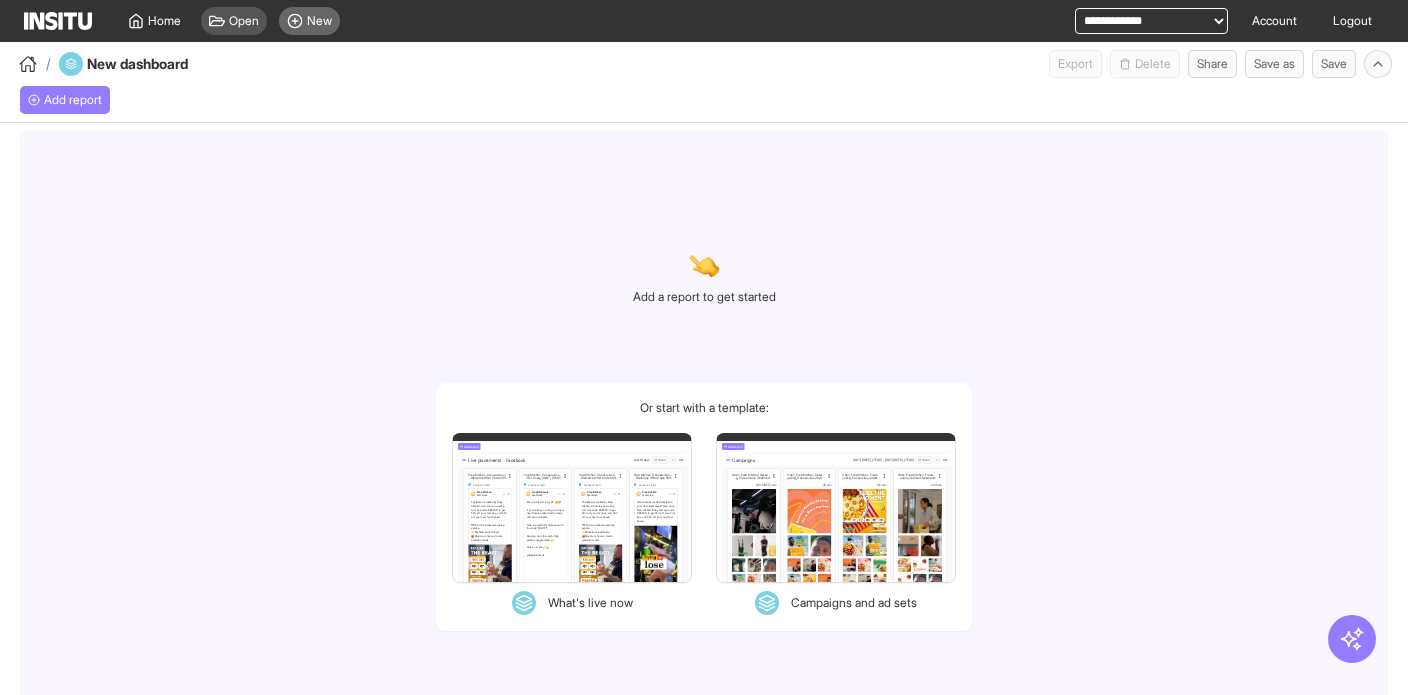 click on "New" at bounding box center [319, 21] 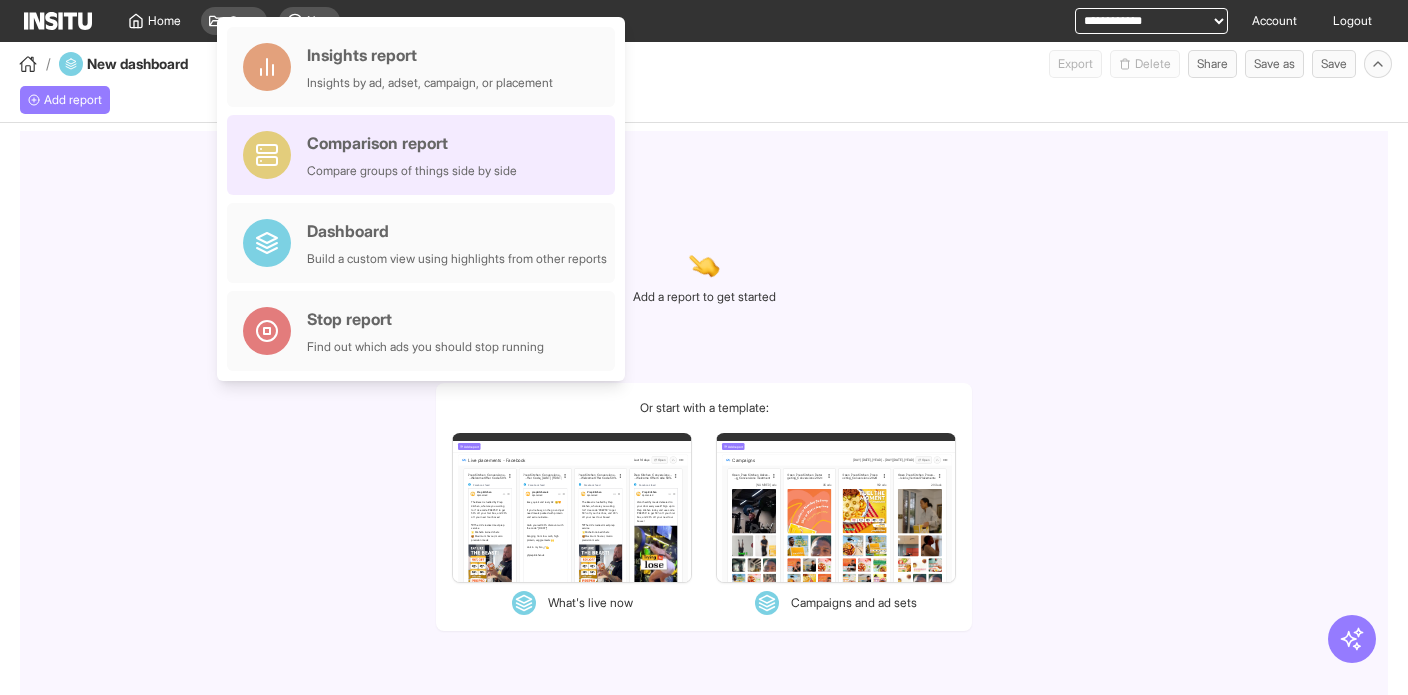 click on "Comparison report" at bounding box center [412, 143] 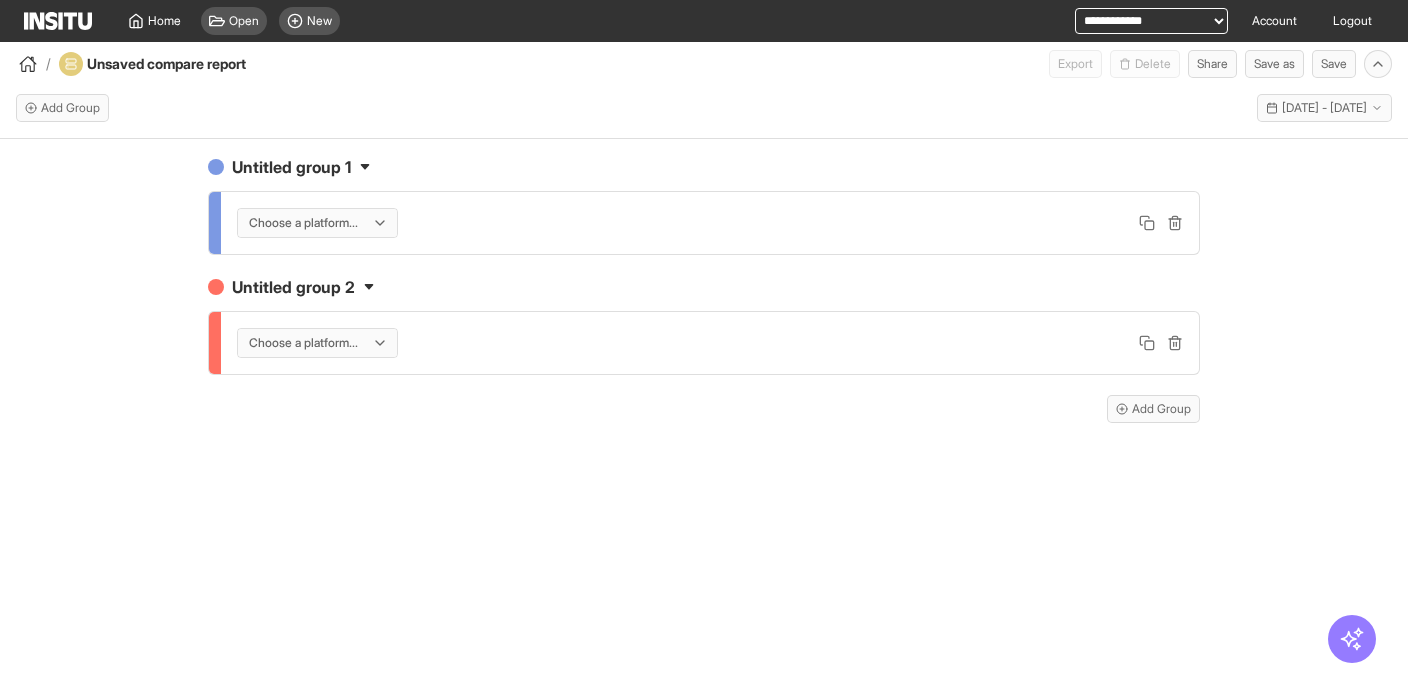 click on "Choose a platform..." at bounding box center (317, 223) 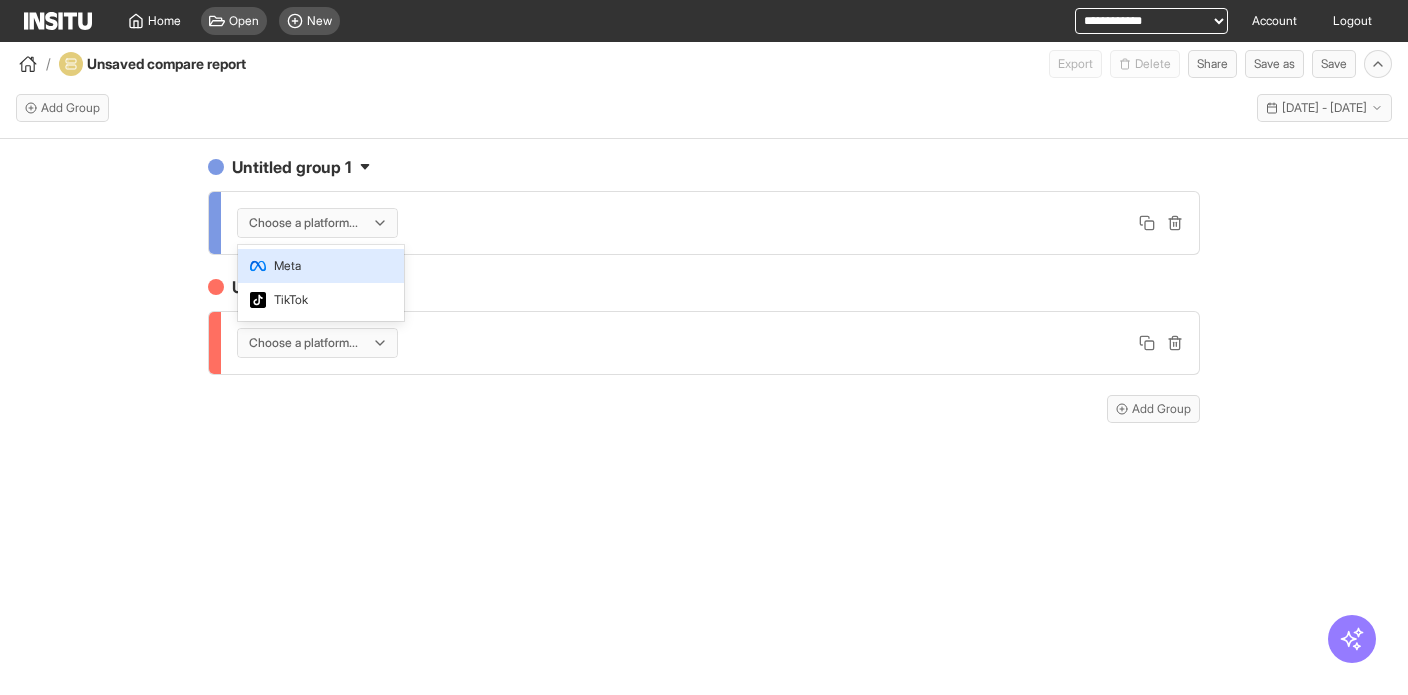 click on "Meta" at bounding box center (321, 266) 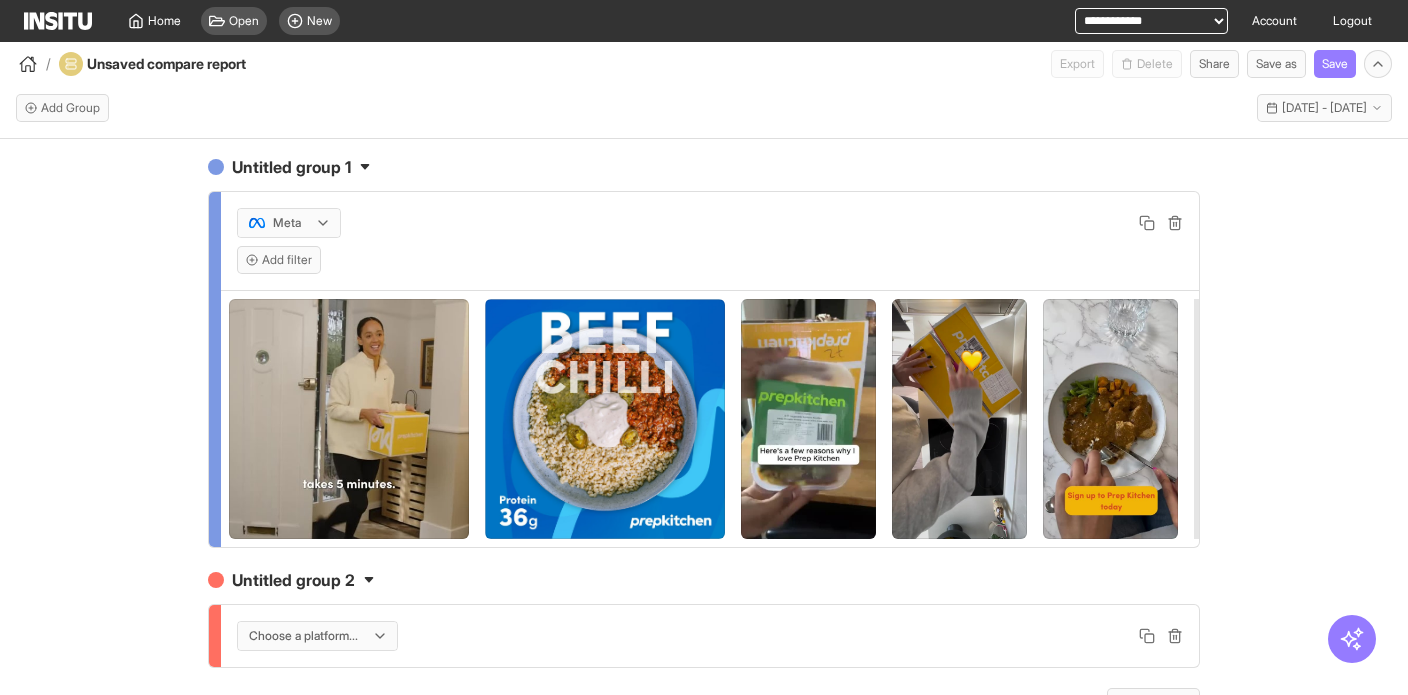 click at bounding box center [349, 419] 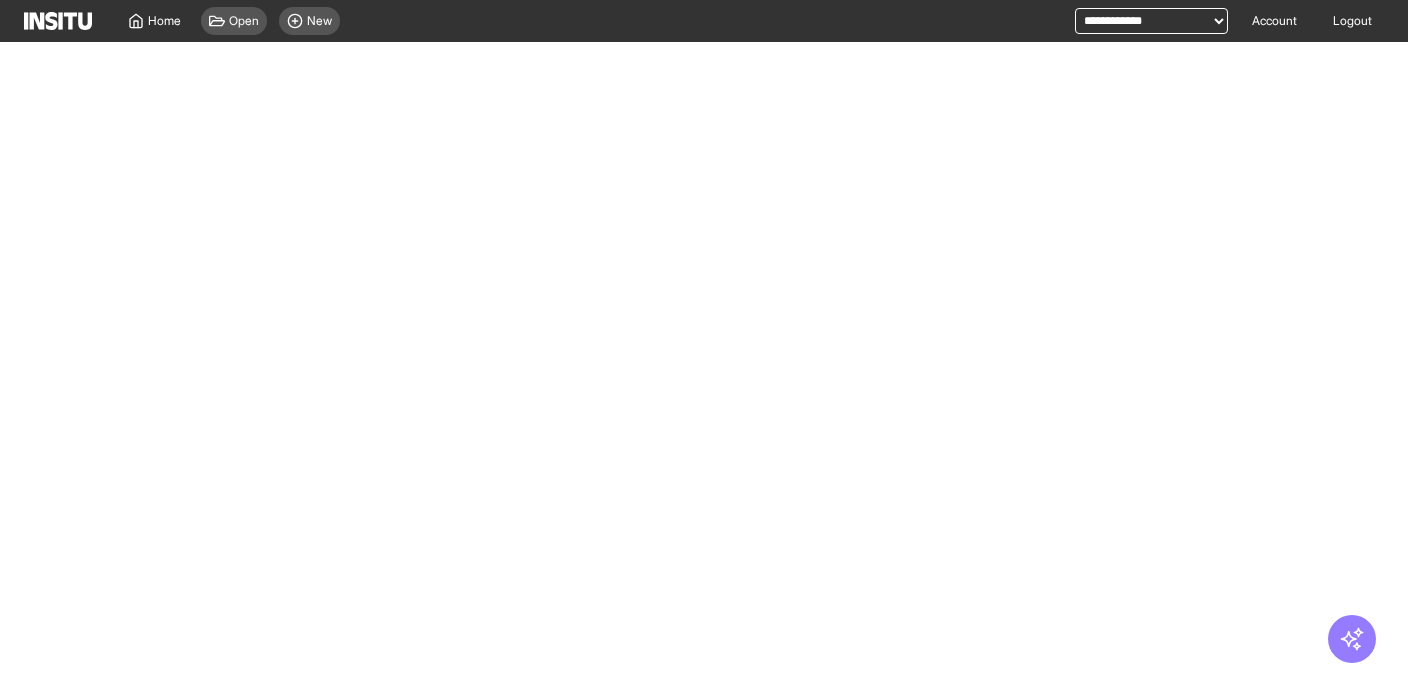 scroll, scrollTop: 0, scrollLeft: 0, axis: both 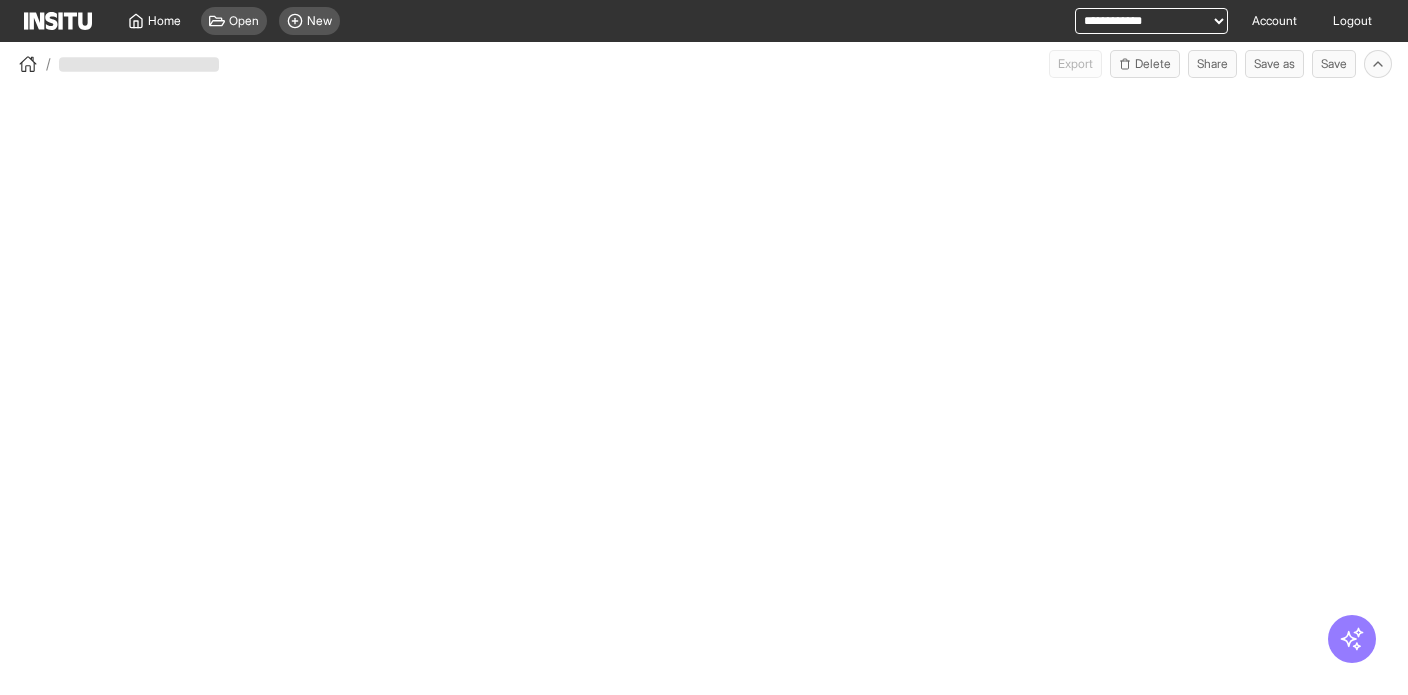 select on "**" 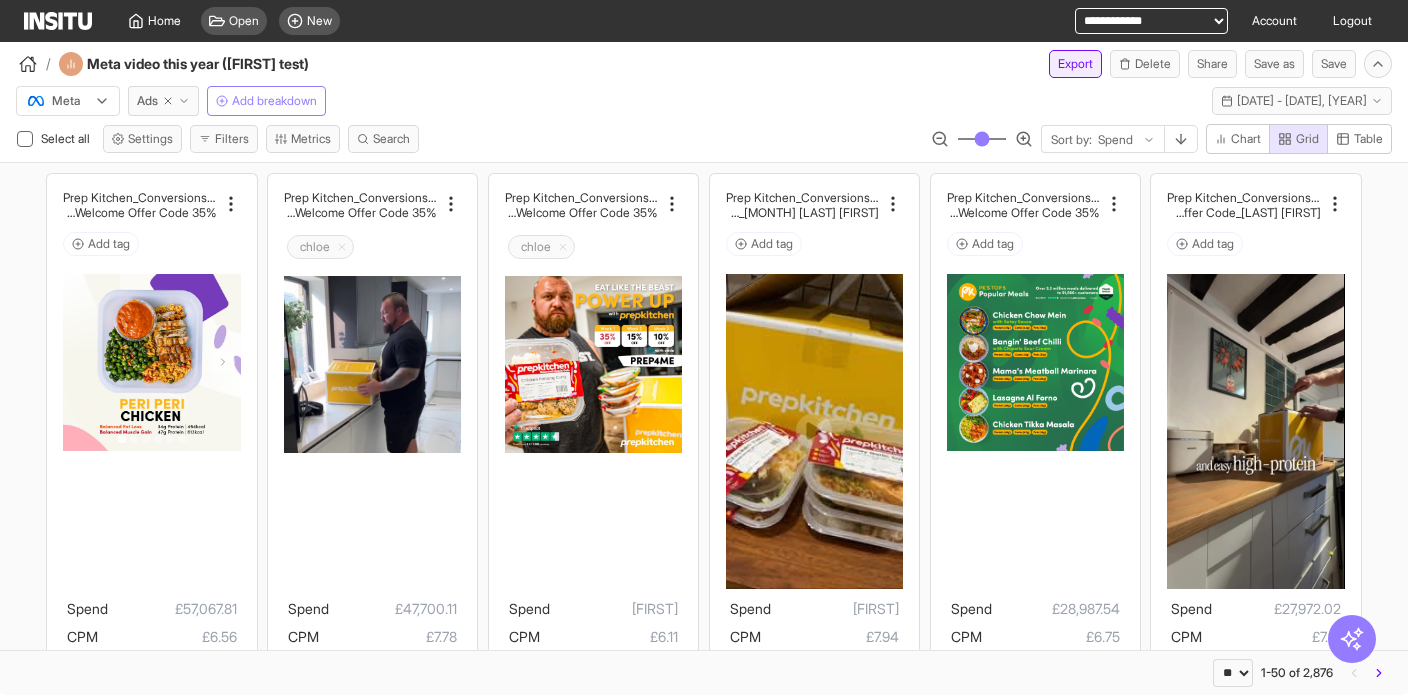 click on "Export" at bounding box center [1075, 64] 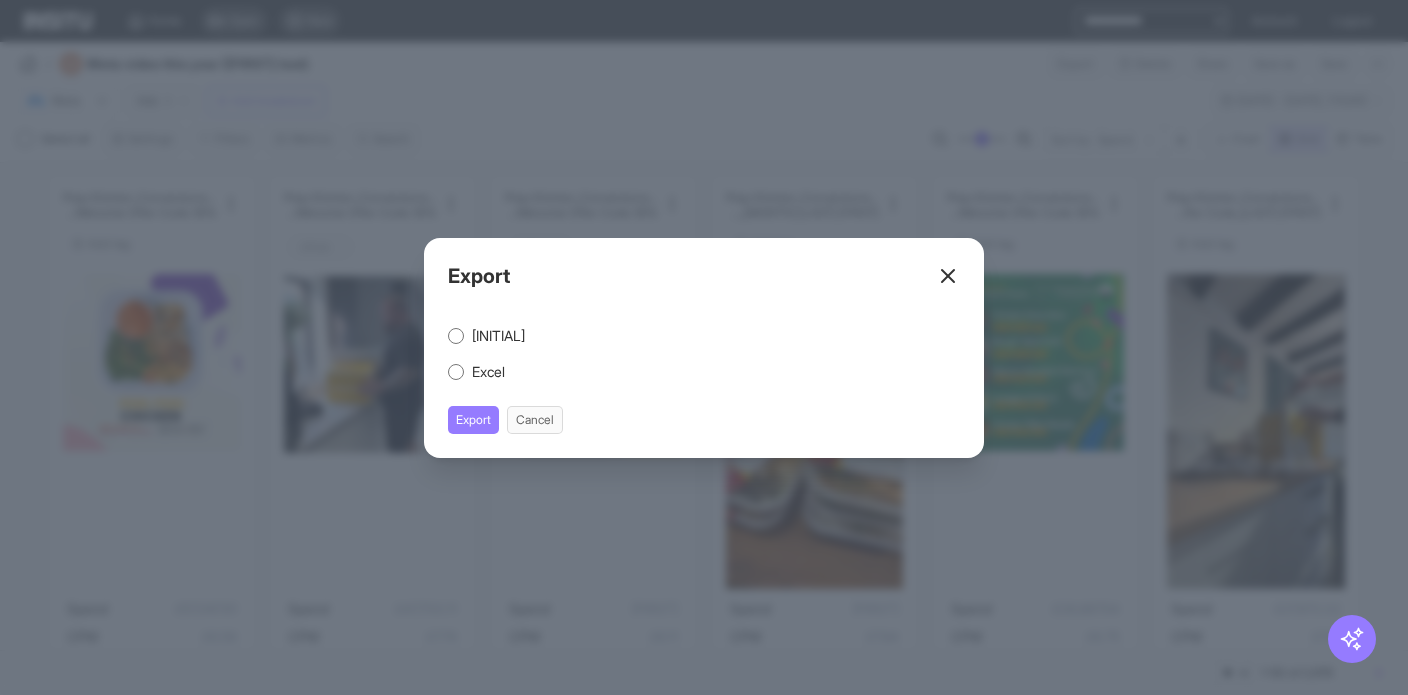 click on "CSV" at bounding box center (498, 336) 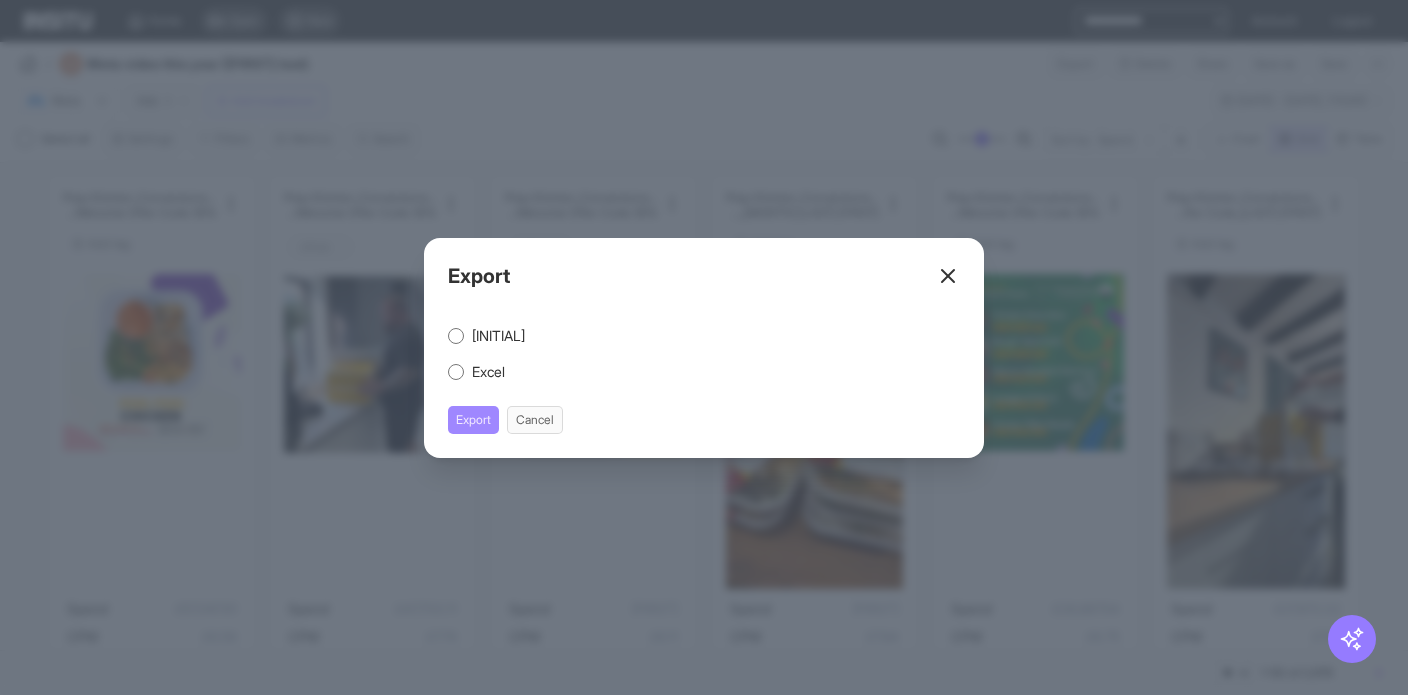 click on "Export" at bounding box center [473, 420] 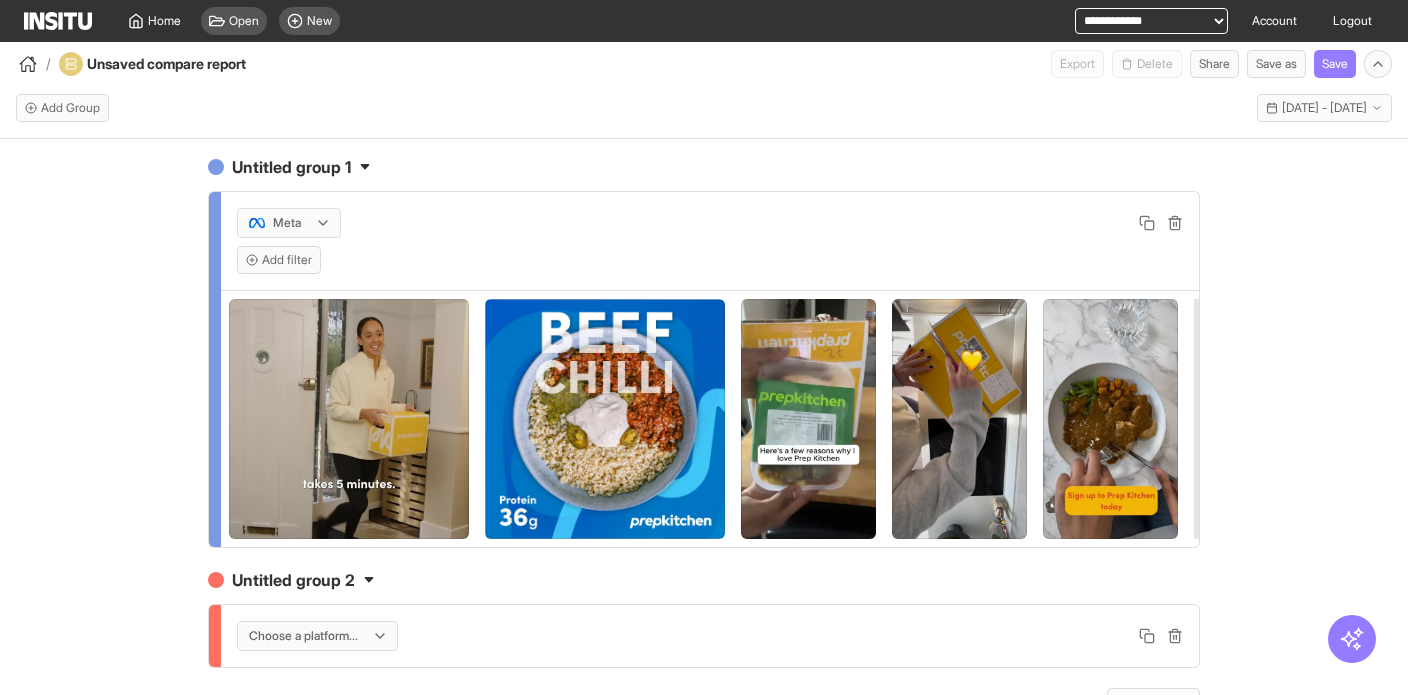 scroll, scrollTop: 0, scrollLeft: 0, axis: both 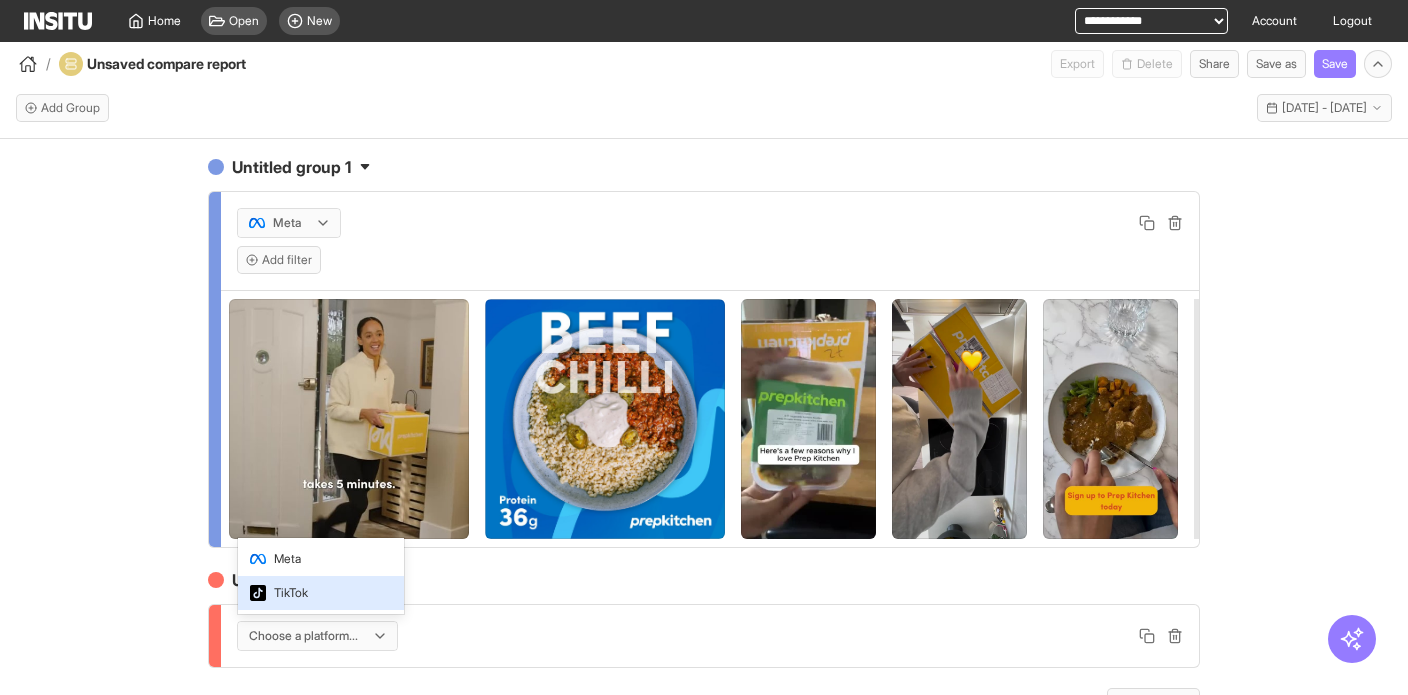click on "TikTok" at bounding box center (321, 593) 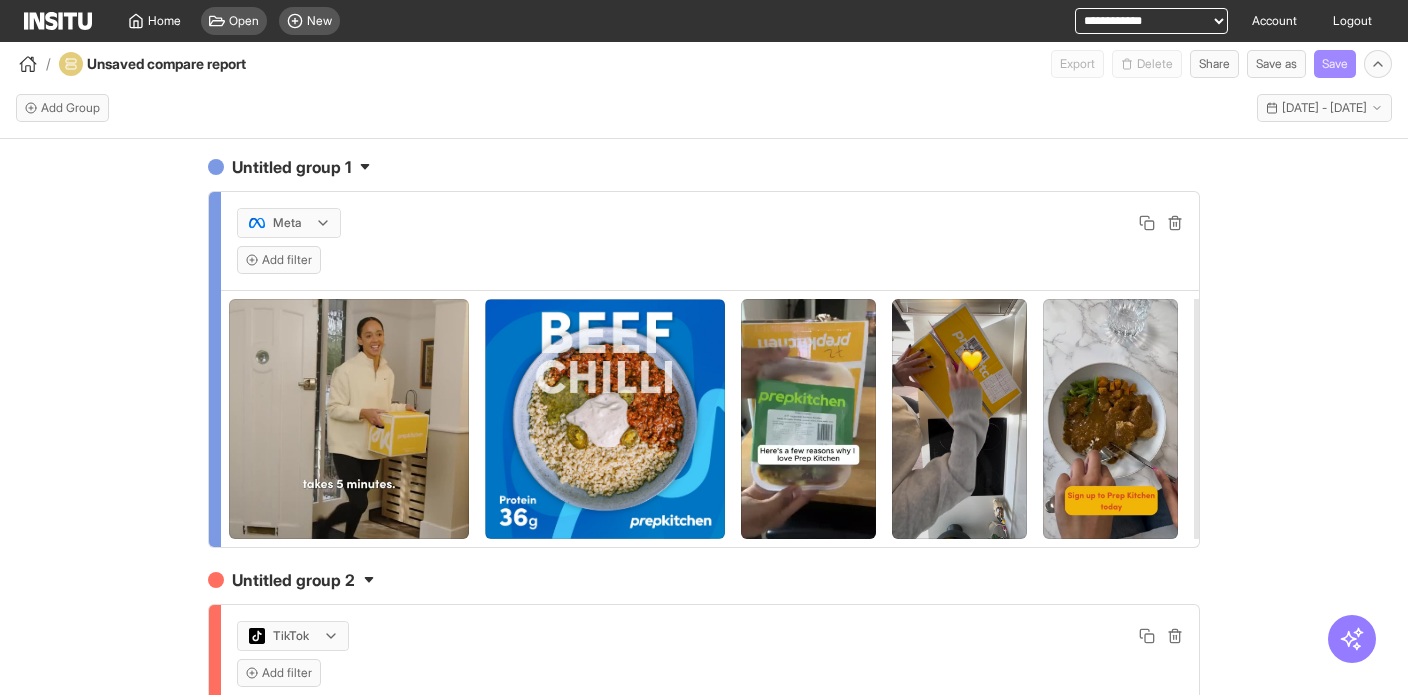 click on "Save" at bounding box center (1335, 64) 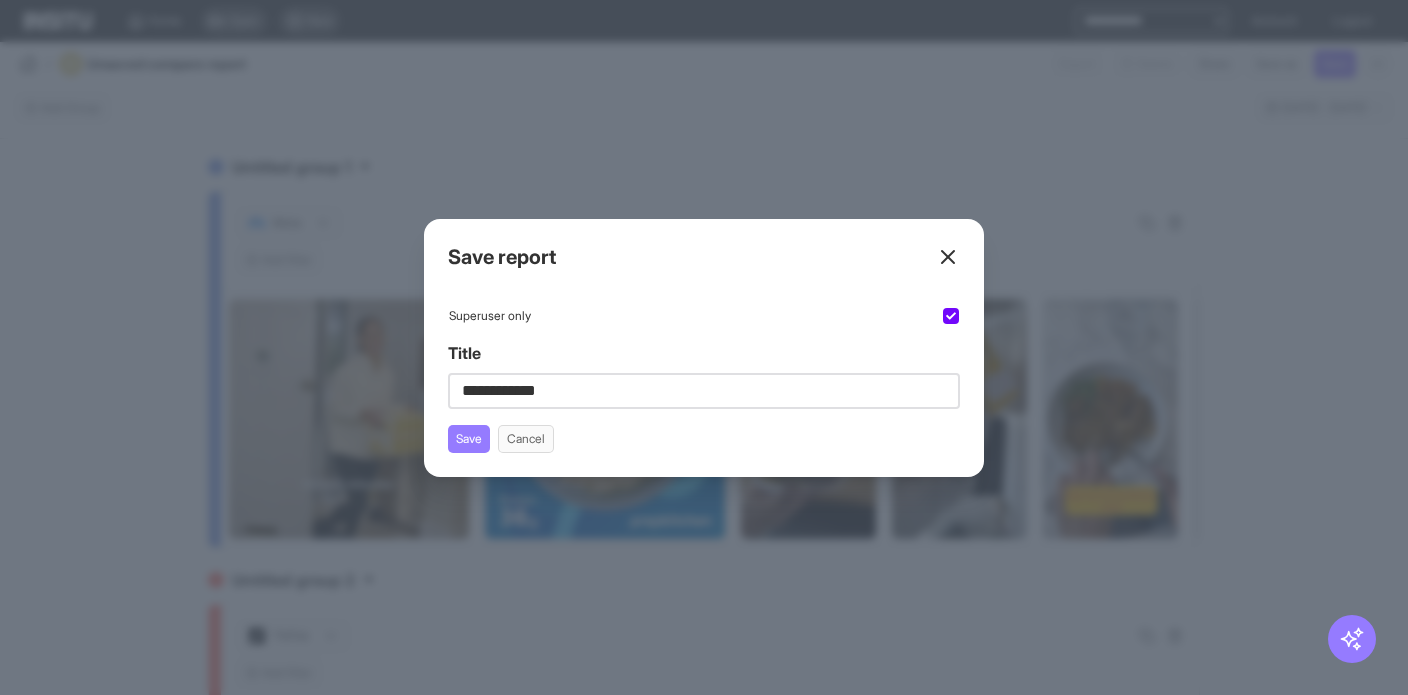 type on "**********" 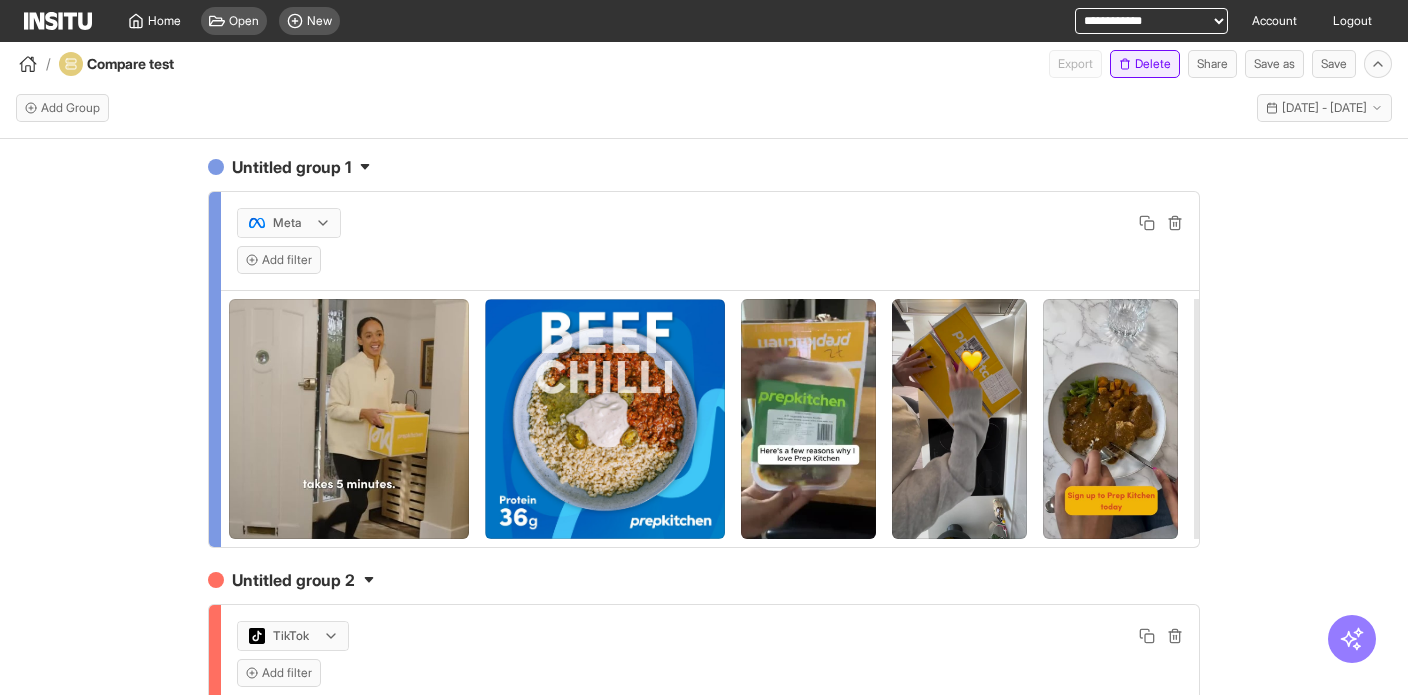 click on "Delete" at bounding box center [1145, 64] 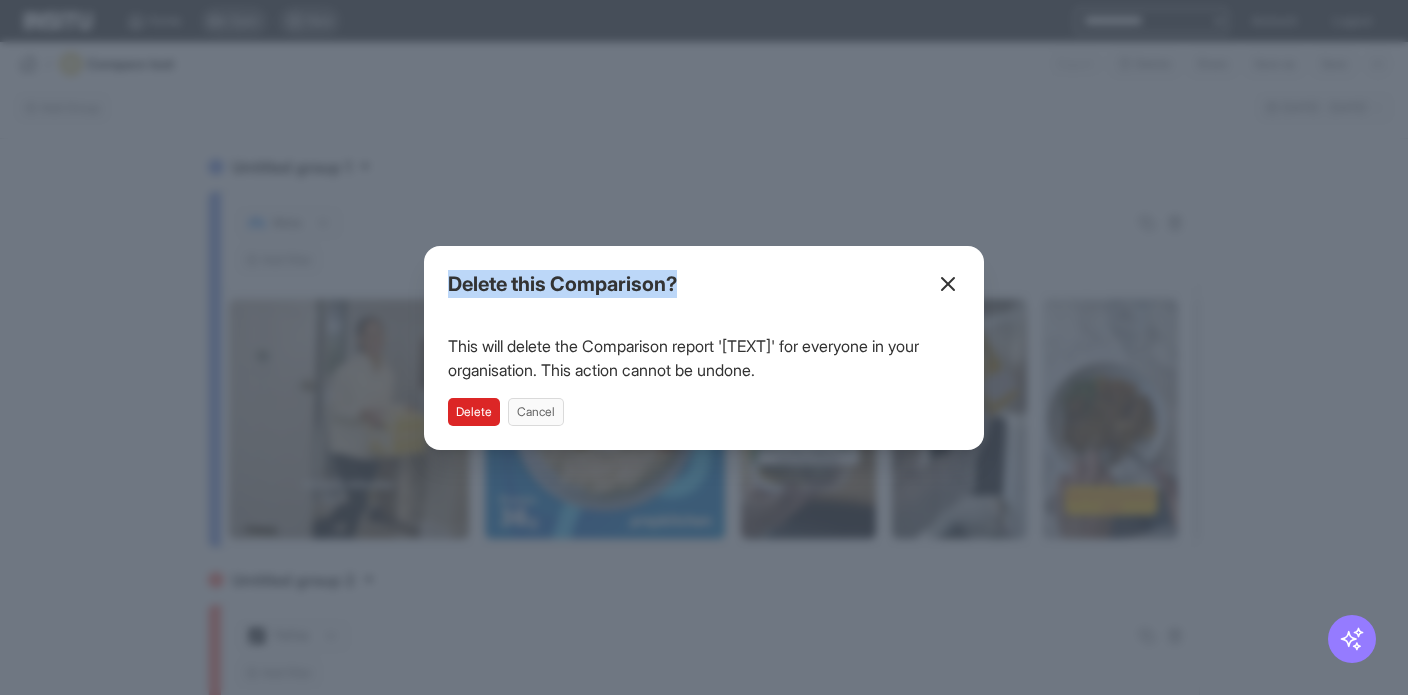 drag, startPoint x: 678, startPoint y: 286, endPoint x: 403, endPoint y: 285, distance: 275.00183 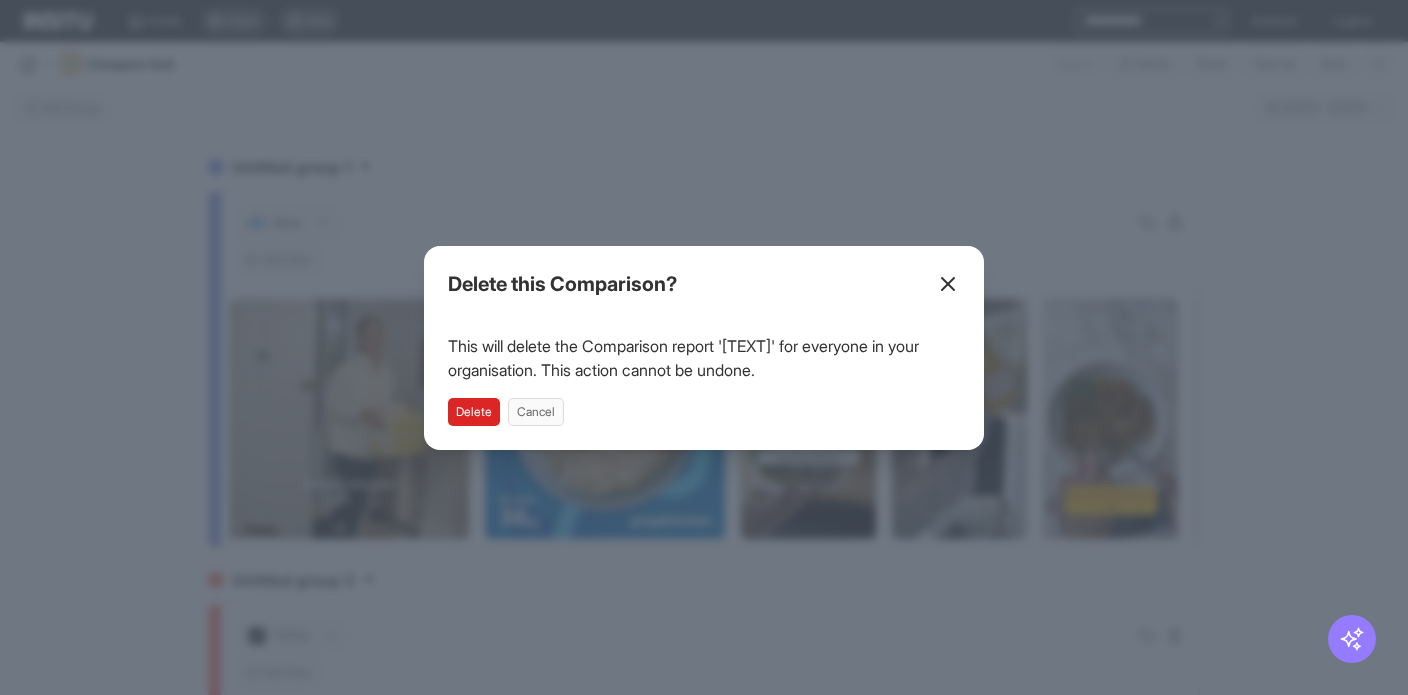 click on "Delete this Comparison?" at bounding box center [704, 290] 